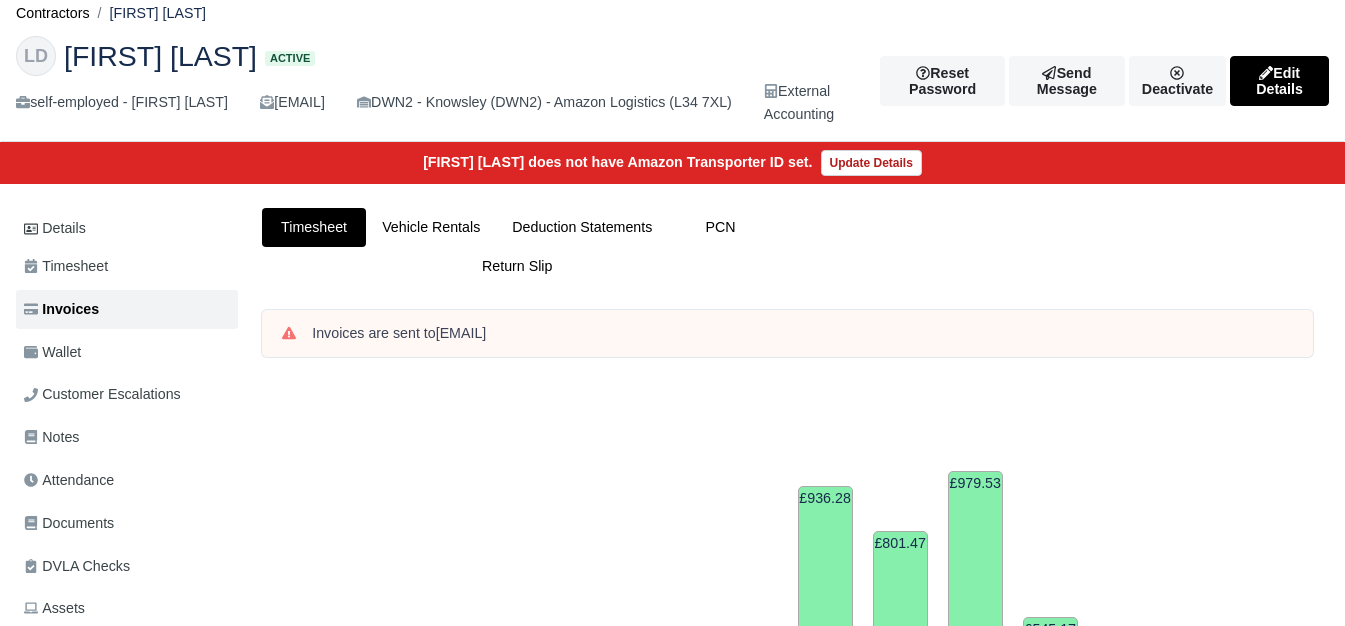scroll, scrollTop: 0, scrollLeft: 0, axis: both 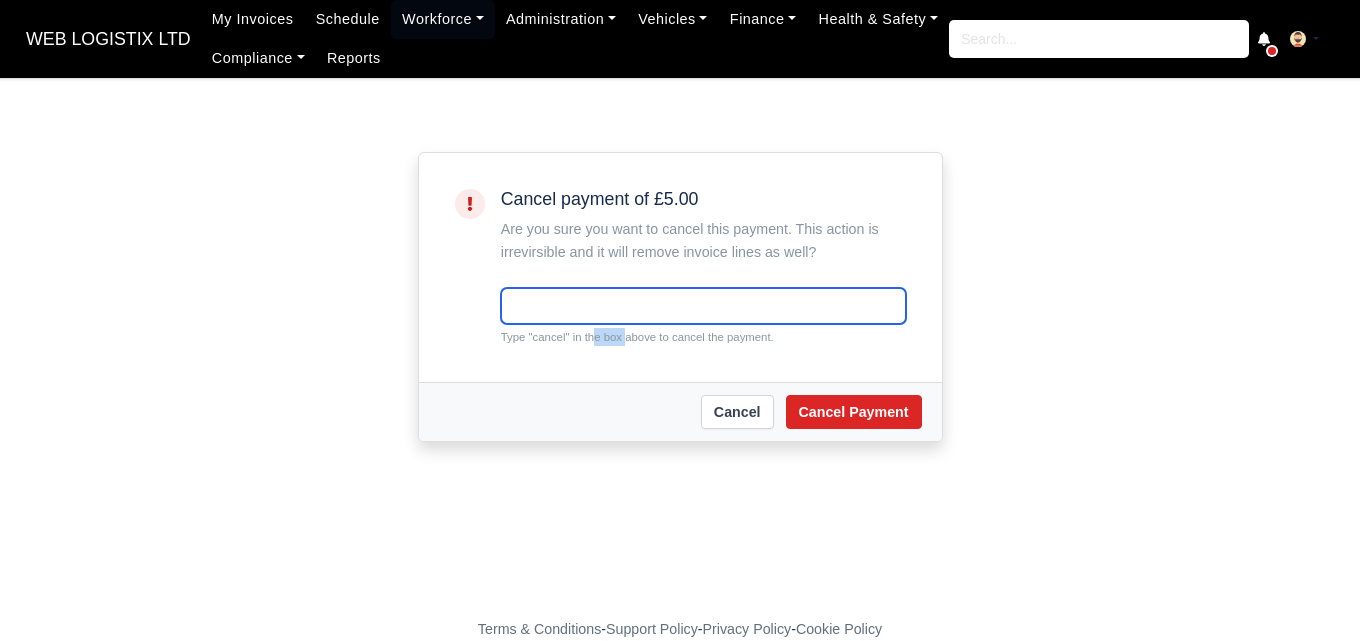click at bounding box center (703, 306) 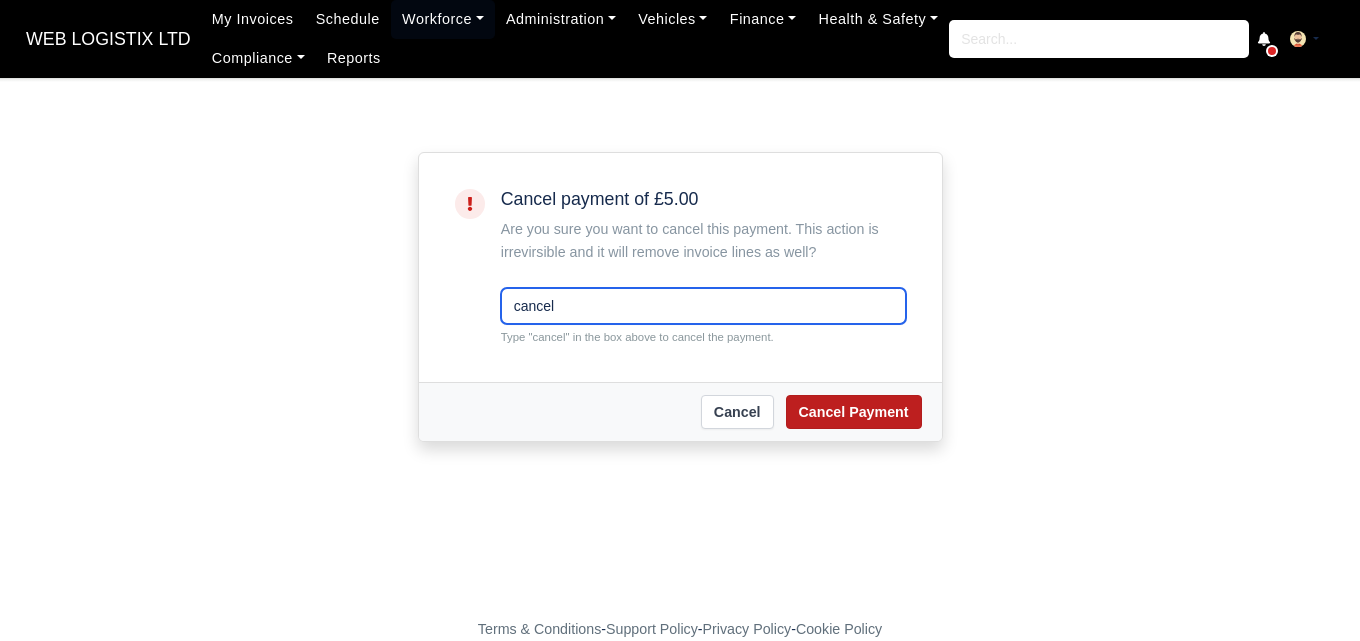 type on "cancel" 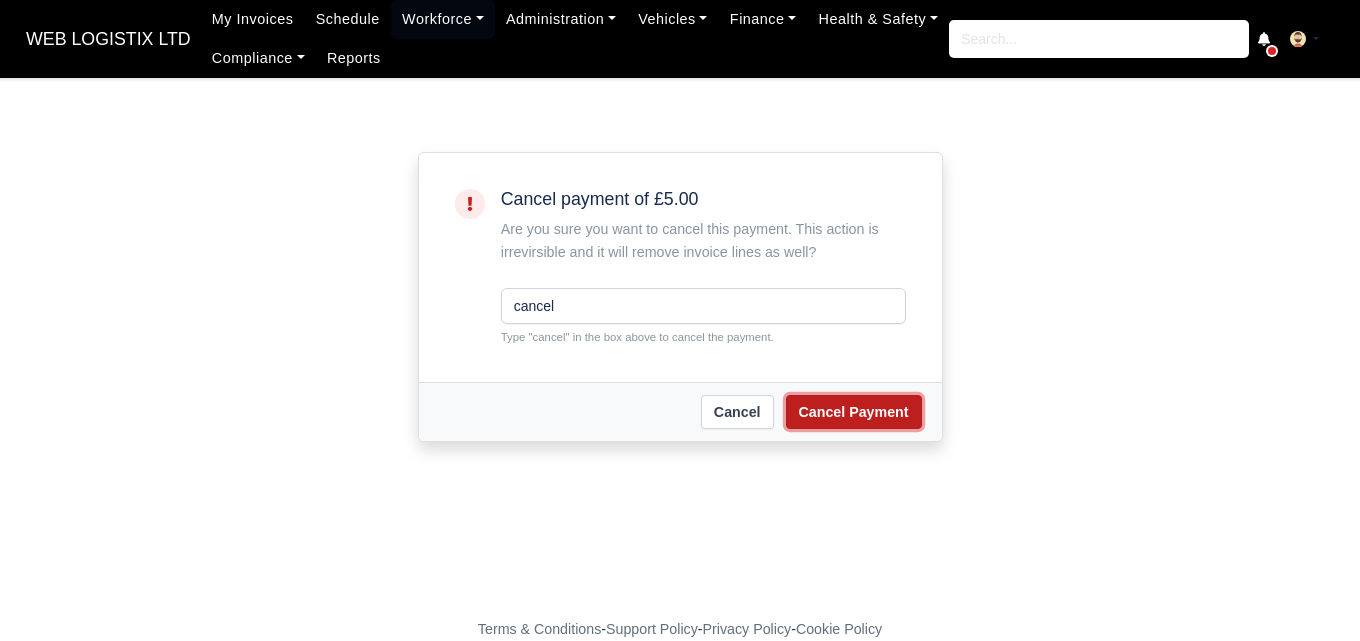 click on "Cancel Payment" at bounding box center (854, 412) 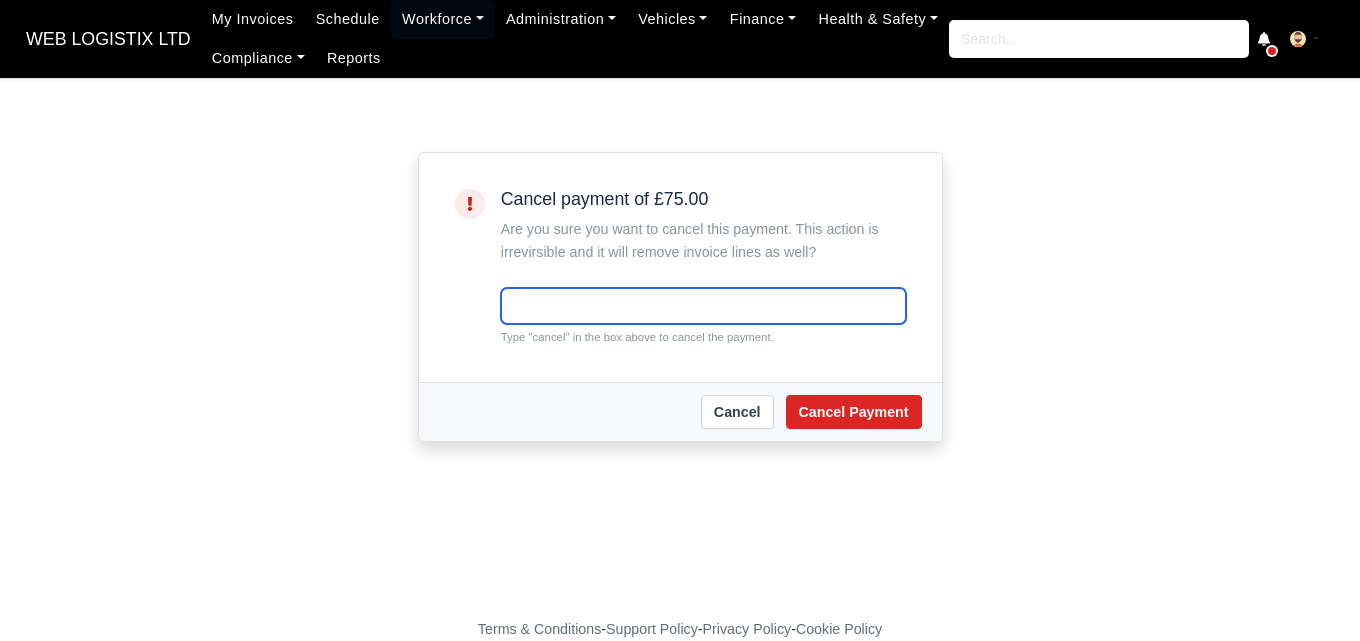 click at bounding box center [703, 306] 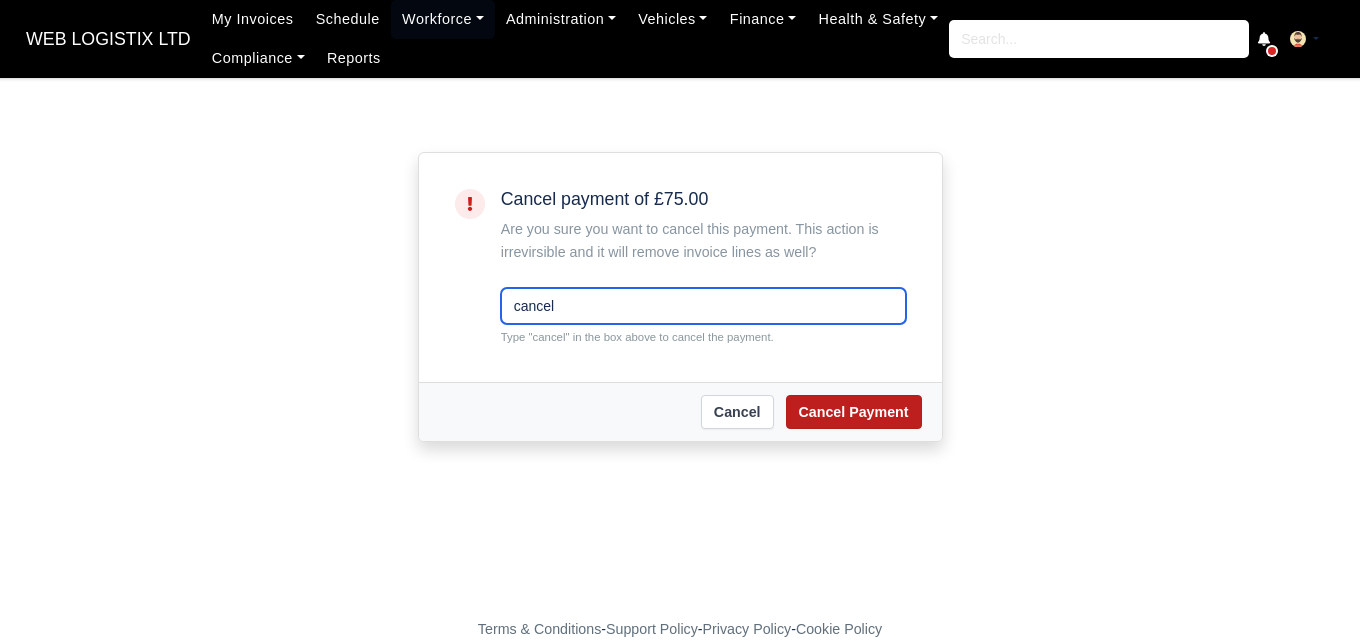 type on "cancel" 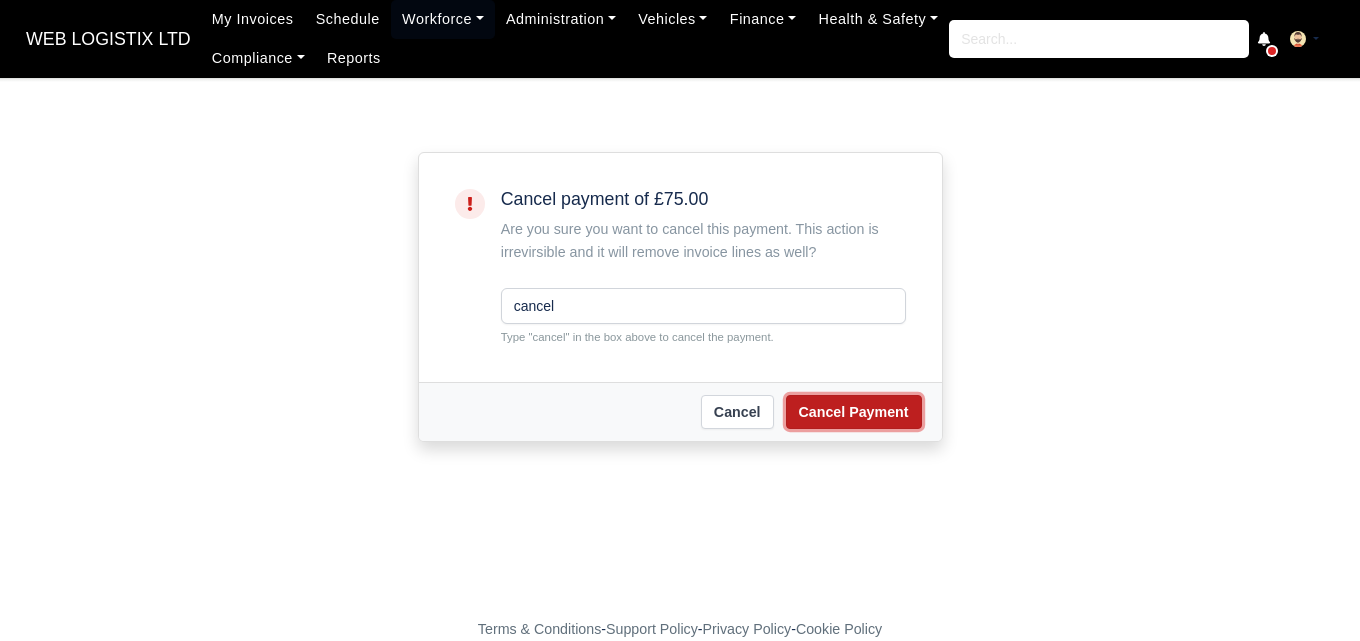 click on "Cancel Payment" at bounding box center (854, 412) 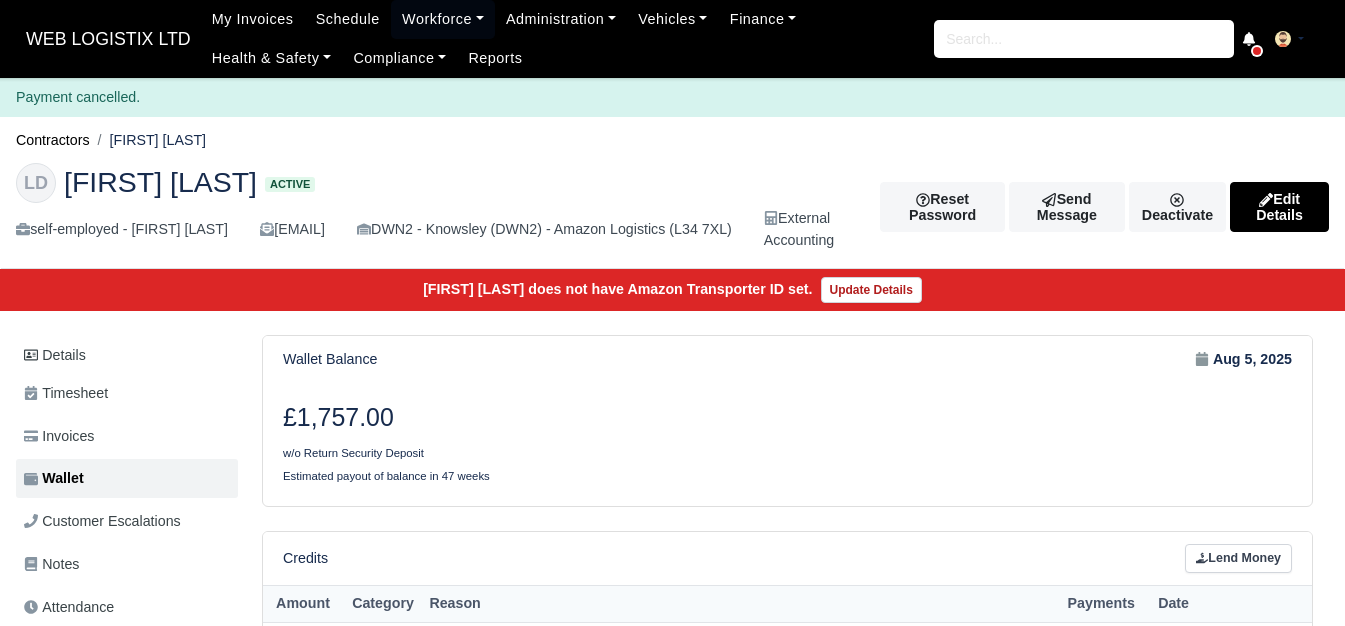 scroll, scrollTop: 0, scrollLeft: 0, axis: both 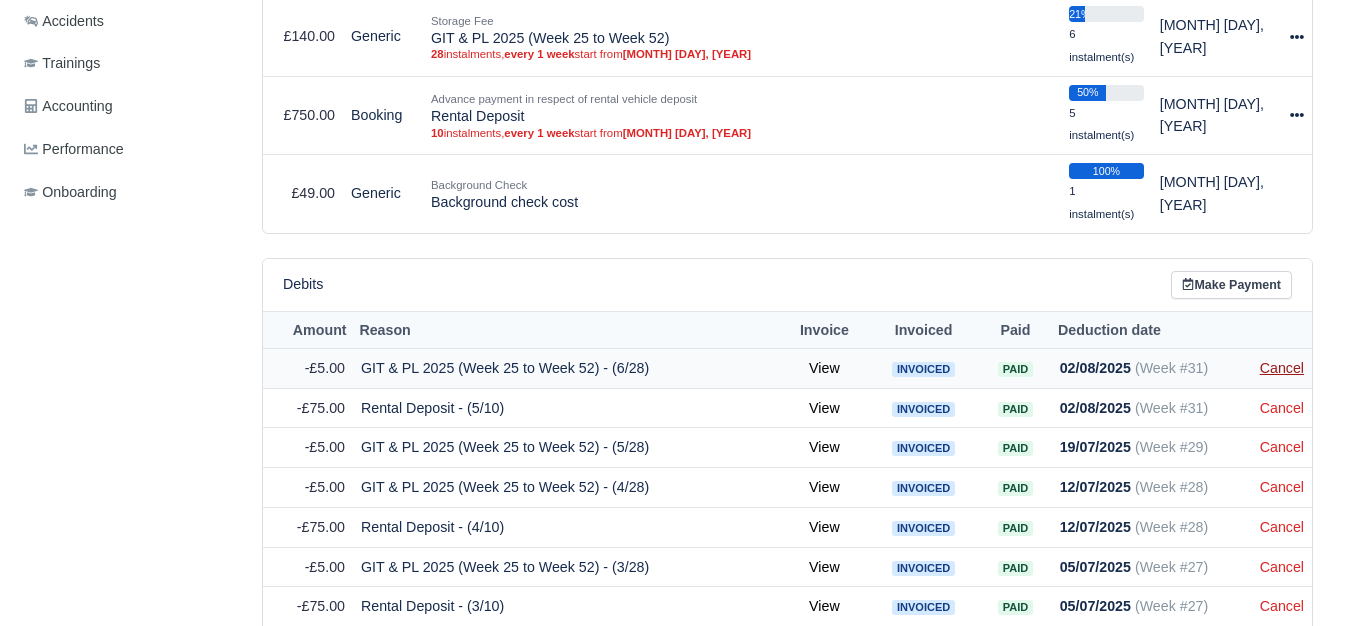 click on "Cancel" at bounding box center [1282, 368] 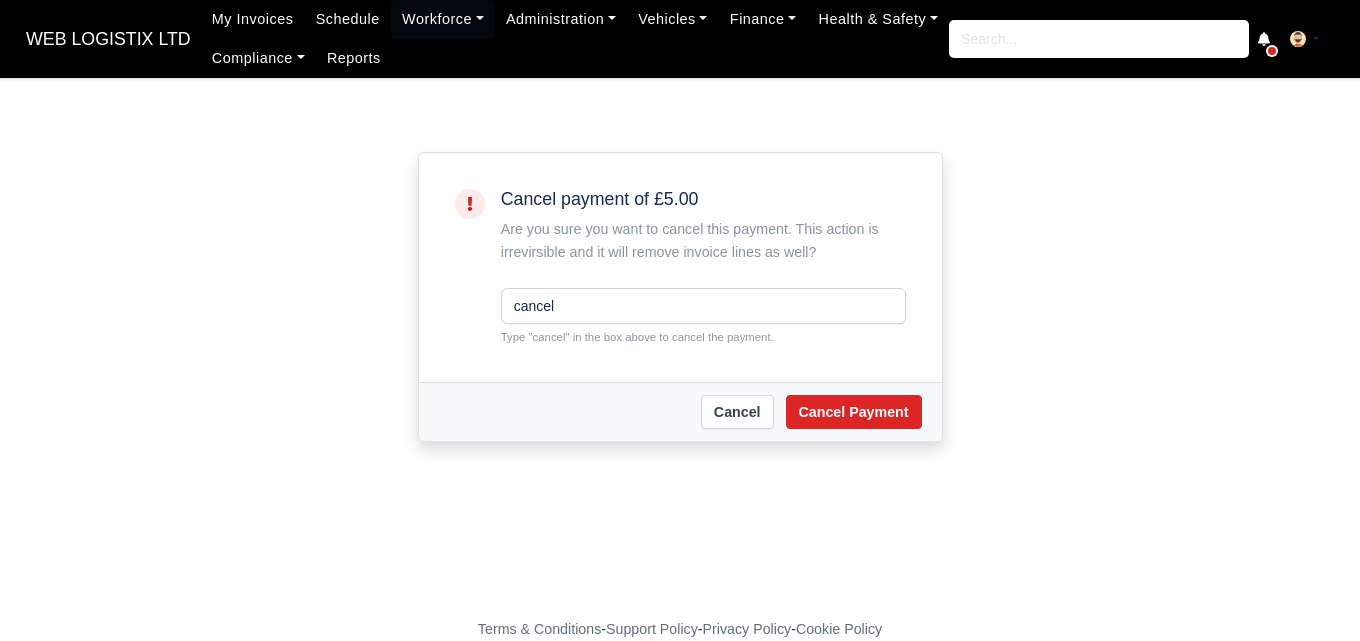 scroll, scrollTop: 0, scrollLeft: 0, axis: both 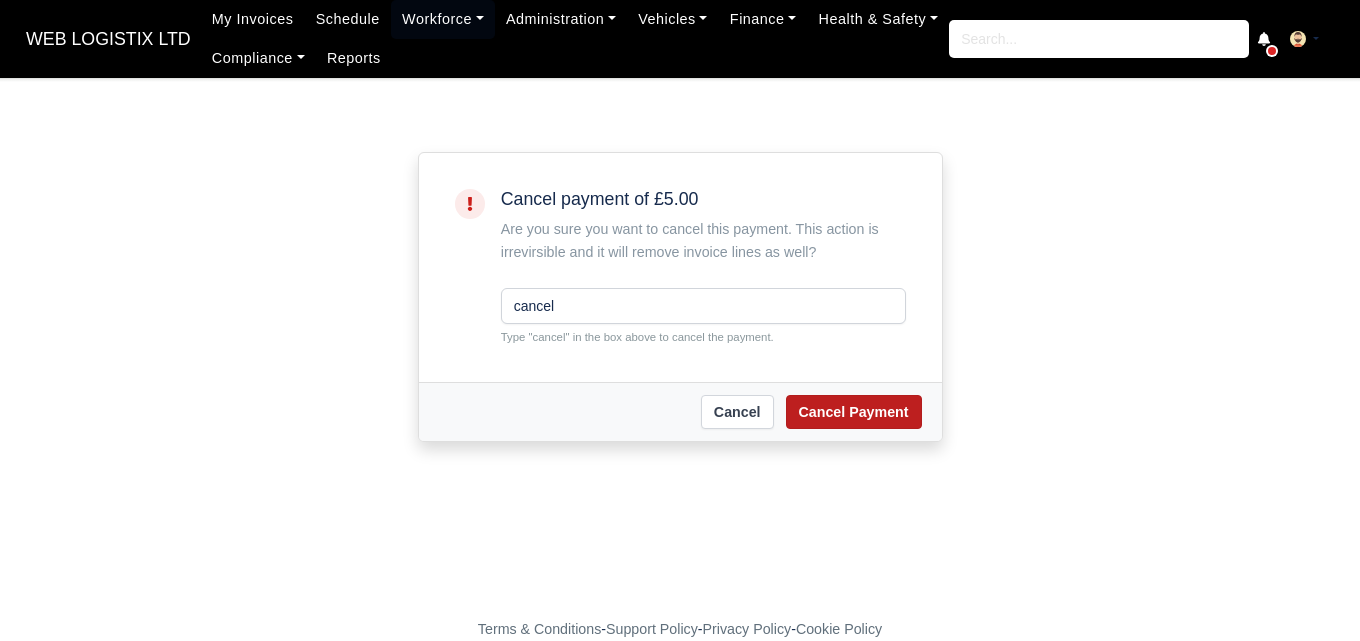 type on "cancel" 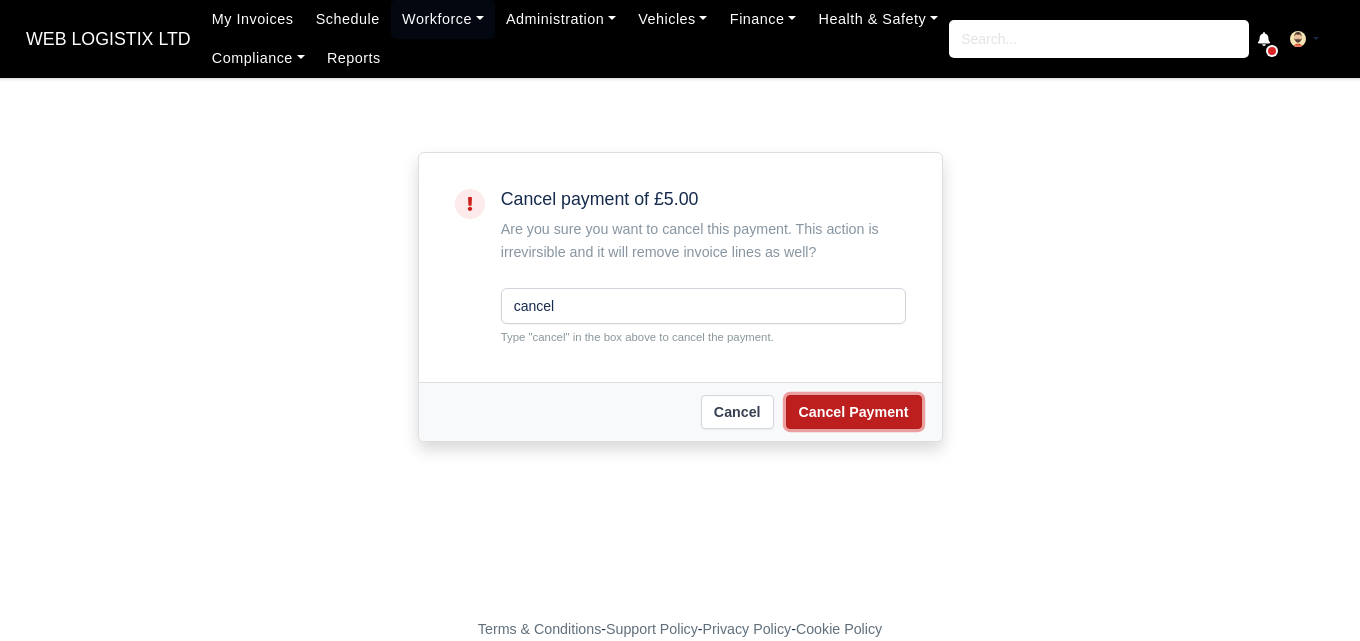 click on "Cancel Payment" at bounding box center [854, 412] 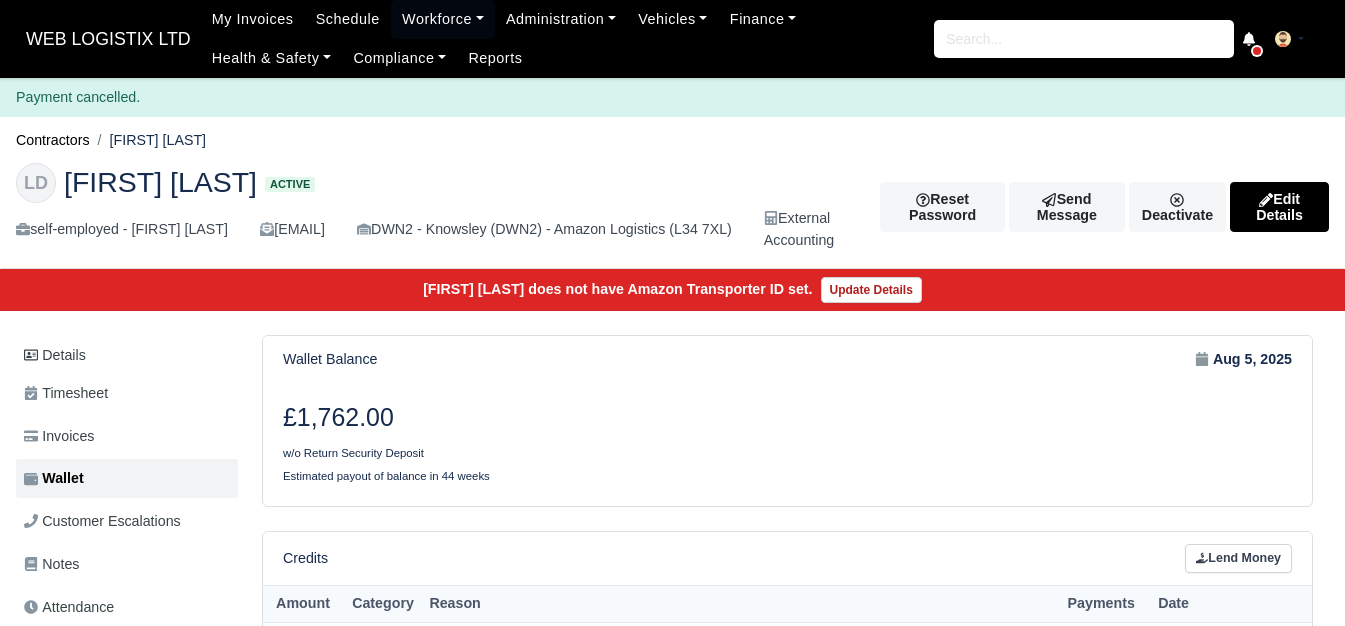 scroll, scrollTop: 0, scrollLeft: 0, axis: both 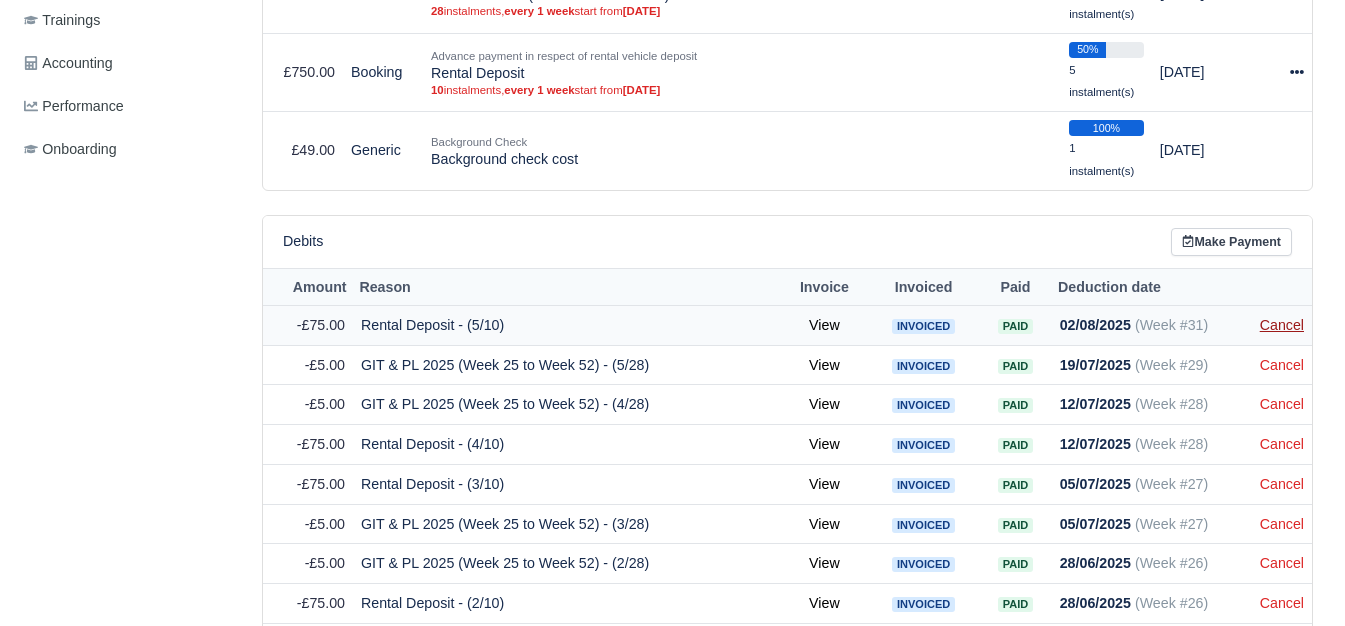 click on "Cancel" at bounding box center (1282, 325) 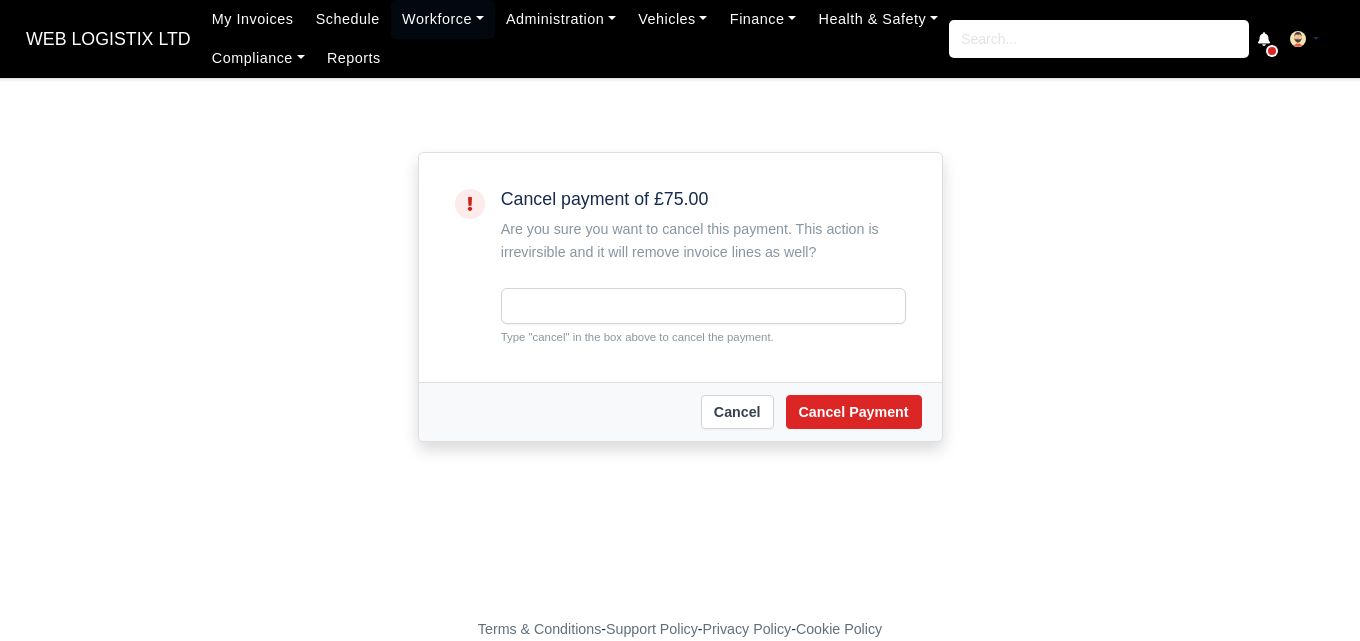 scroll, scrollTop: 0, scrollLeft: 0, axis: both 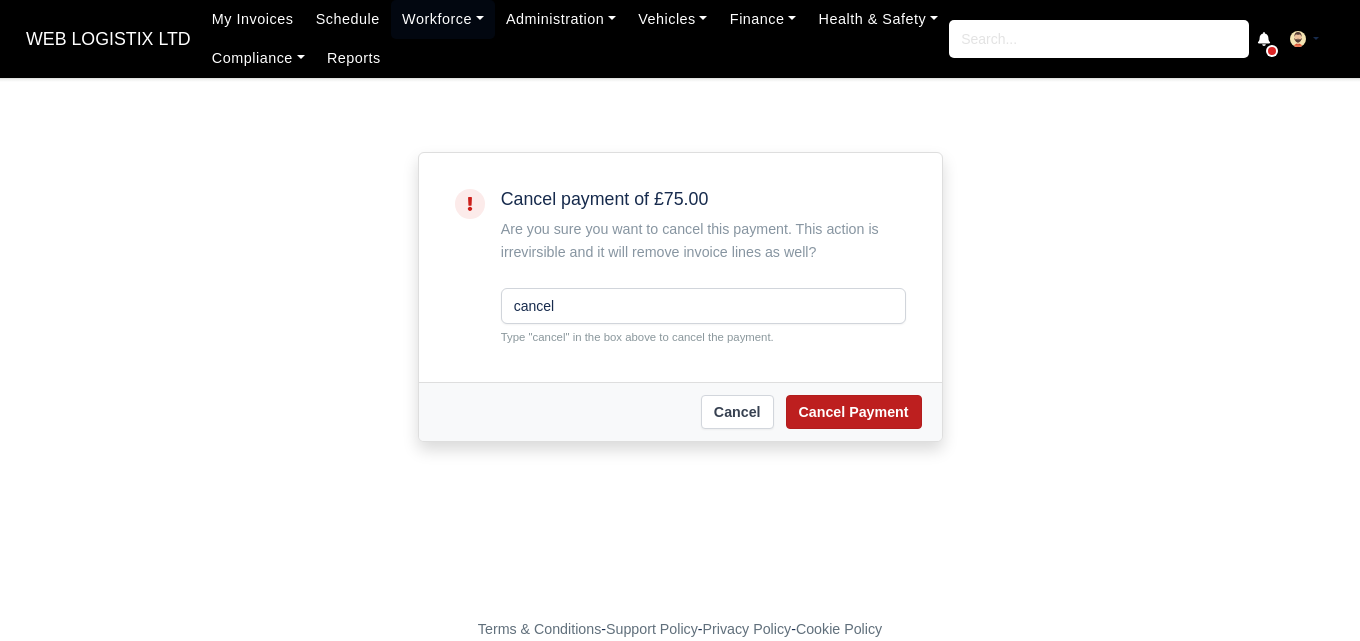 type on "cancel" 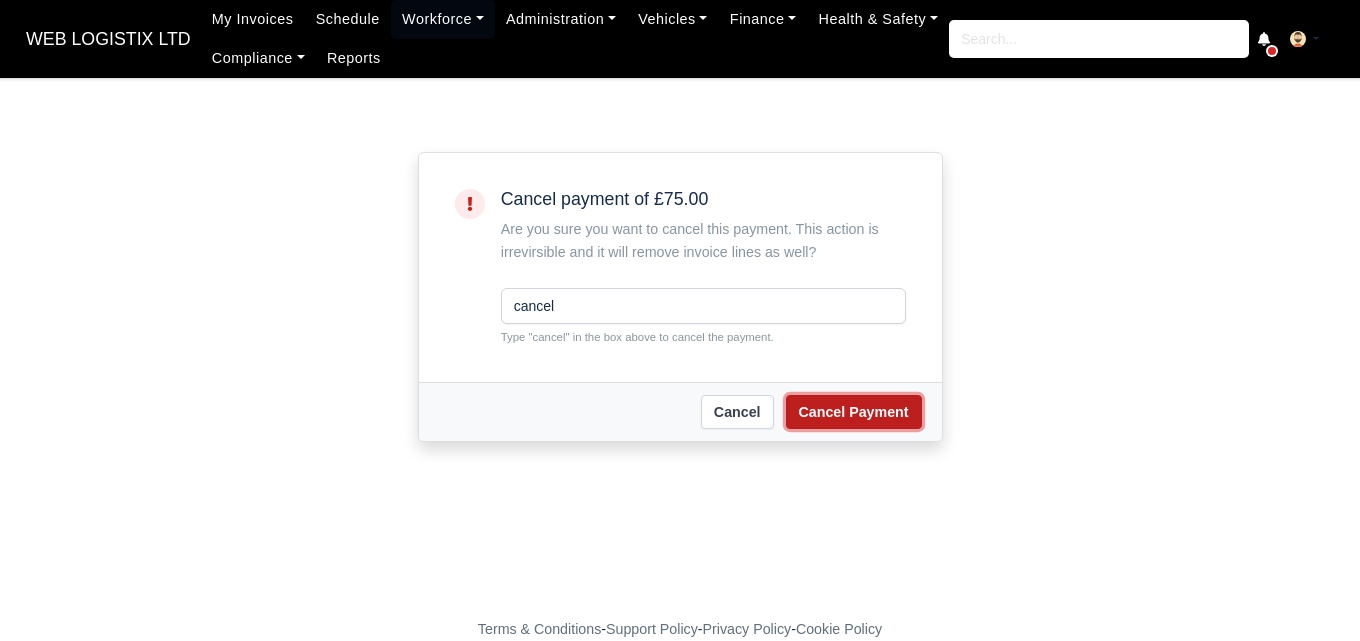 click on "Cancel Payment" at bounding box center (854, 412) 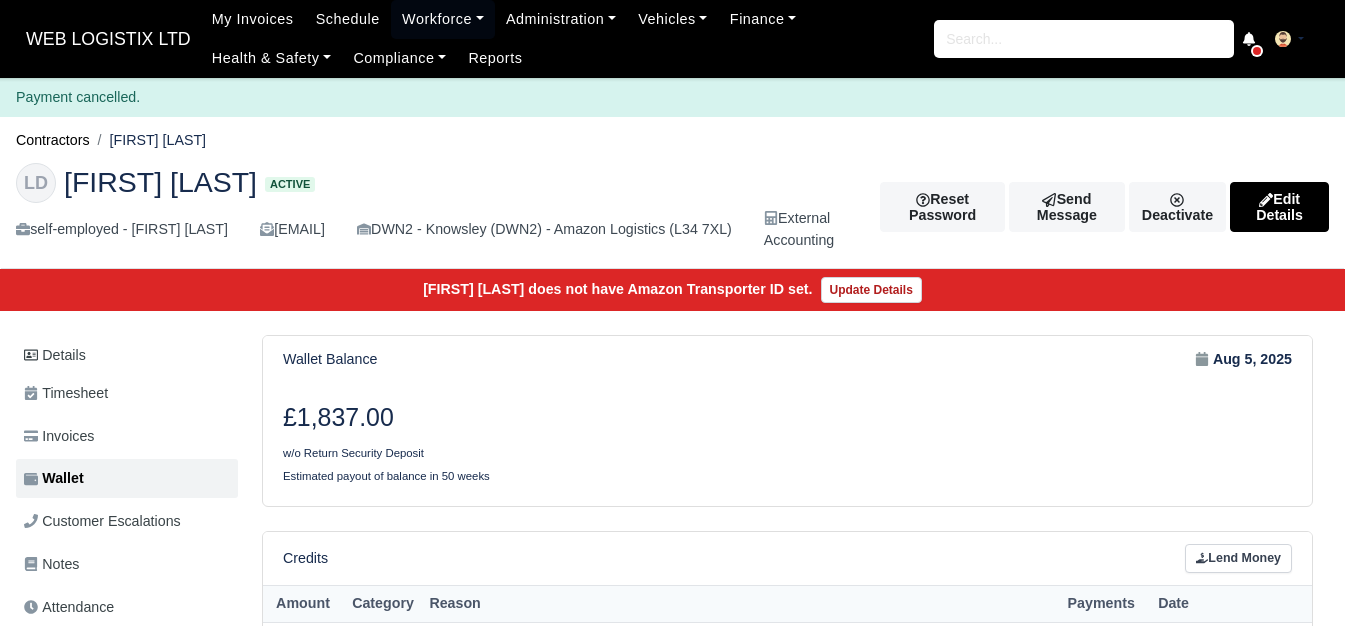 scroll, scrollTop: 0, scrollLeft: 0, axis: both 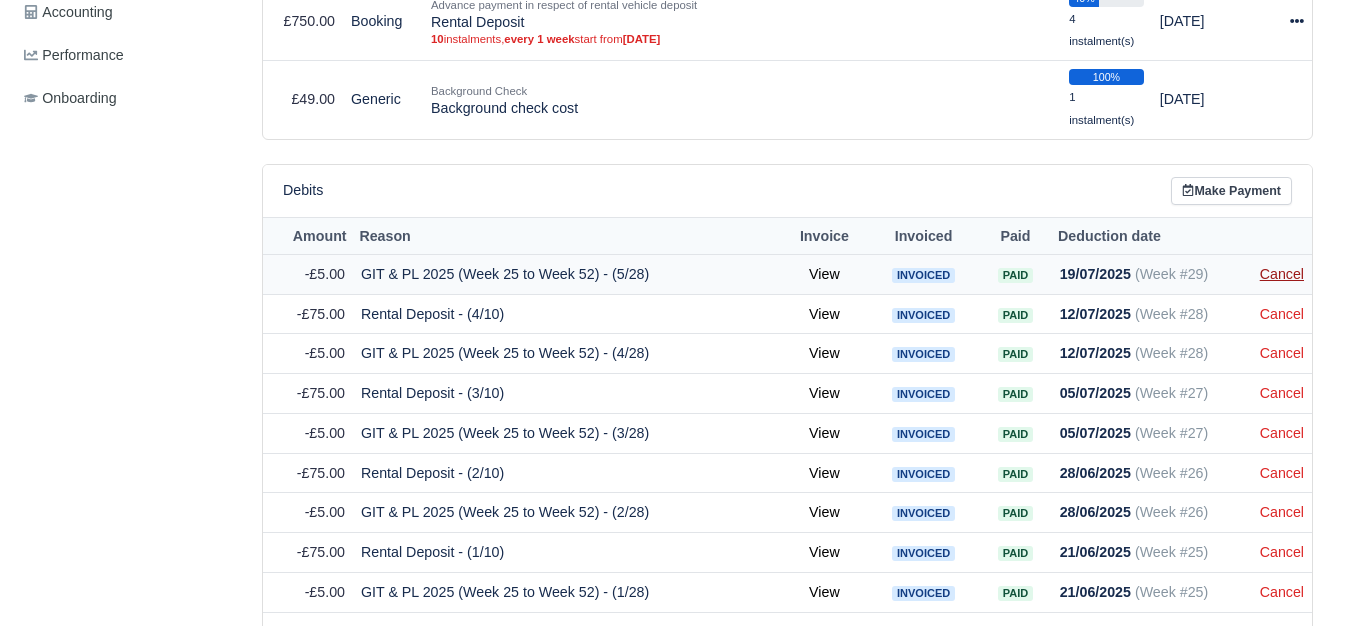 click on "Cancel" at bounding box center (1282, 274) 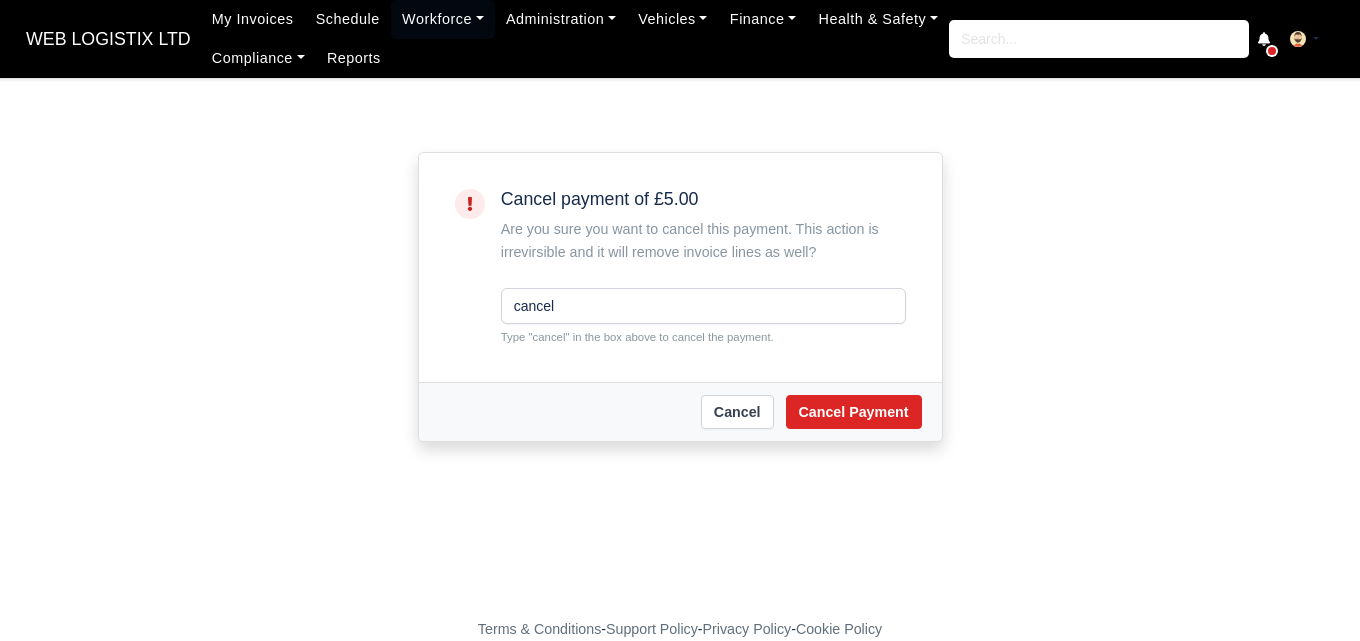 scroll, scrollTop: 0, scrollLeft: 0, axis: both 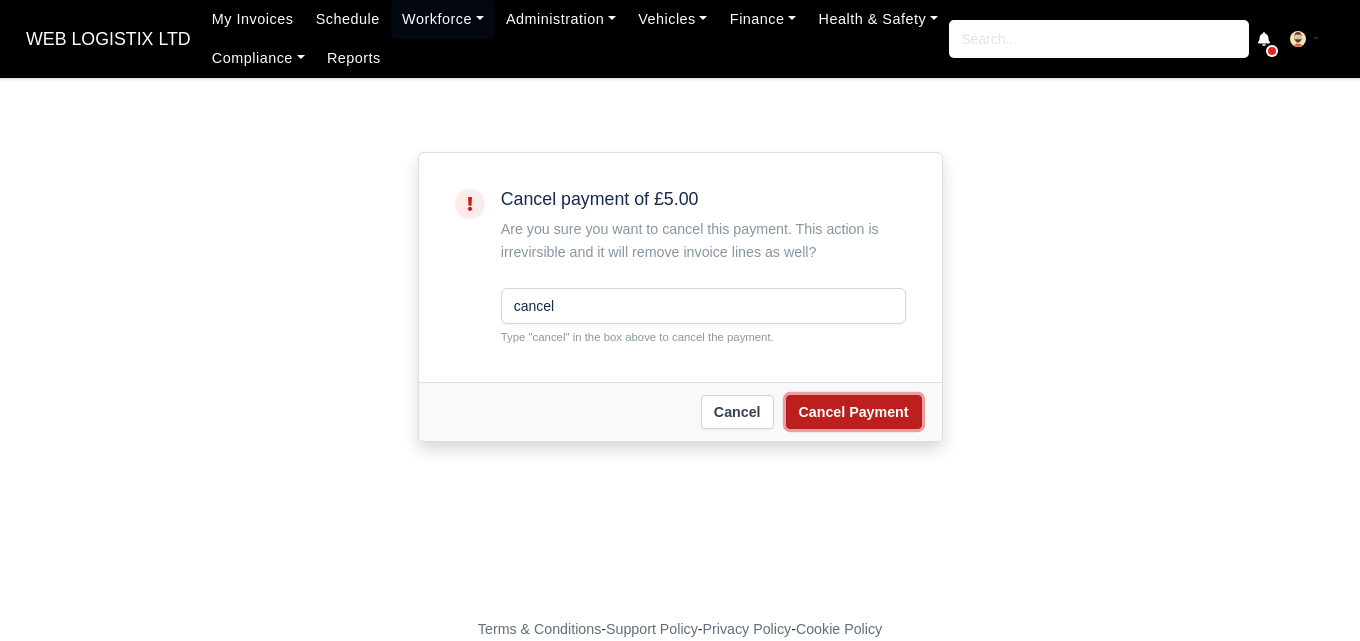click on "Cancel Payment" at bounding box center [854, 412] 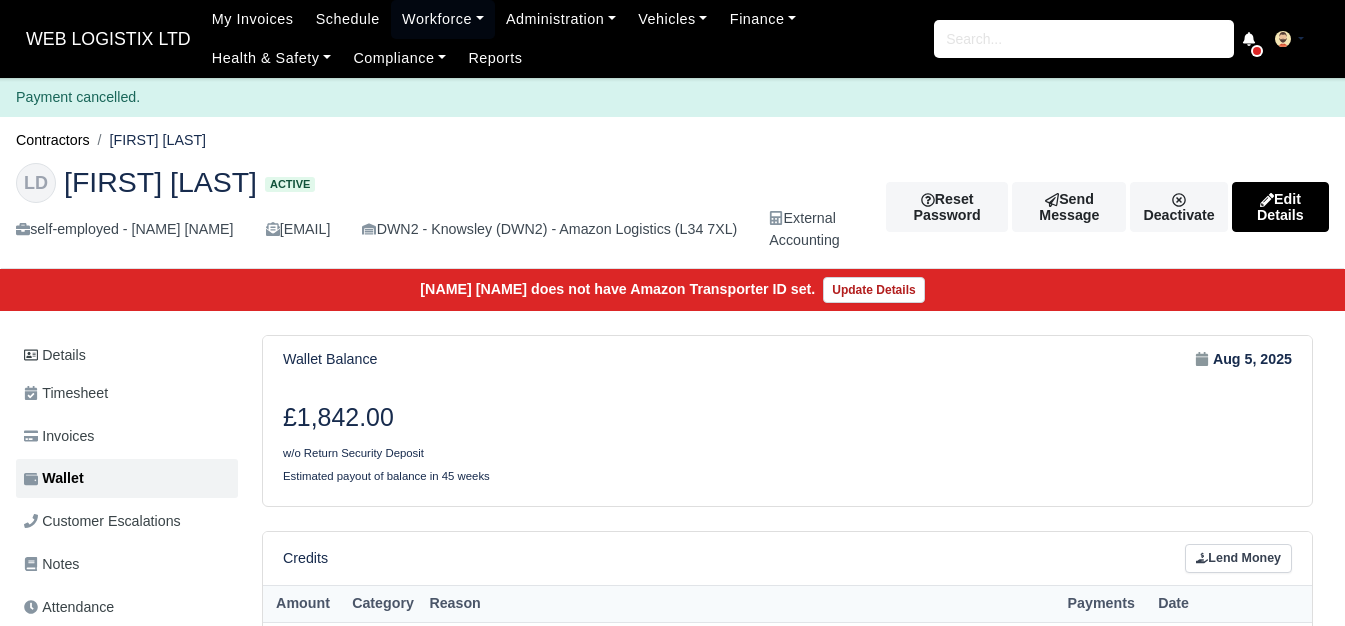 scroll, scrollTop: 0, scrollLeft: 0, axis: both 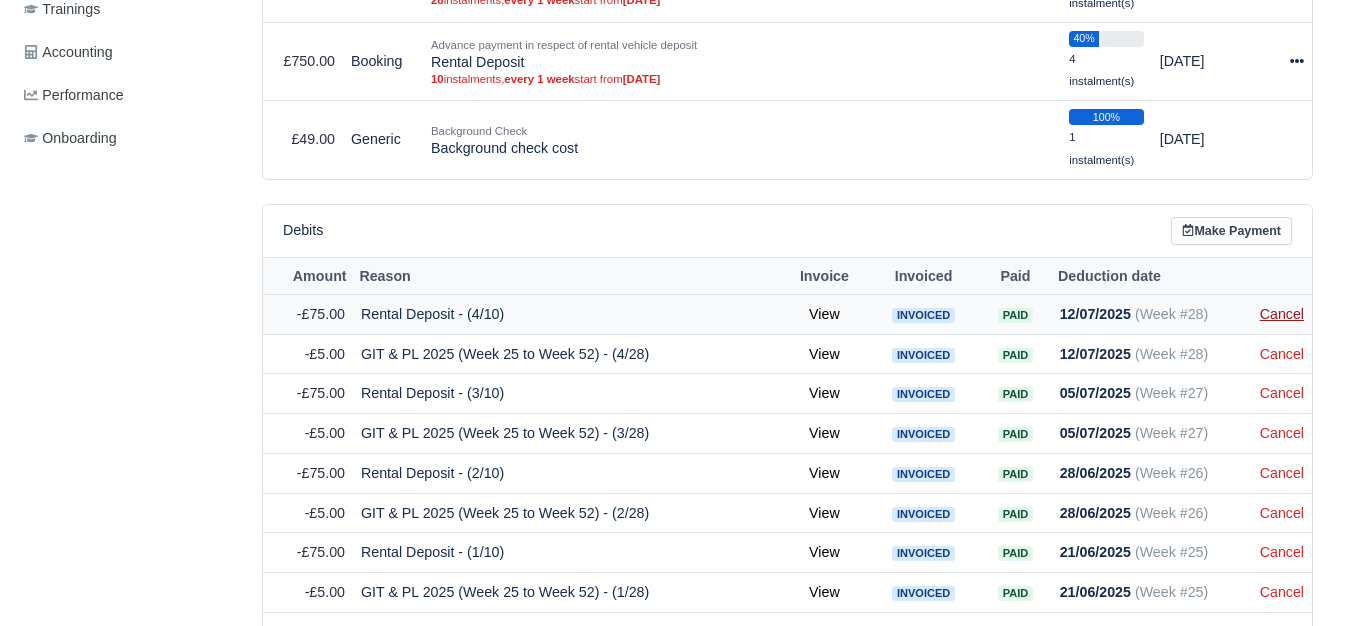 click on "Cancel" at bounding box center [1282, 314] 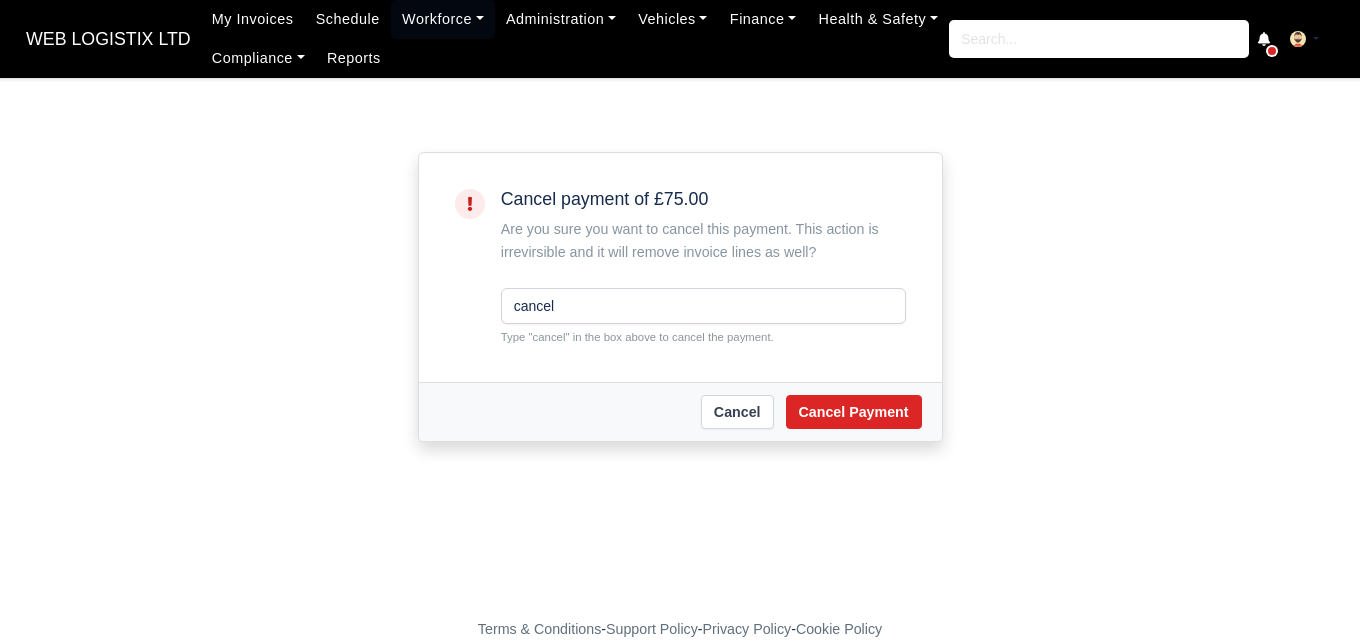 scroll, scrollTop: 0, scrollLeft: 0, axis: both 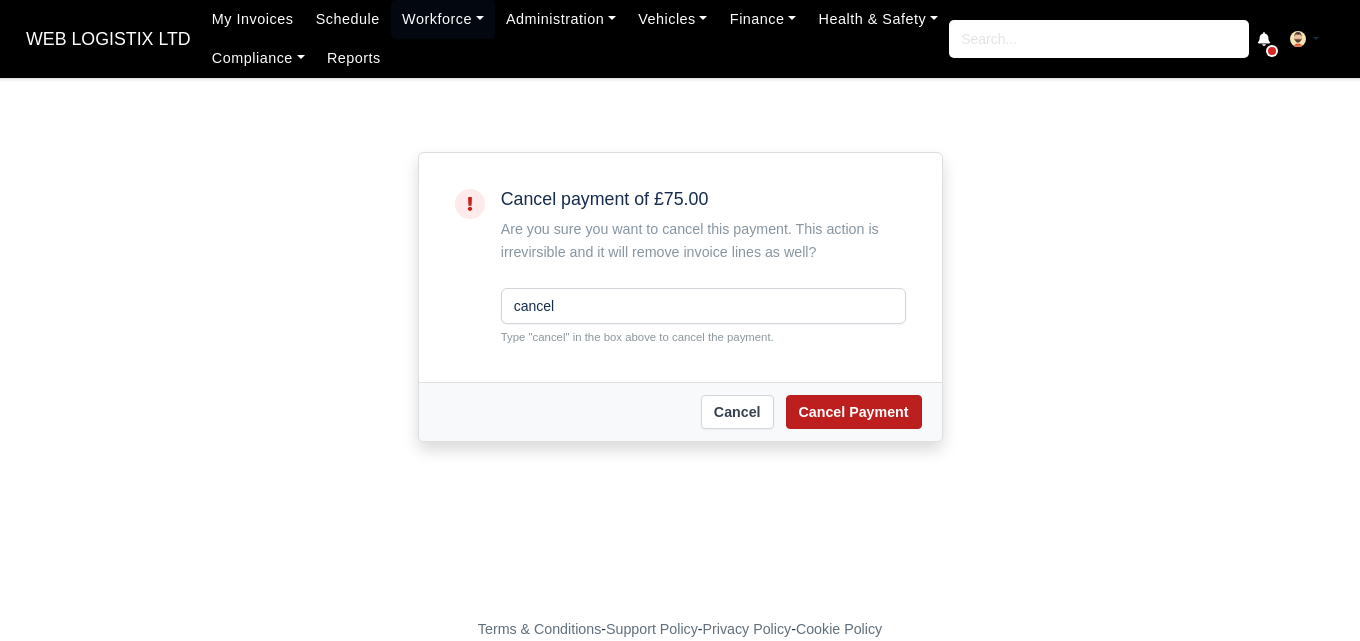 type on "cancel" 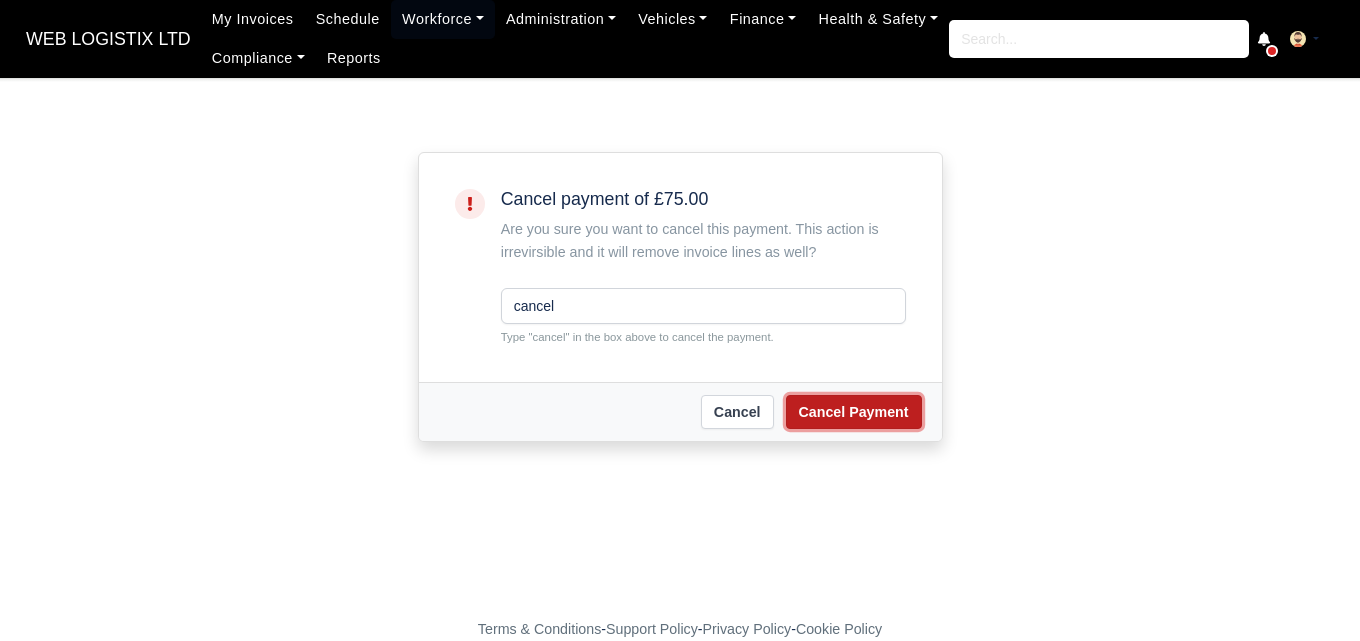 click on "Cancel Payment" at bounding box center (854, 412) 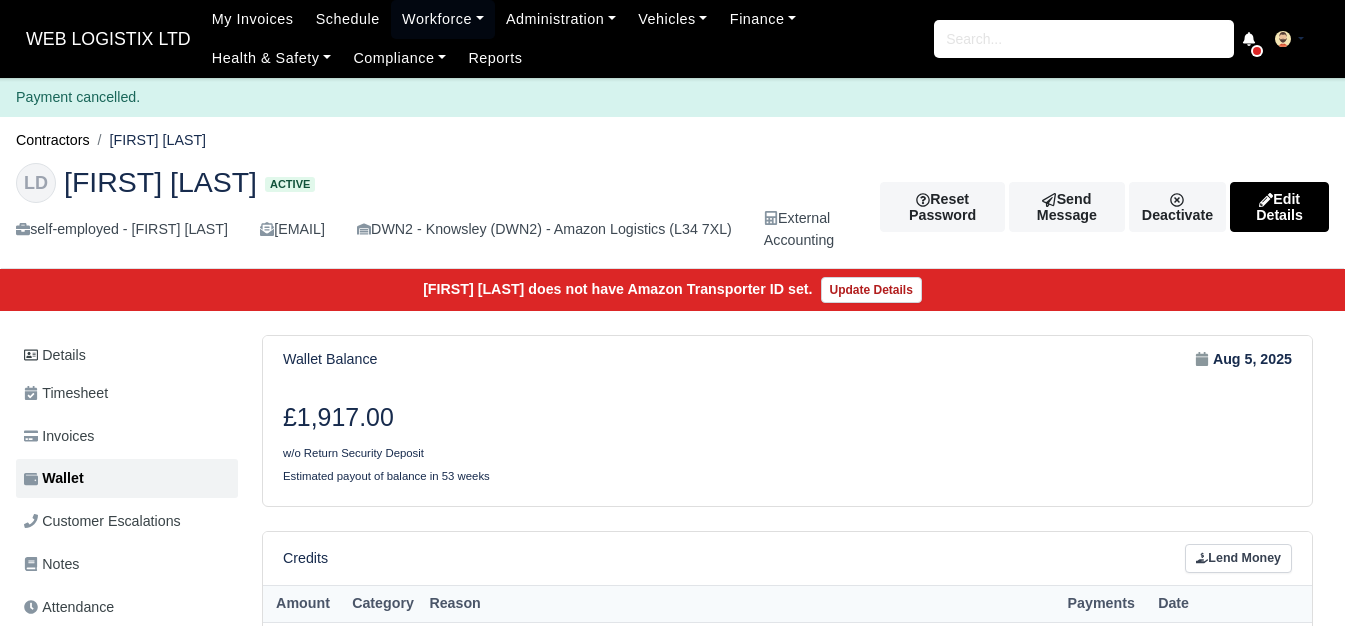scroll, scrollTop: 0, scrollLeft: 0, axis: both 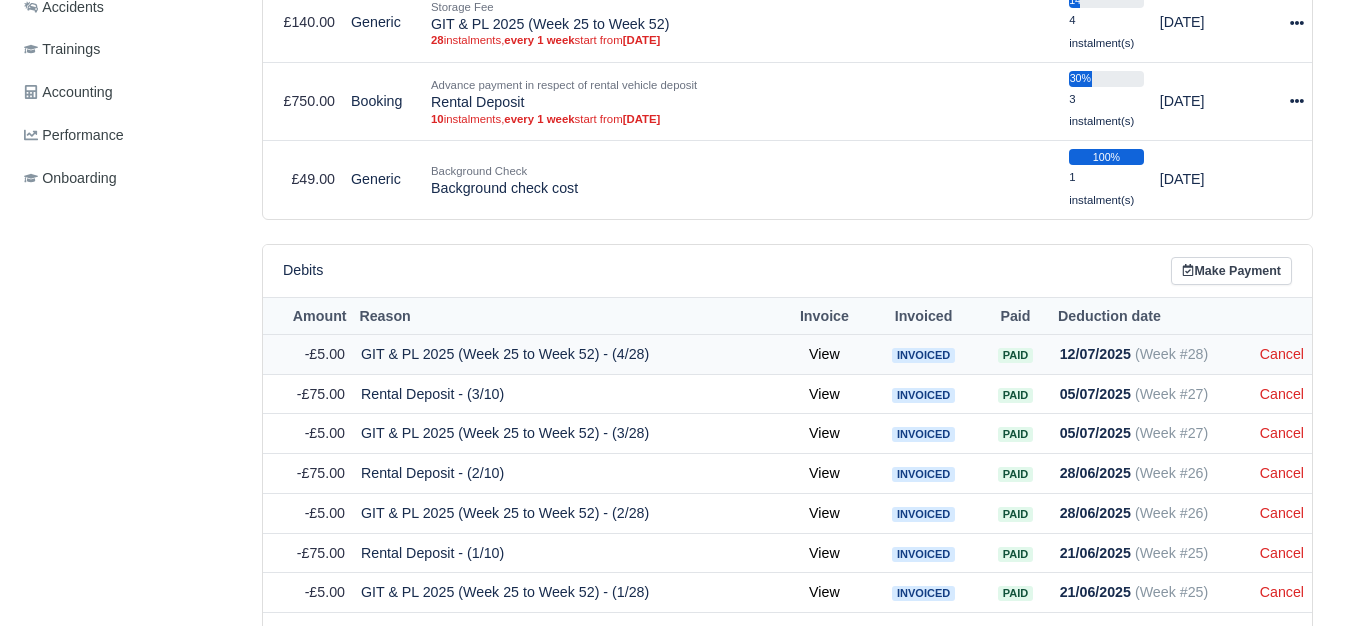 click on "Cancel" at bounding box center [1282, 354] 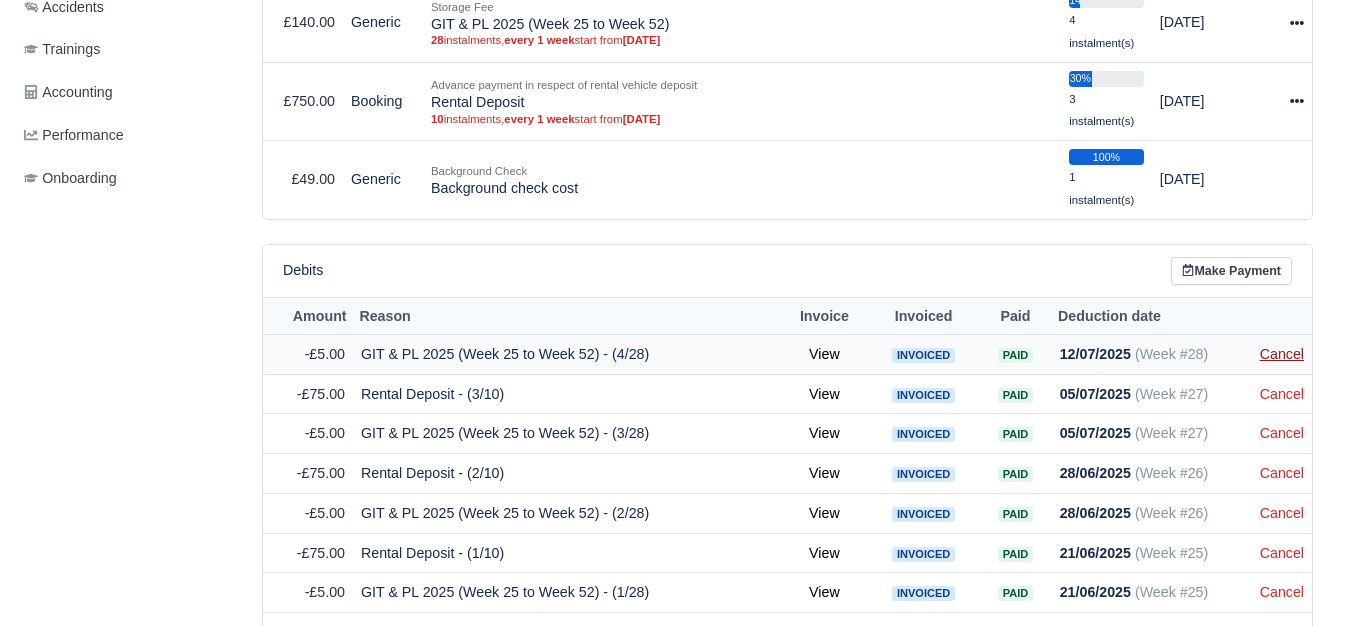click on "Cancel" at bounding box center (1282, 354) 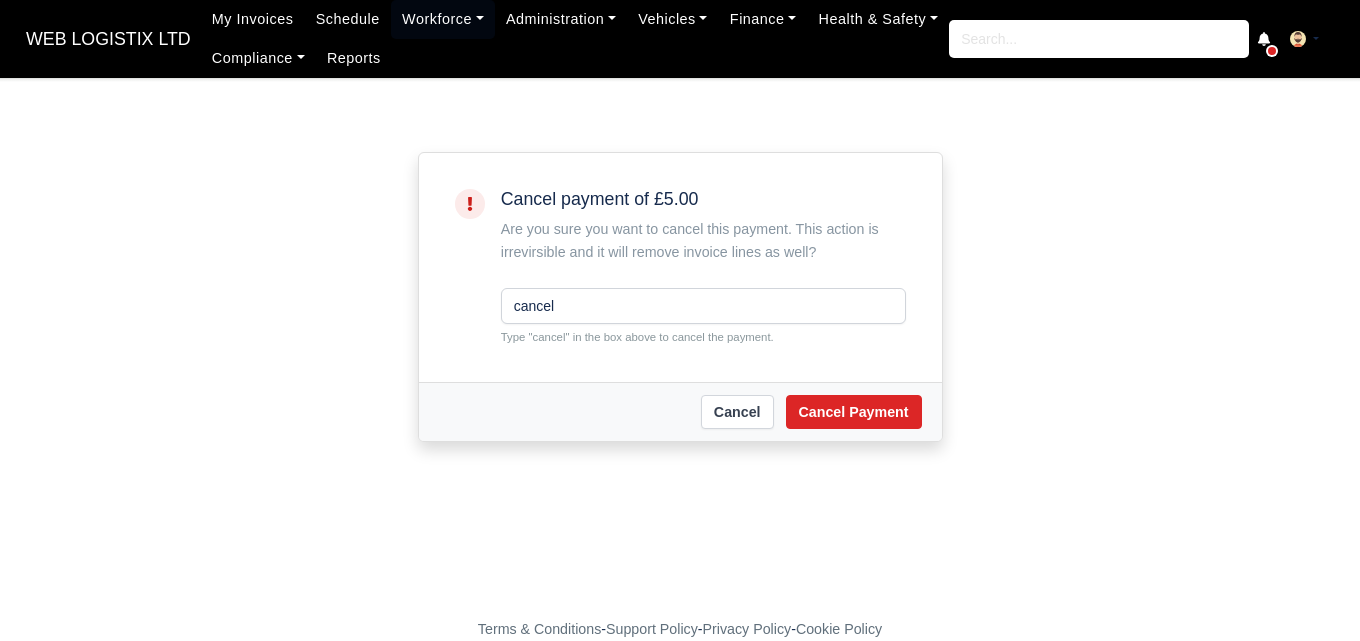 scroll, scrollTop: 0, scrollLeft: 0, axis: both 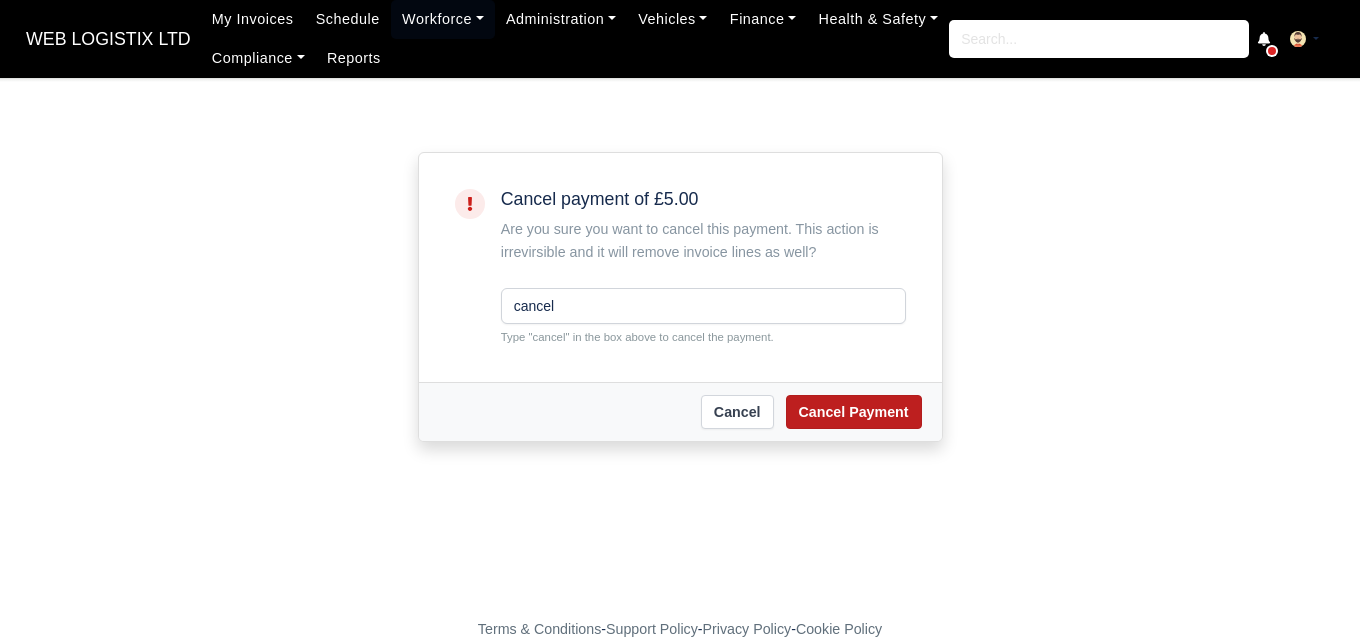 type on "cancel" 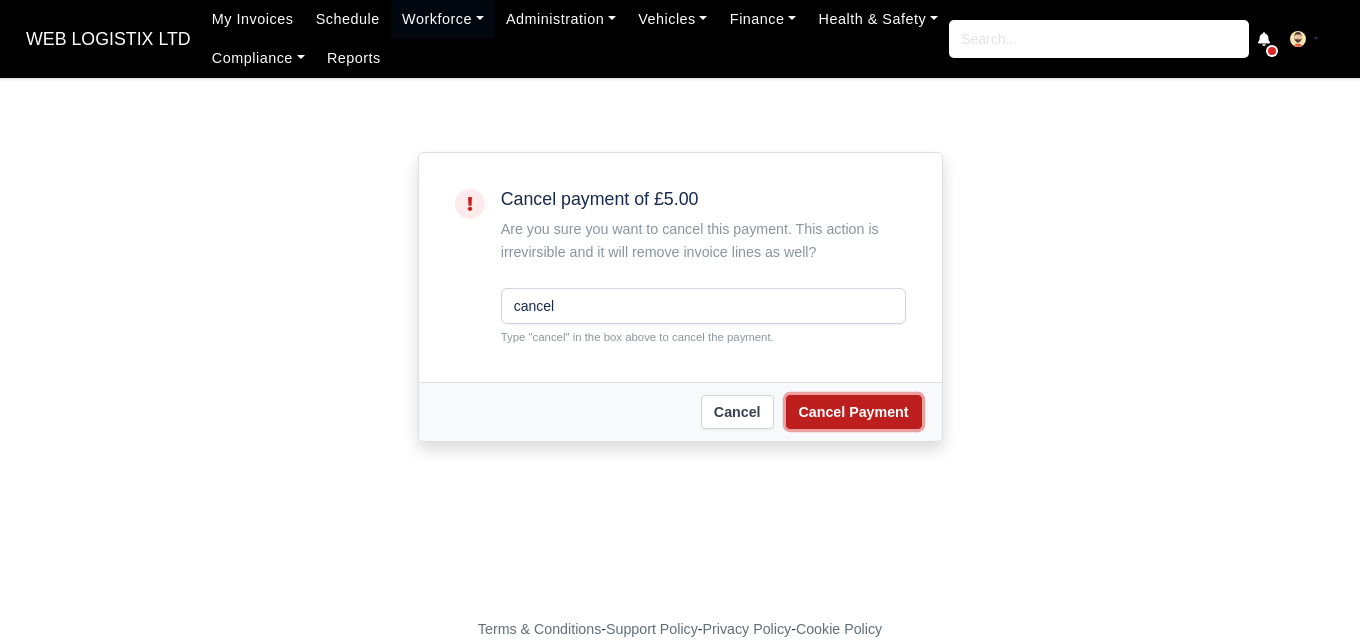 click on "Cancel Payment" at bounding box center [854, 412] 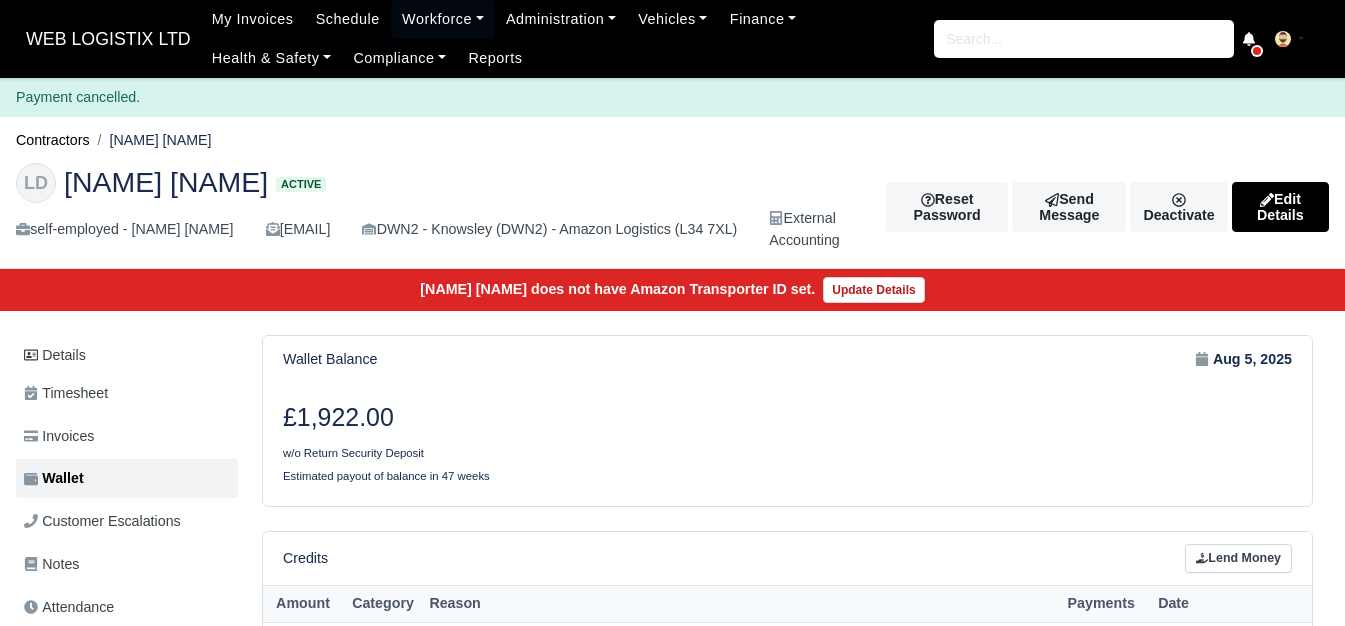 scroll, scrollTop: 0, scrollLeft: 0, axis: both 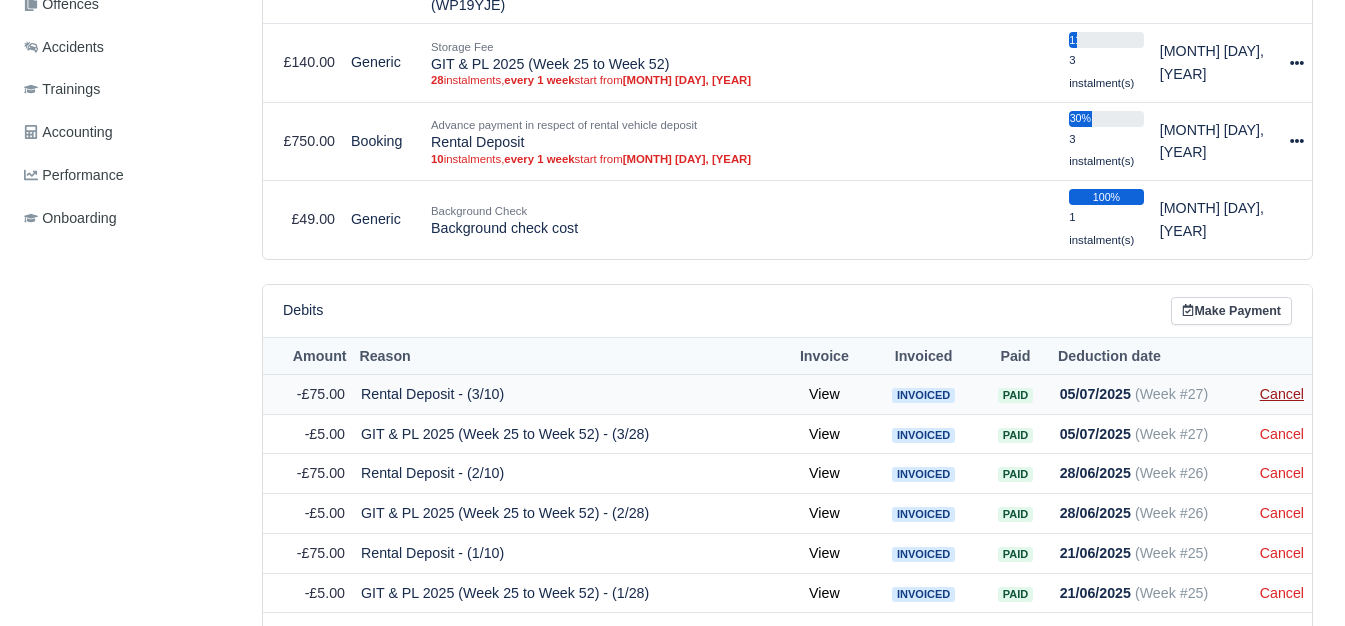 click on "Cancel" at bounding box center (1282, 394) 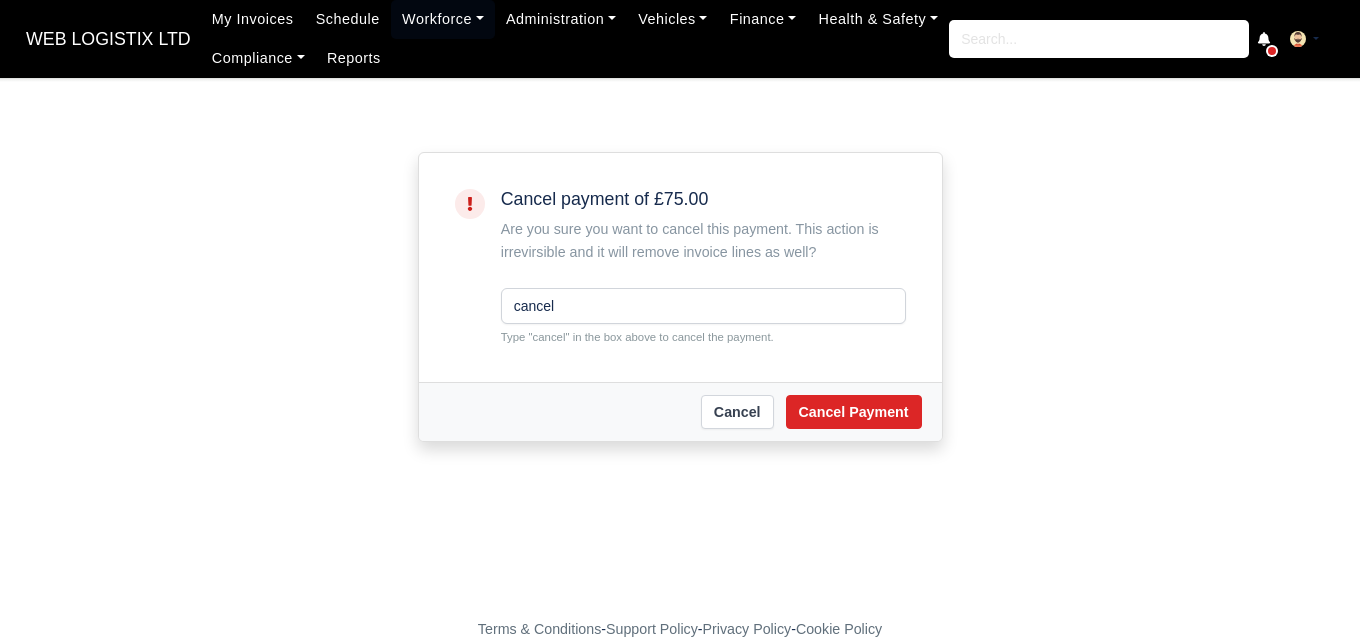 scroll, scrollTop: 0, scrollLeft: 0, axis: both 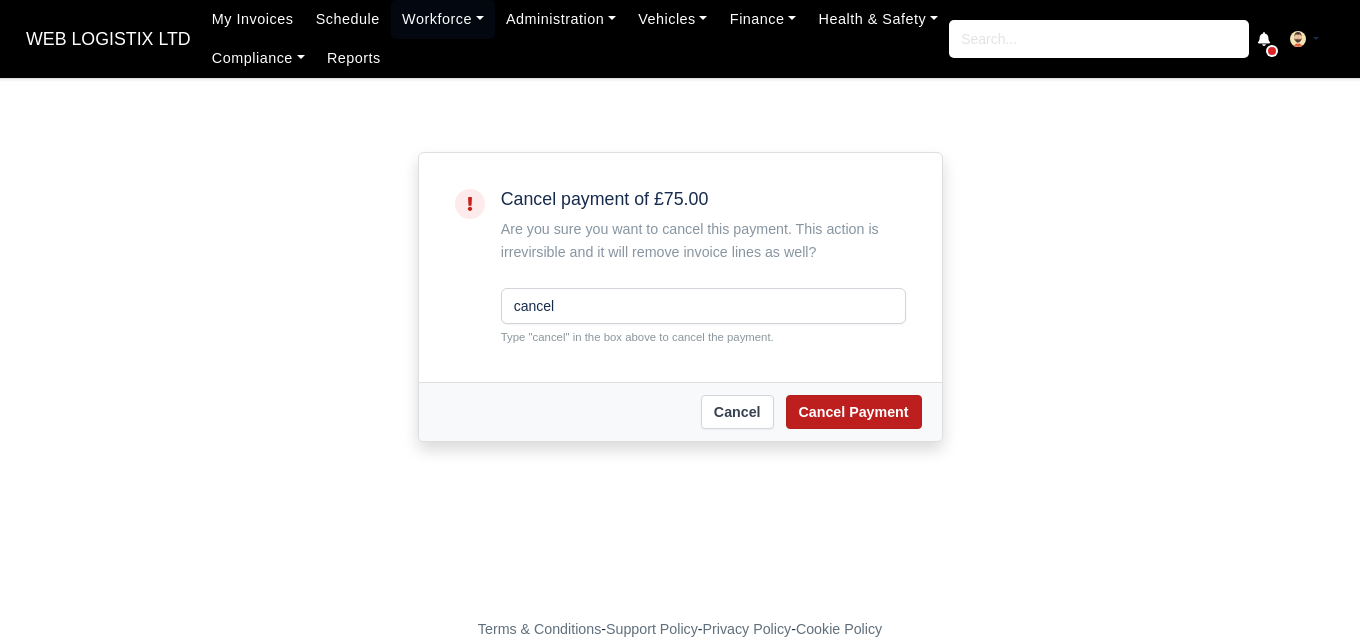 type on "cancel" 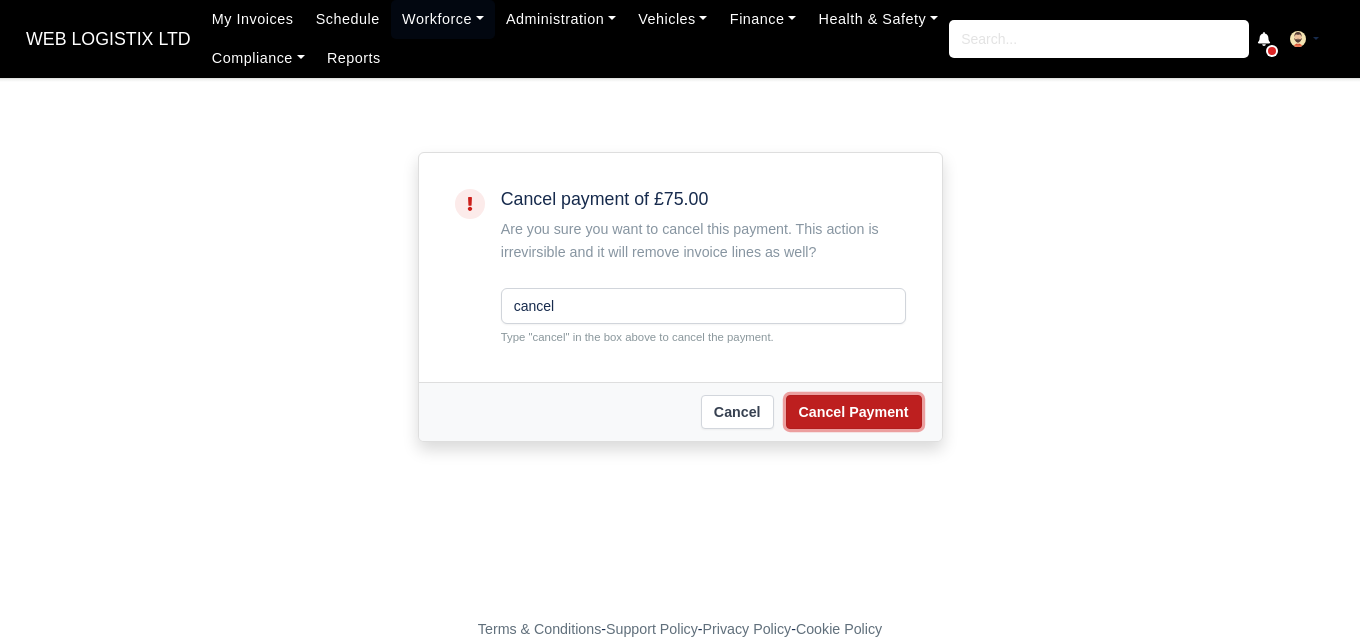 click on "Cancel Payment" at bounding box center [854, 412] 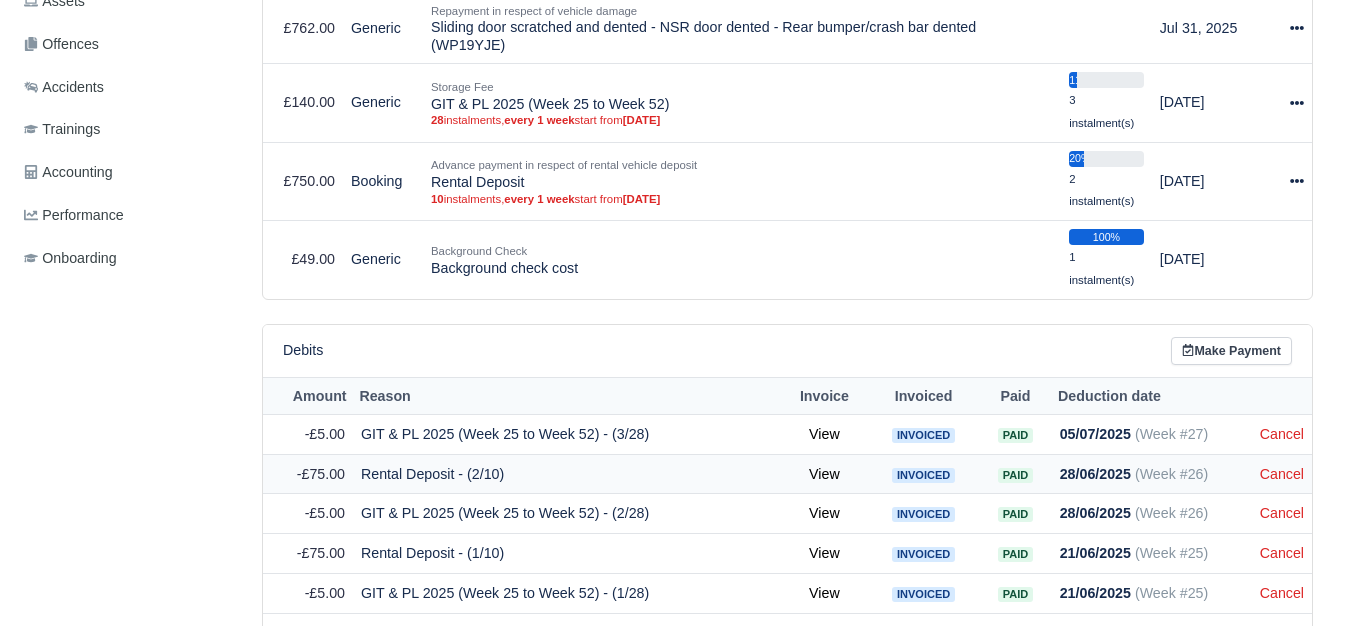 scroll, scrollTop: 734, scrollLeft: 0, axis: vertical 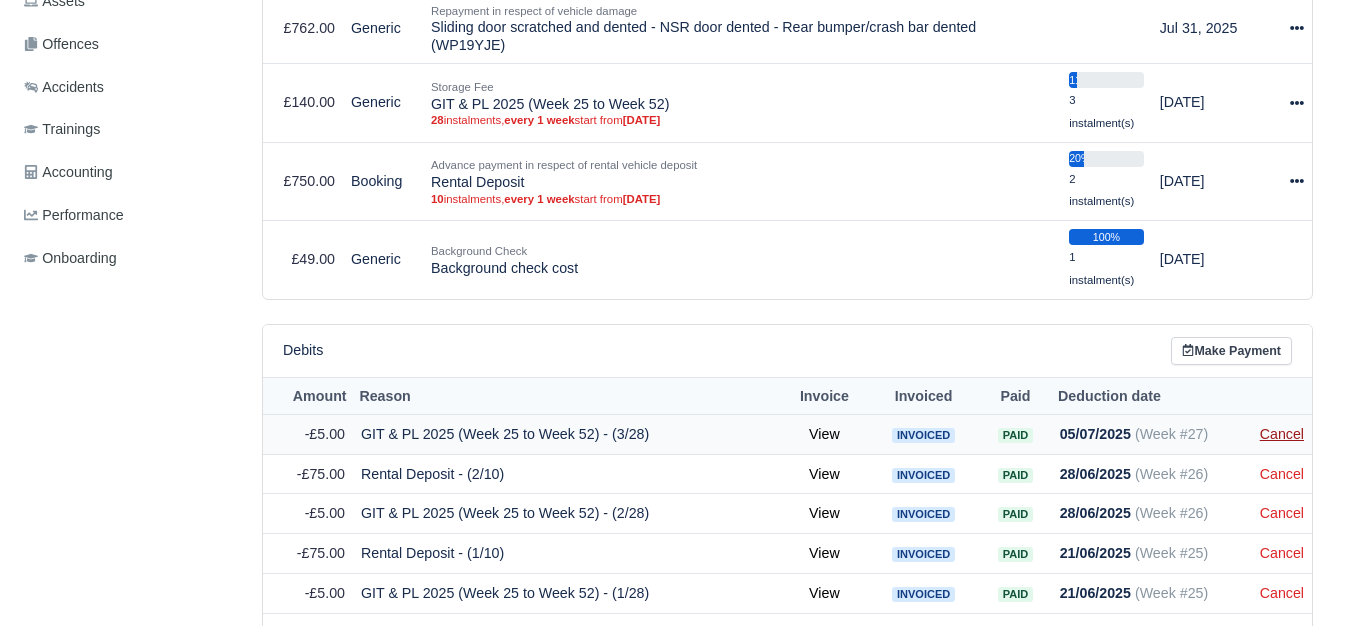 click on "Cancel" at bounding box center (1282, 434) 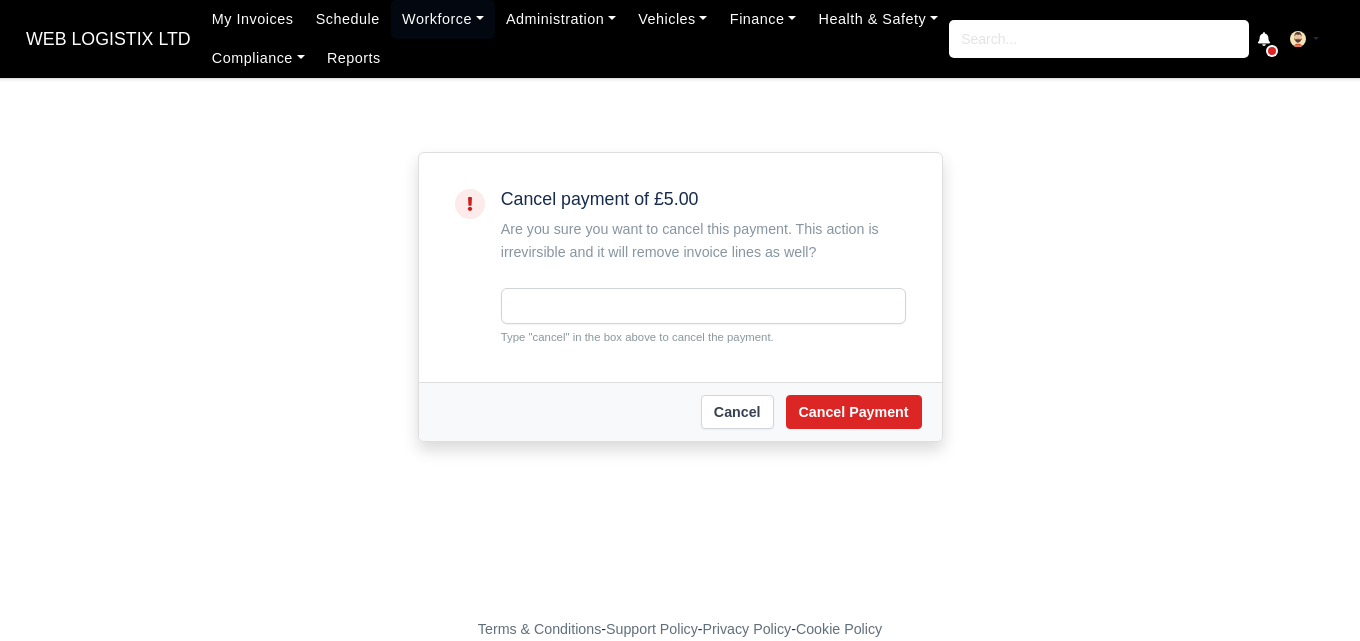 scroll, scrollTop: 0, scrollLeft: 0, axis: both 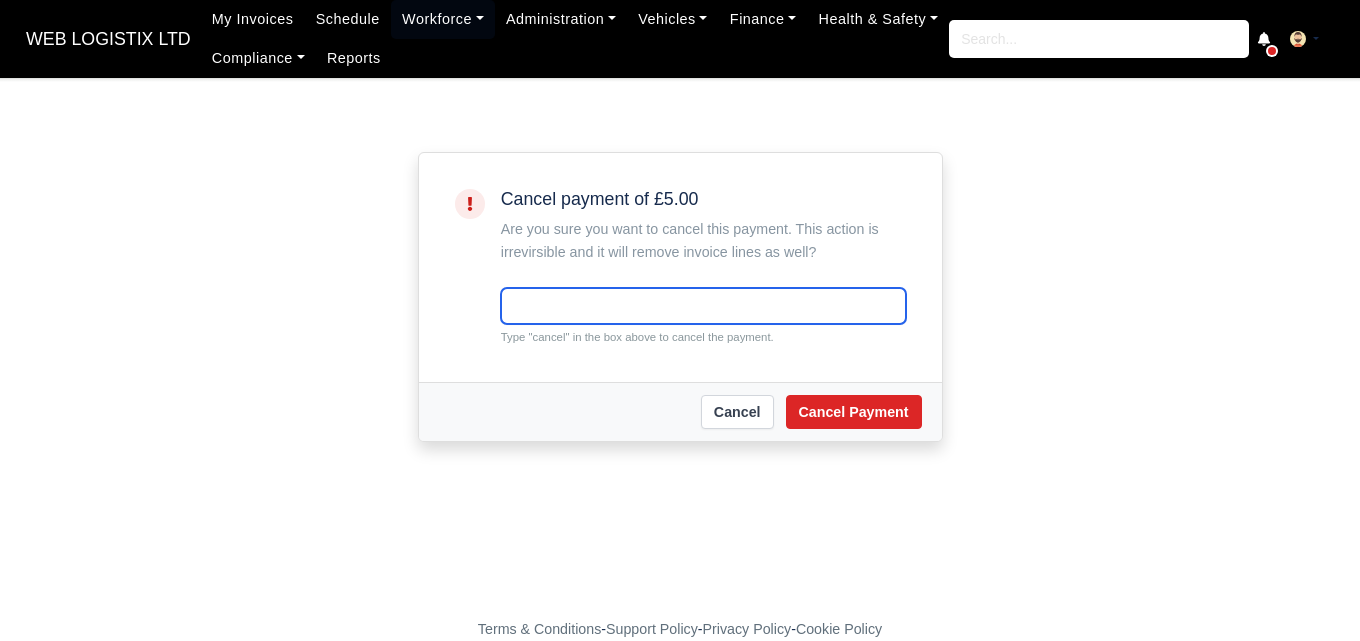 click at bounding box center (703, 306) 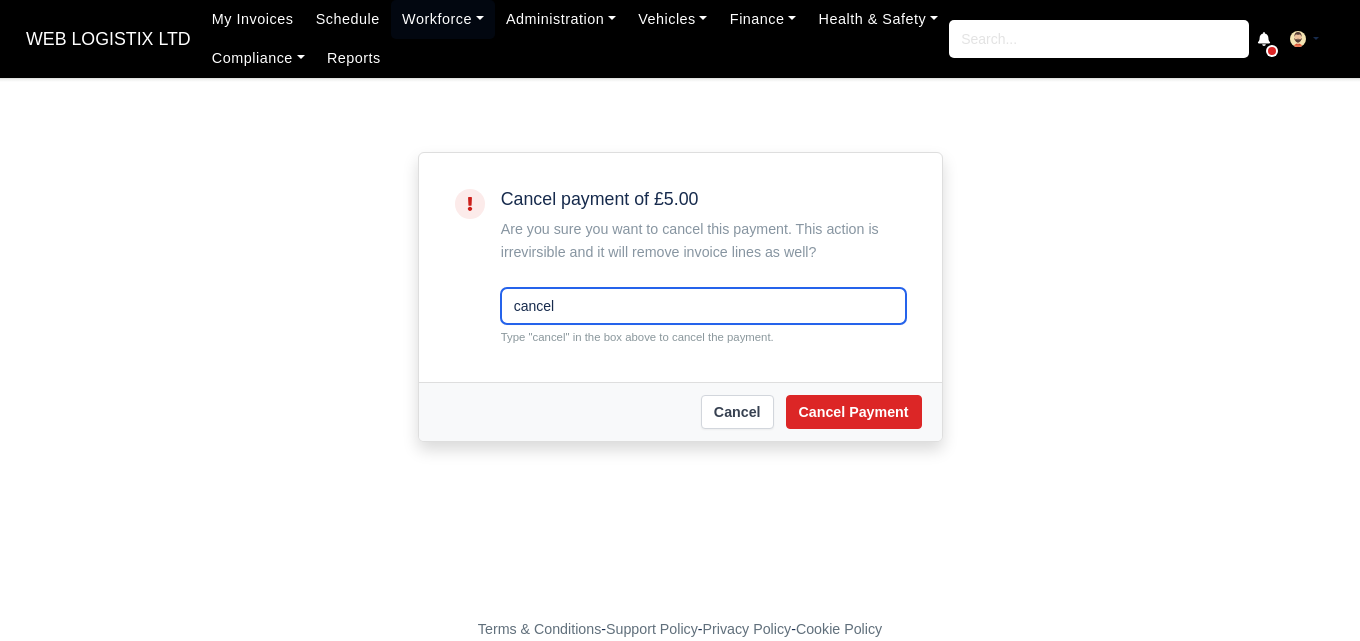 type on "cancel" 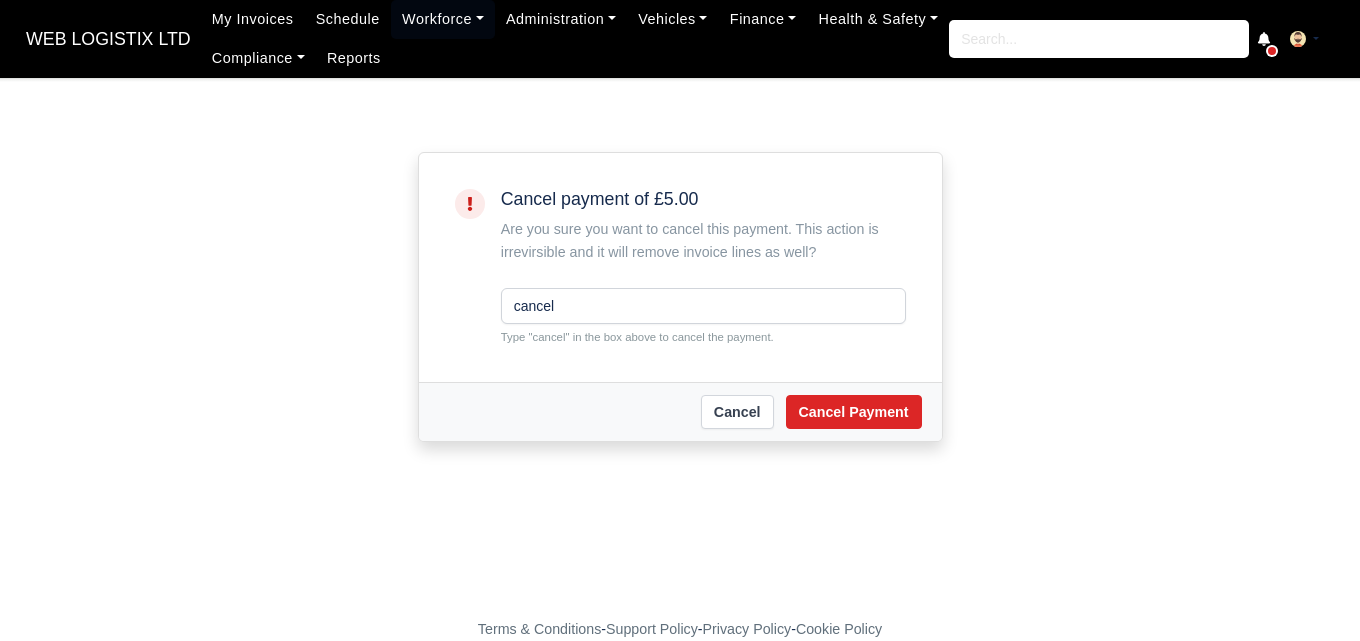 click on "Cancel
Cancel Payment" at bounding box center [680, 411] 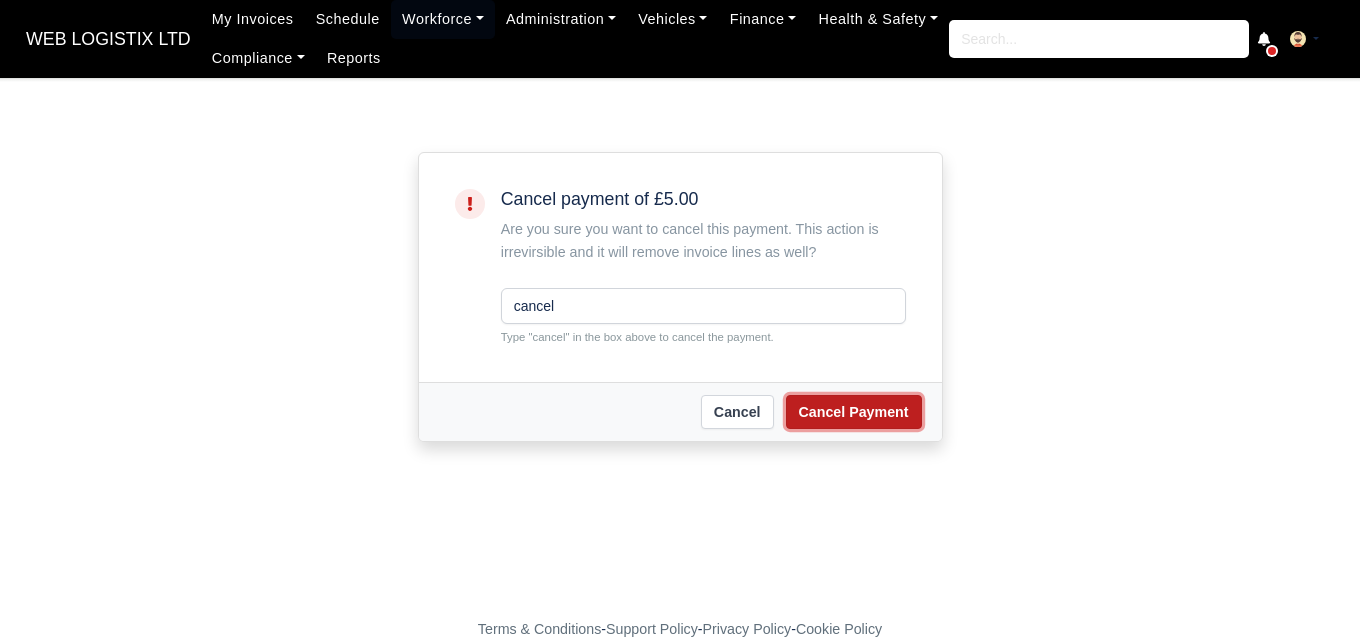 click on "Cancel Payment" at bounding box center (854, 412) 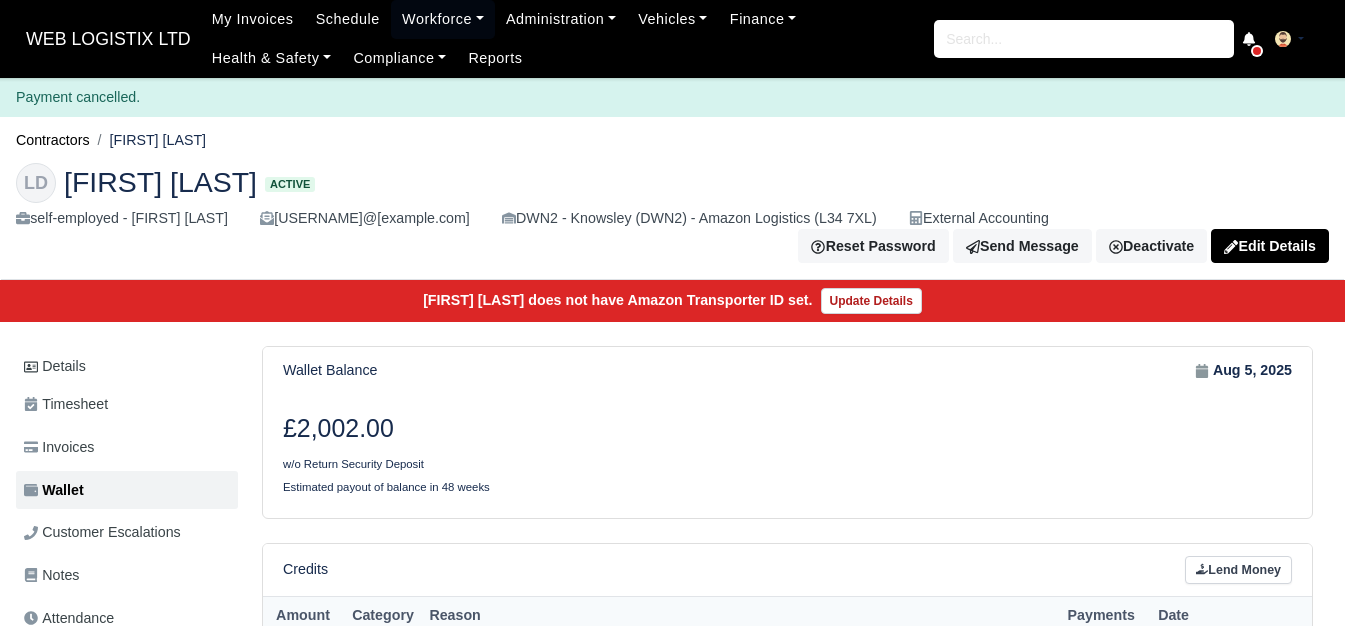 scroll, scrollTop: 0, scrollLeft: 0, axis: both 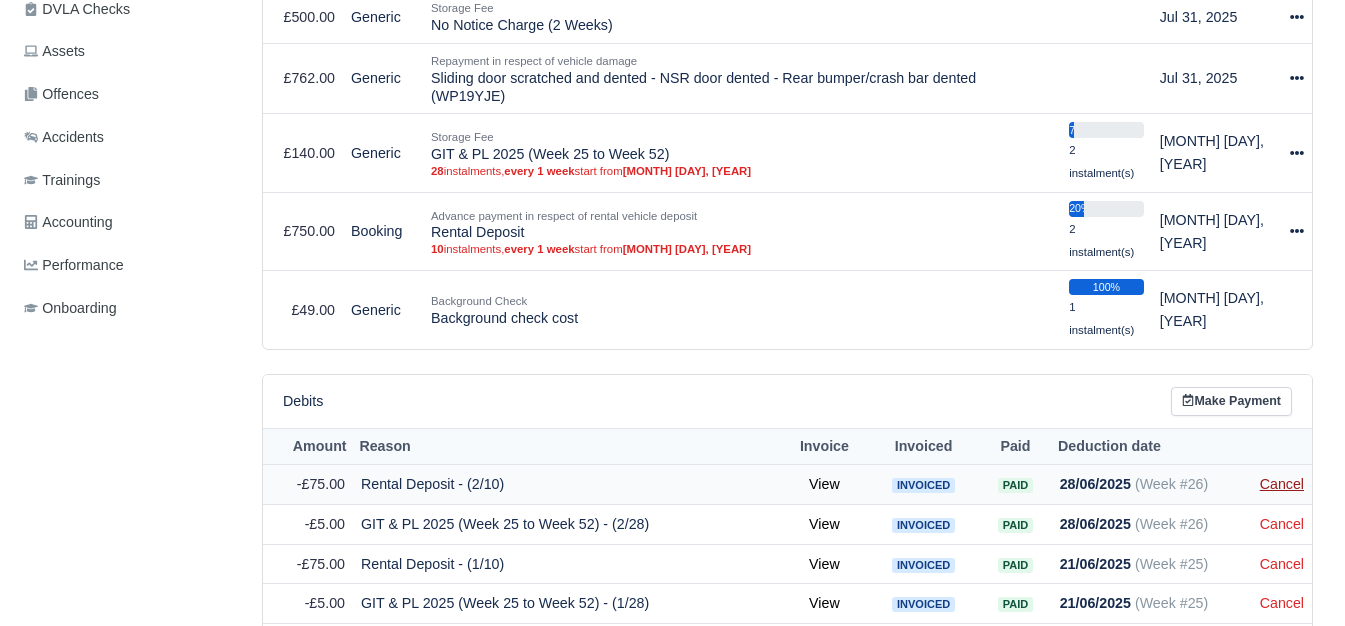 click on "Cancel" at bounding box center [1282, 484] 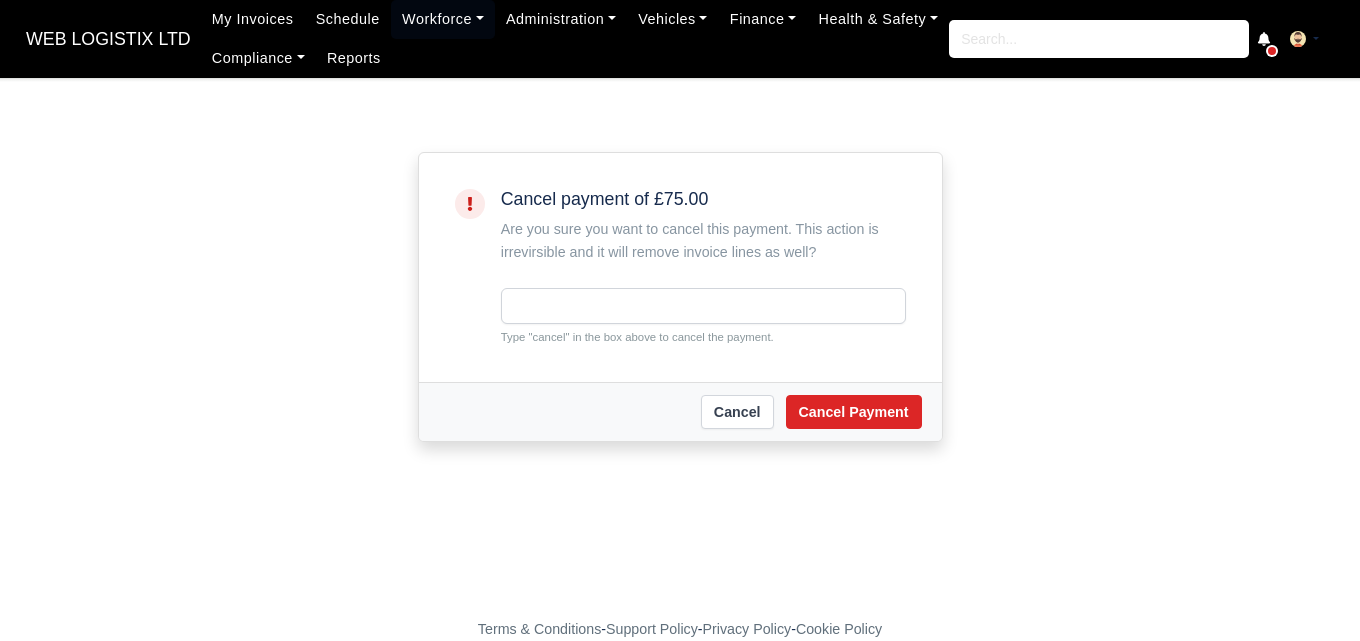 scroll, scrollTop: 0, scrollLeft: 0, axis: both 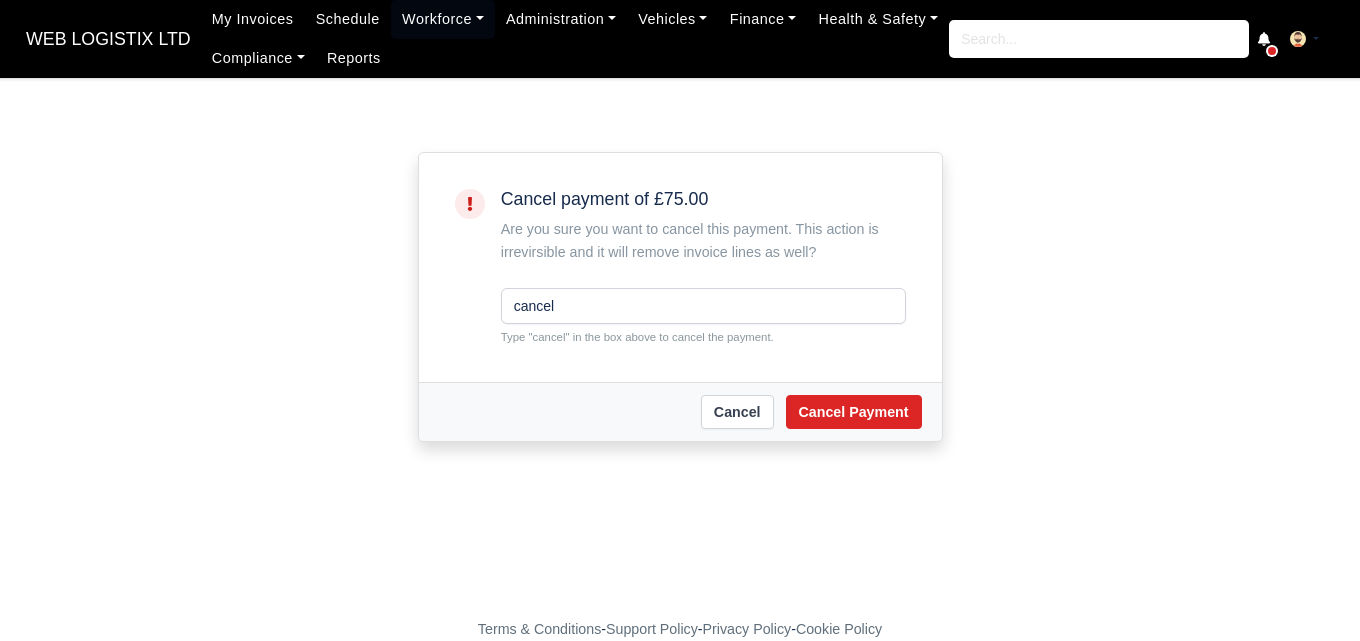 type on "cancel" 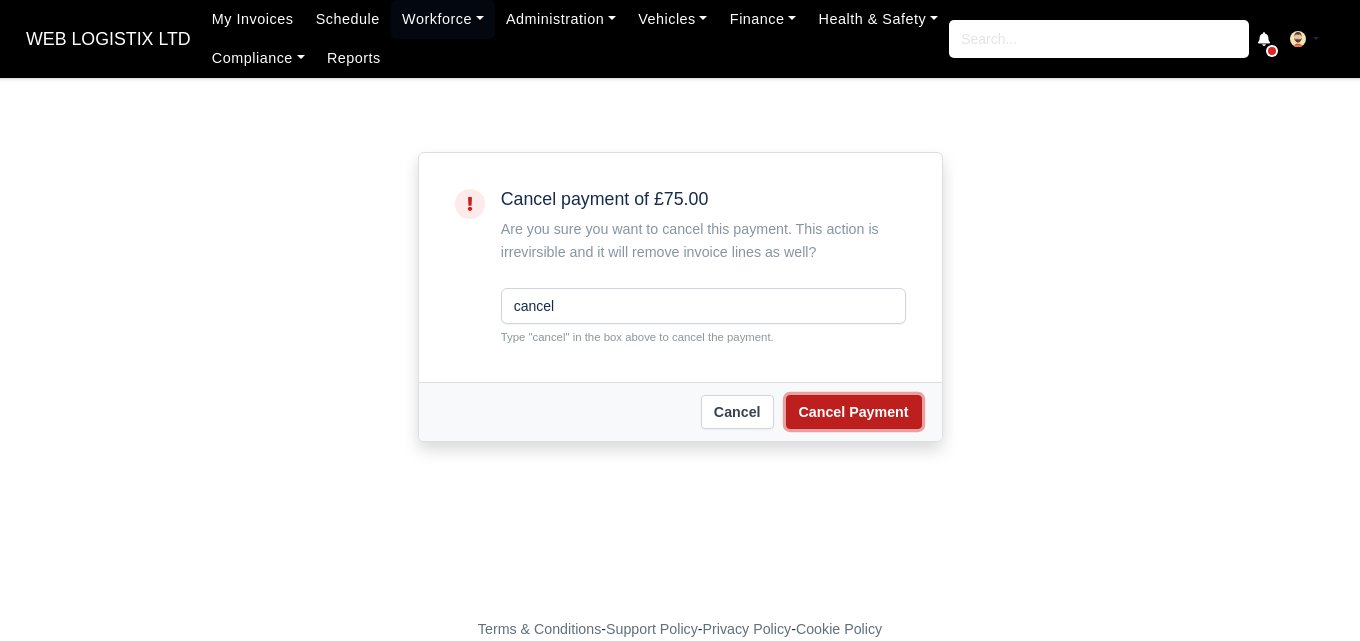 click on "Cancel Payment" at bounding box center [854, 412] 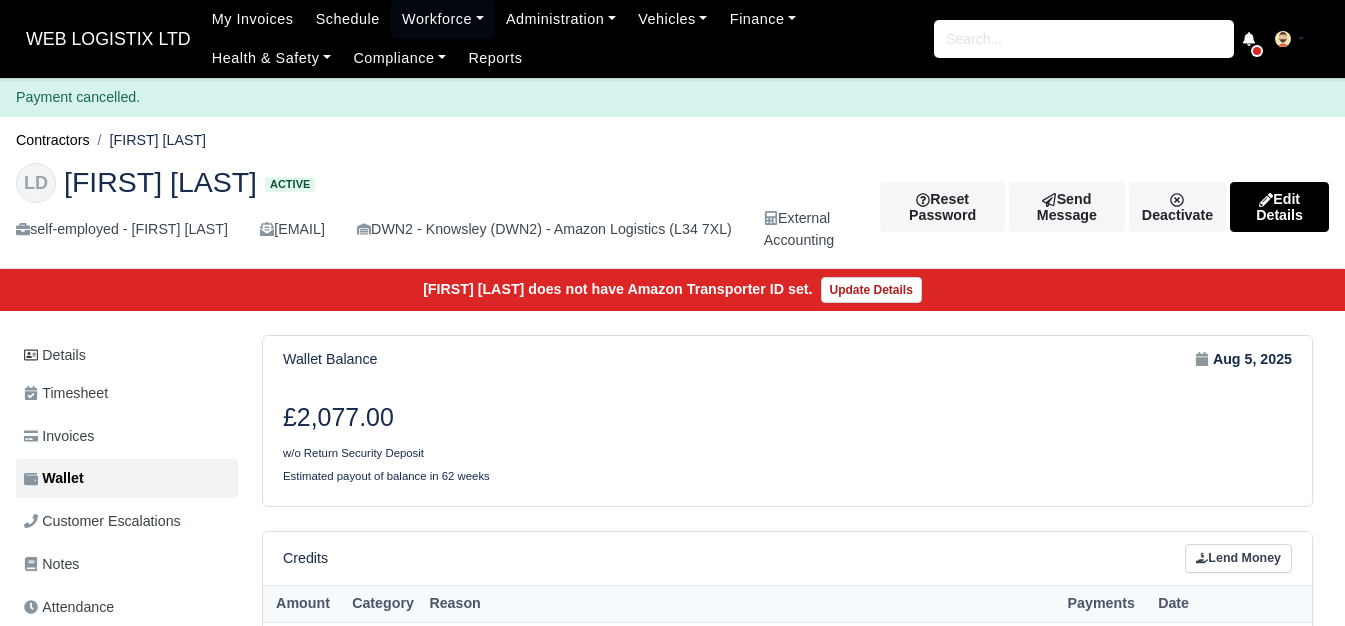 scroll, scrollTop: 0, scrollLeft: 0, axis: both 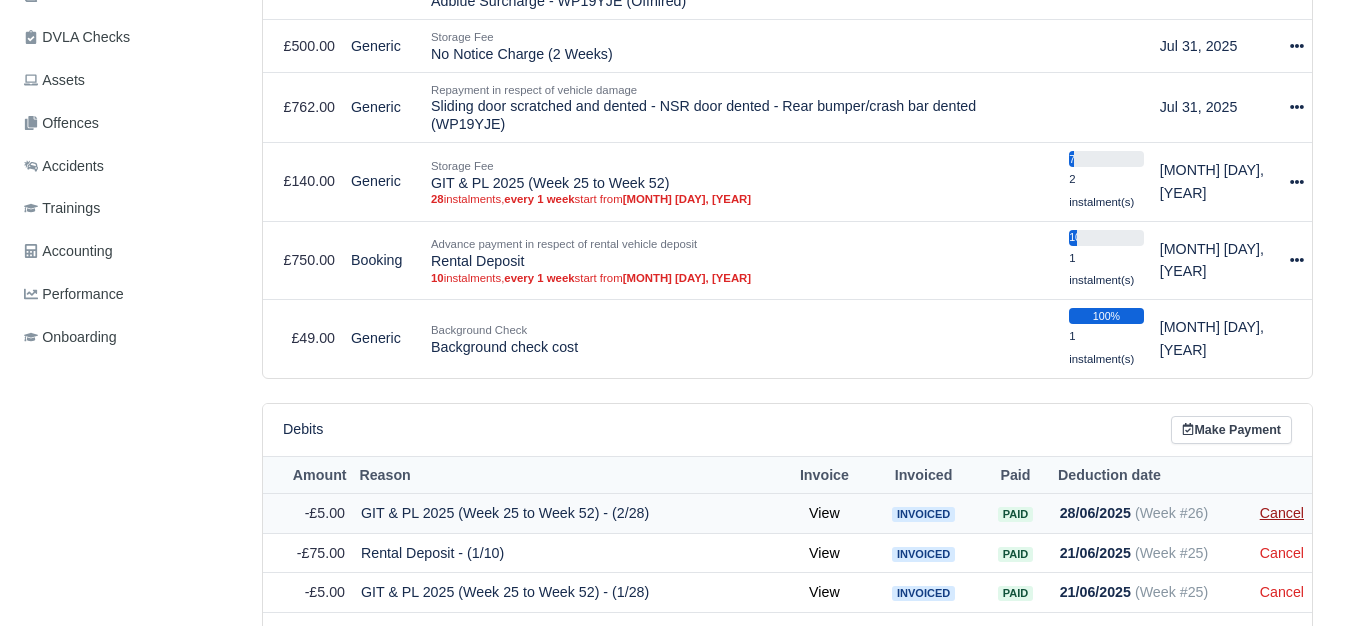 click on "Cancel" at bounding box center (1282, 513) 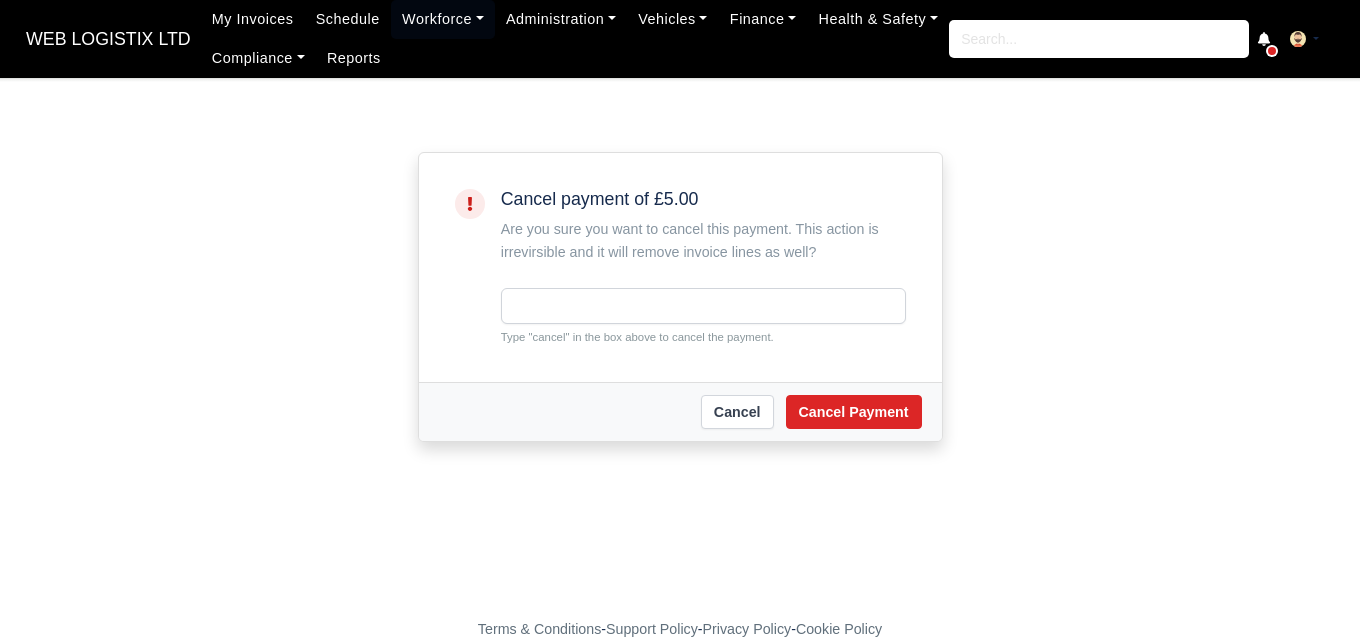 click at bounding box center [703, 306] 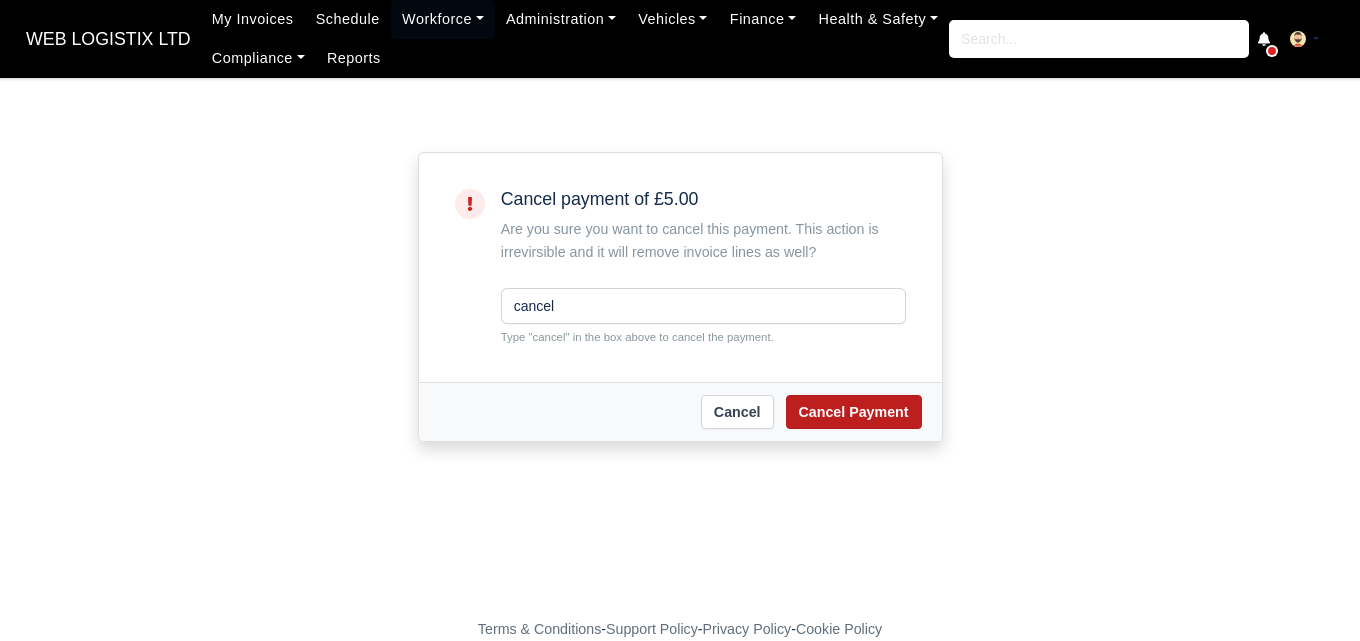 type on "cancel" 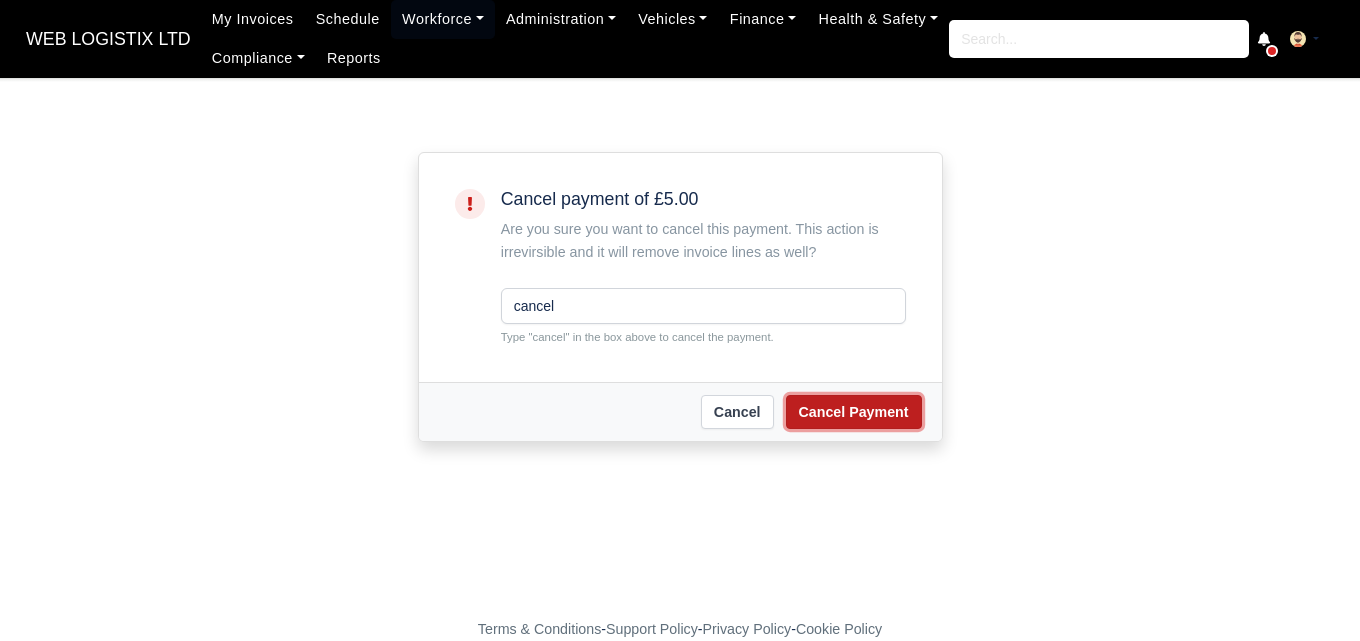 click on "Cancel Payment" at bounding box center (854, 412) 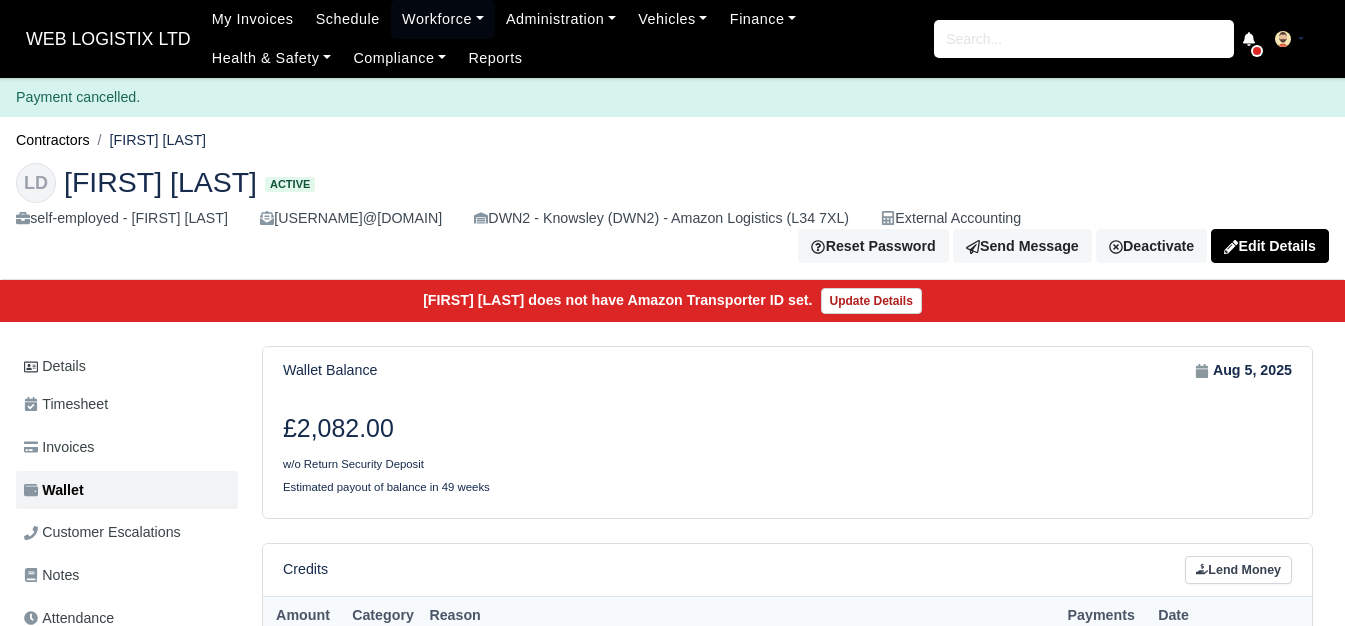 scroll, scrollTop: 0, scrollLeft: 0, axis: both 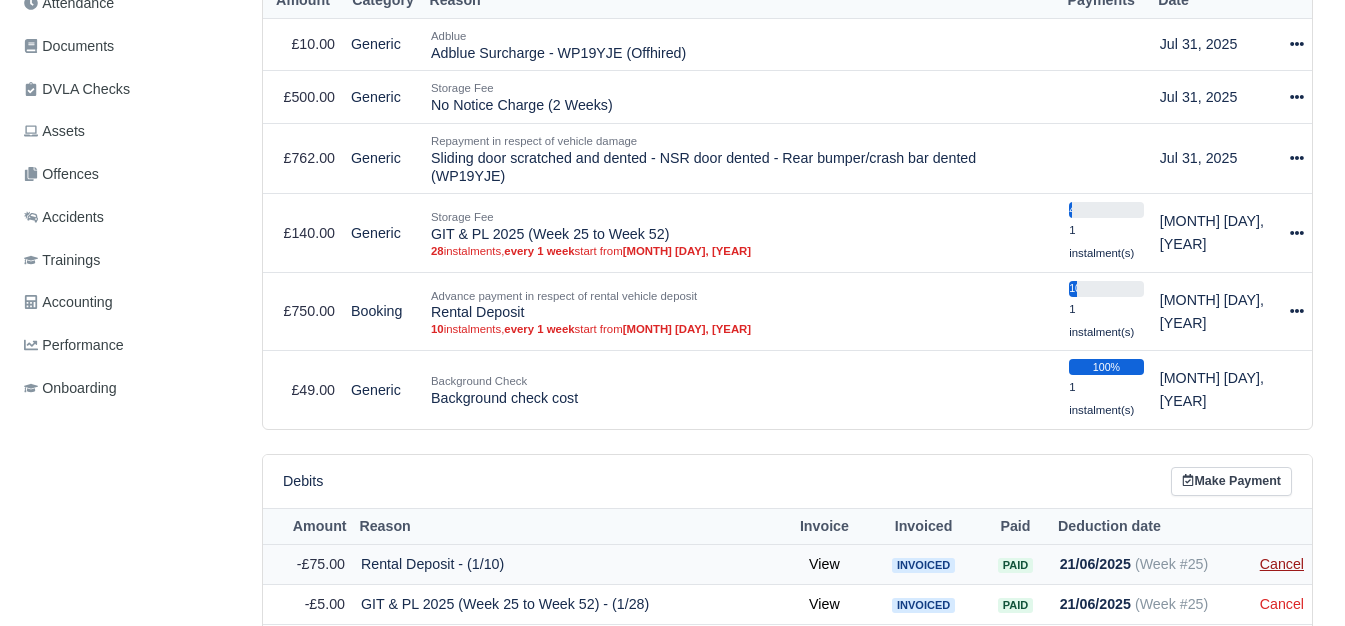 click on "Cancel" at bounding box center [1282, 564] 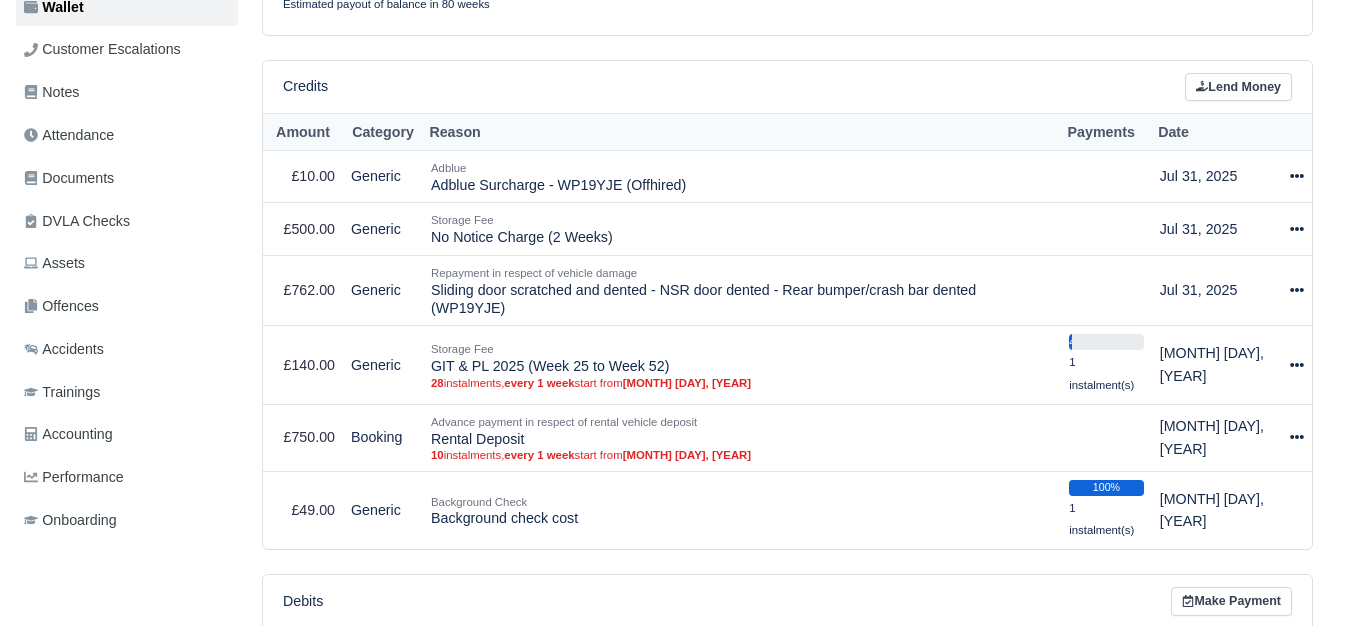 scroll, scrollTop: 575, scrollLeft: 0, axis: vertical 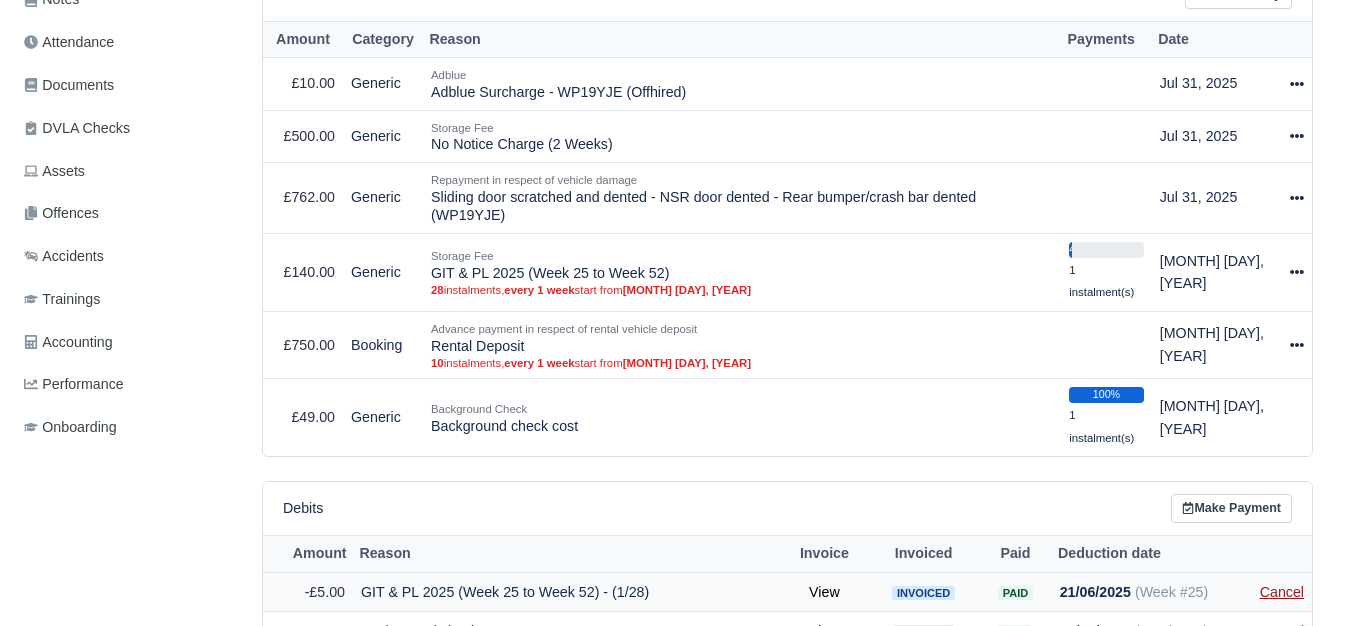click on "Cancel" at bounding box center (1282, 592) 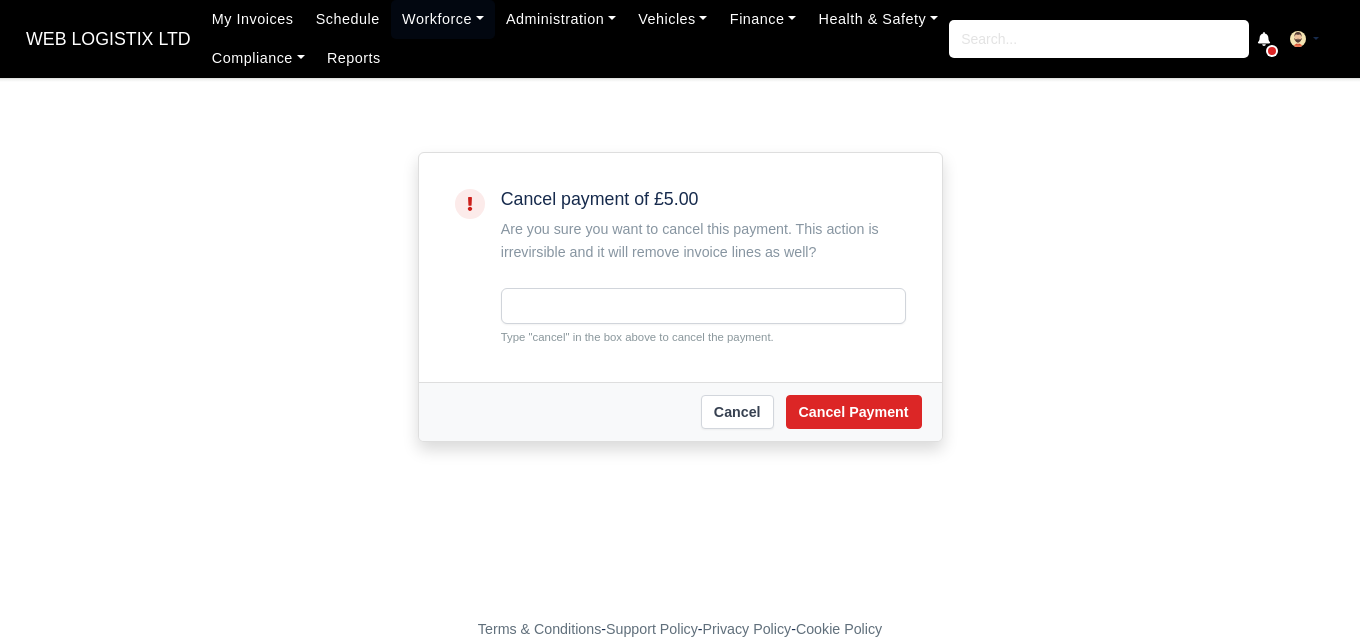 scroll, scrollTop: 0, scrollLeft: 0, axis: both 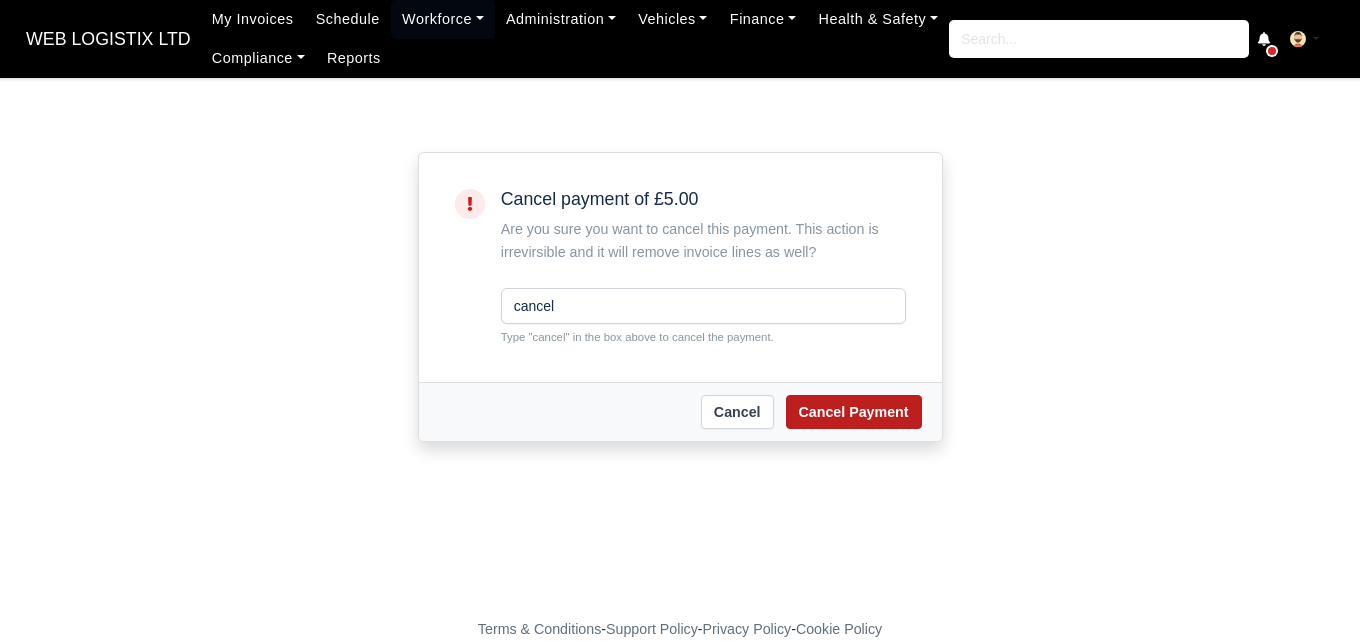 type on "cancel" 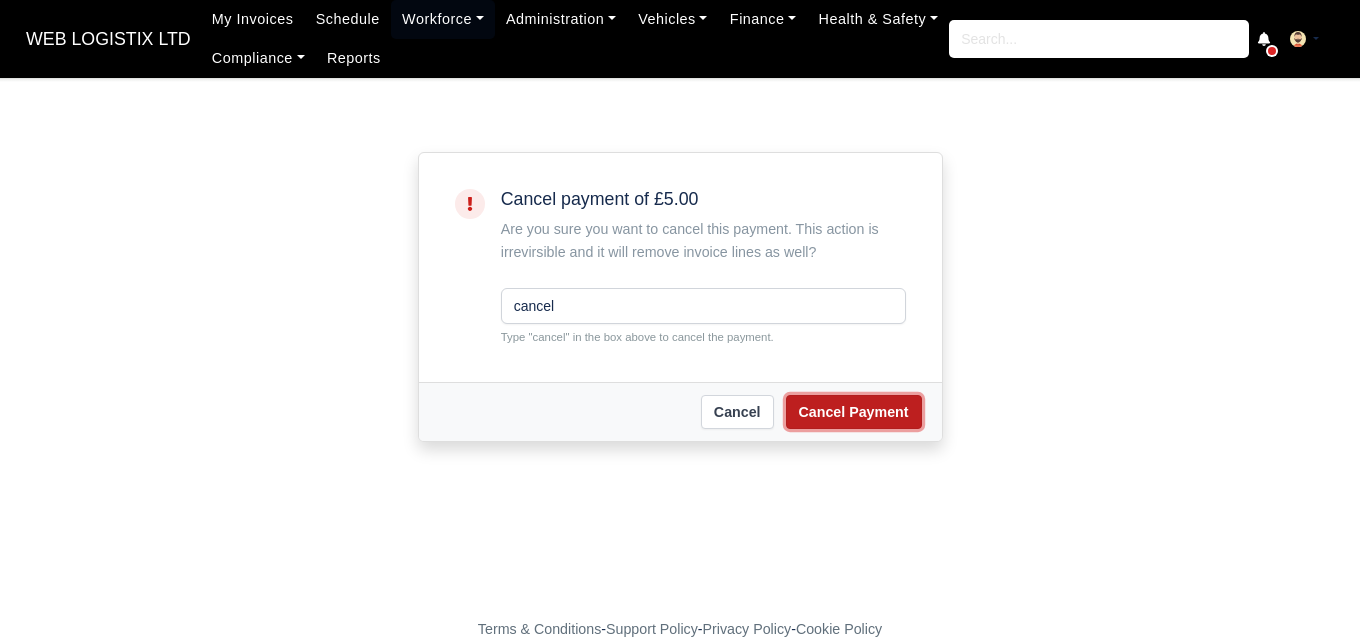 click on "Cancel Payment" at bounding box center (854, 412) 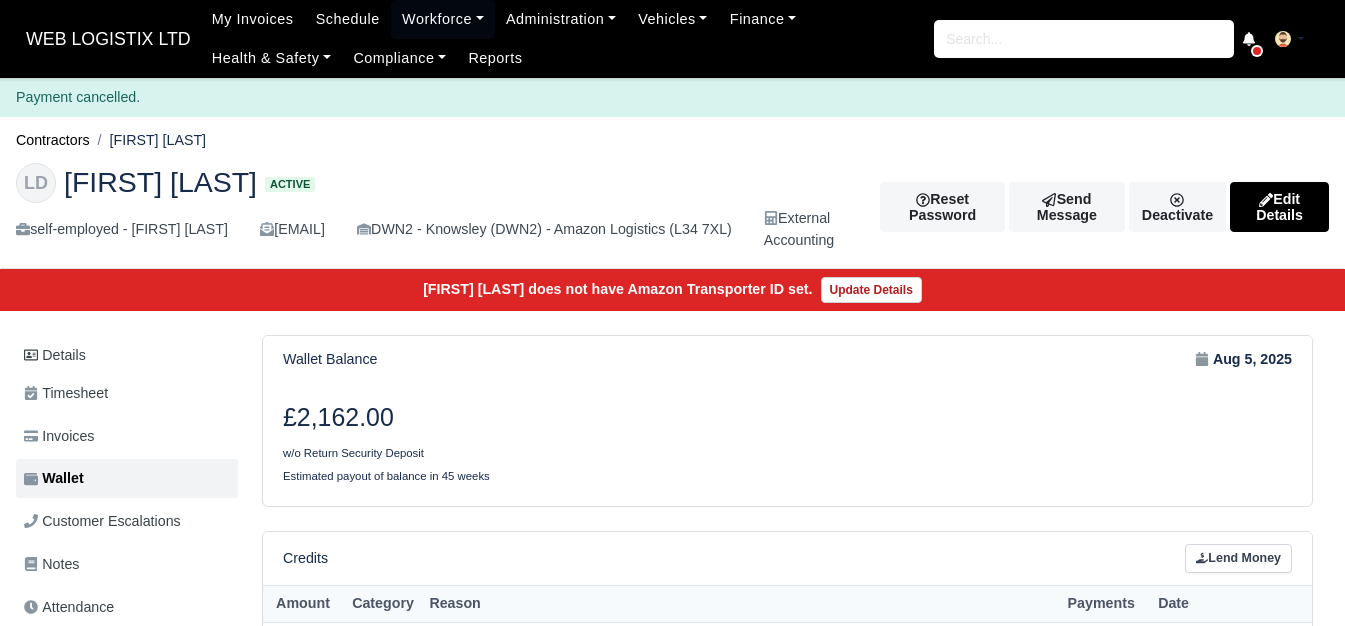 scroll, scrollTop: 0, scrollLeft: 0, axis: both 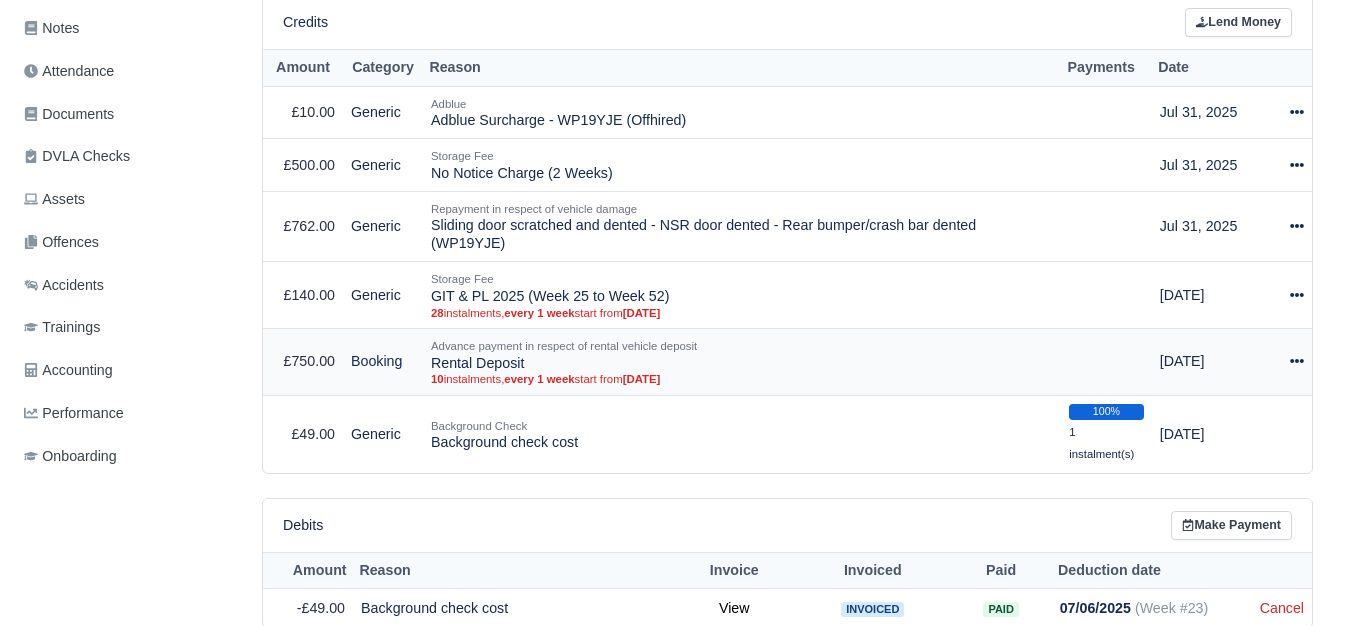 drag, startPoint x: 436, startPoint y: 358, endPoint x: 565, endPoint y: 358, distance: 129 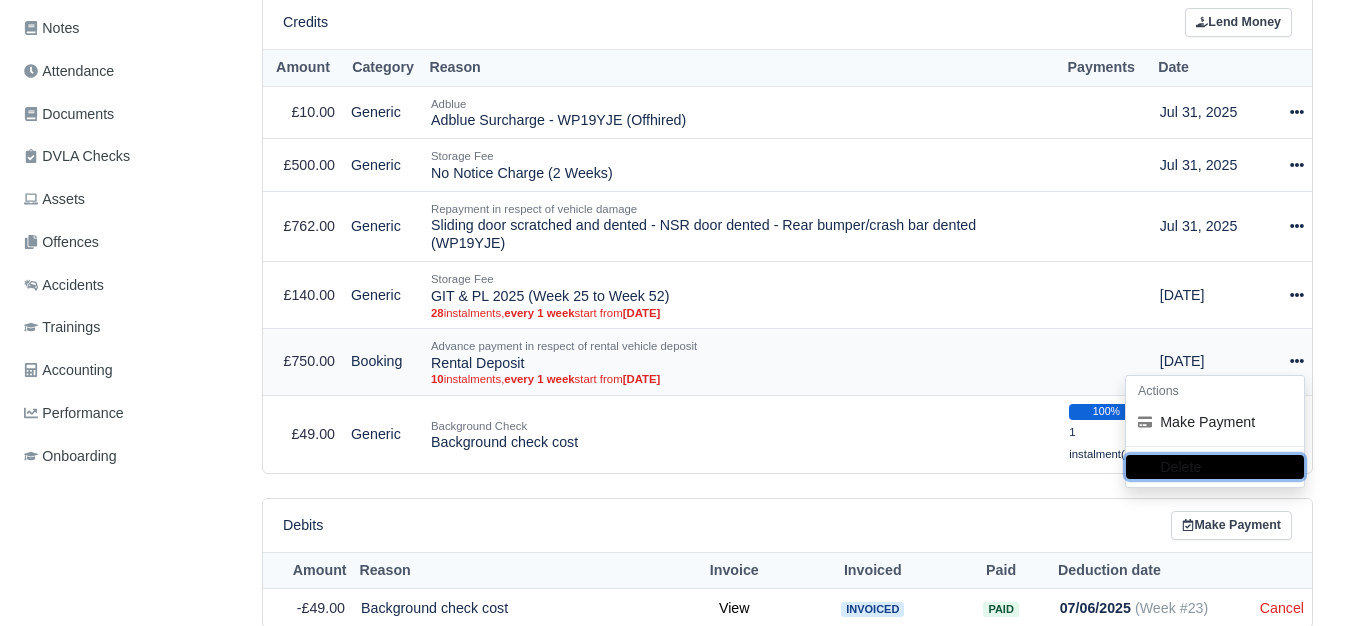 click on "Delete" at bounding box center (1215, 467) 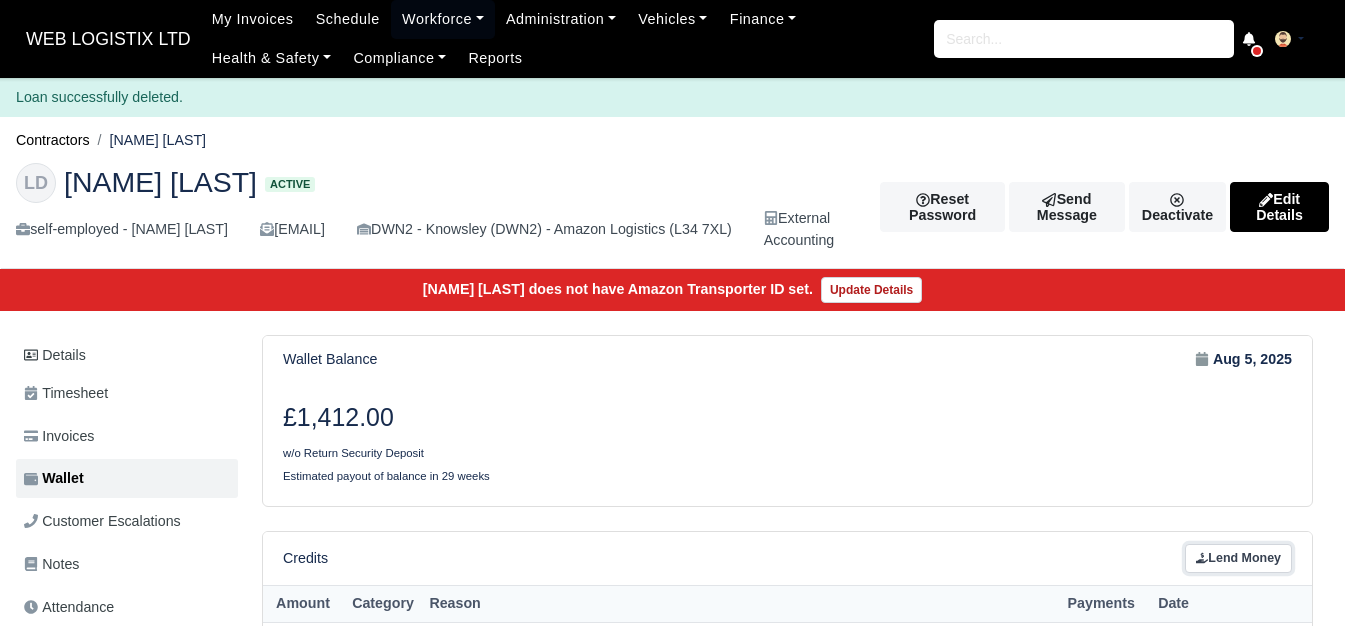 scroll, scrollTop: 0, scrollLeft: 0, axis: both 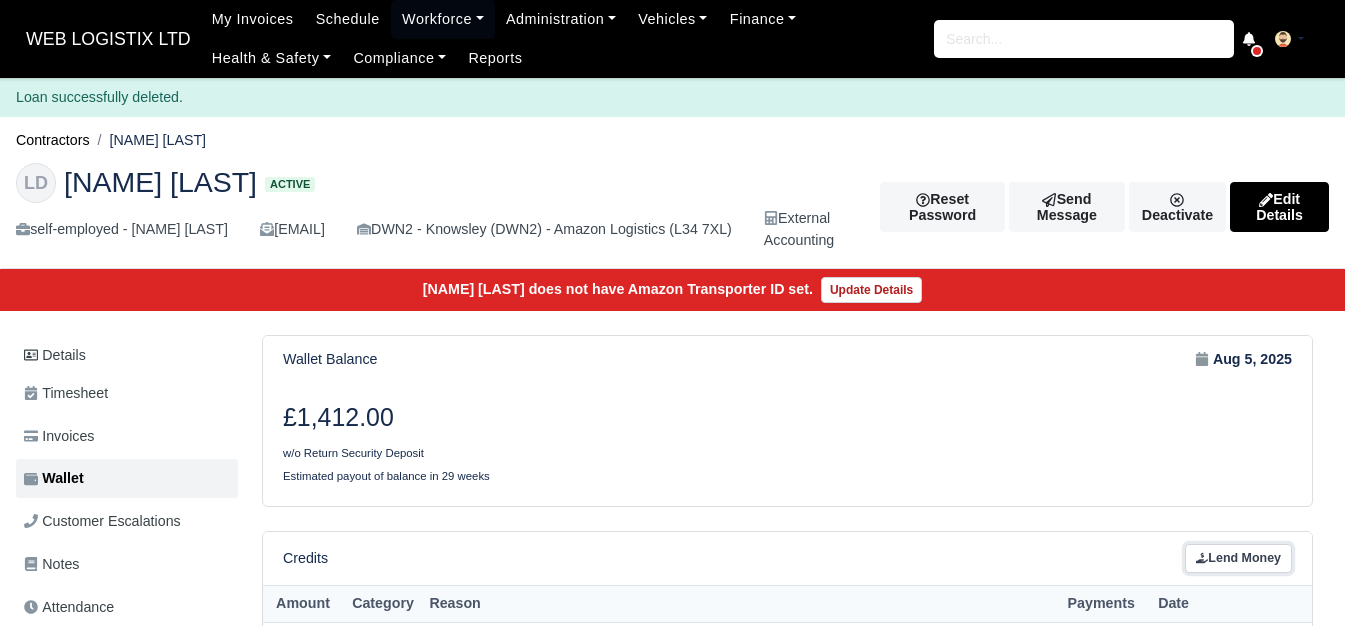 click on "Lend Money" at bounding box center (1238, 558) 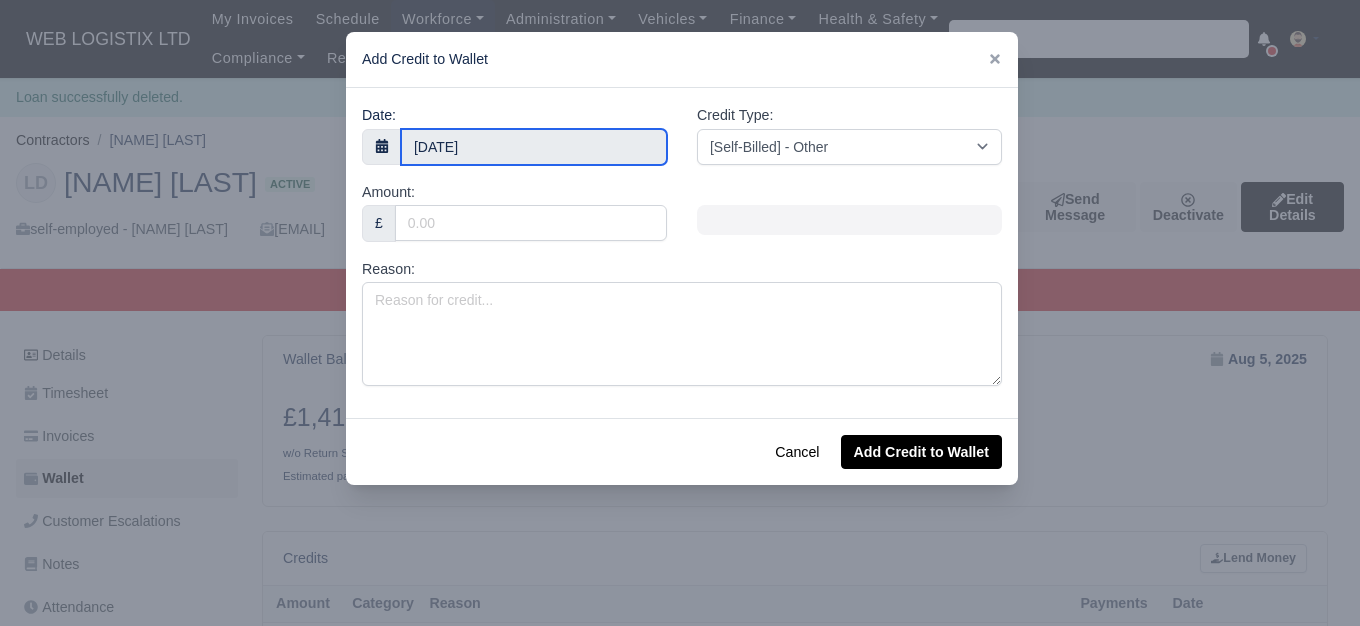click on "WEB LOGISTIX LTD
My Invoices Schedule Workforce Manpower Expiring Documents Leave Requests Daily Attendance Daily Timesheet Onboardings Feedback Administration Depots Operating Centres Management Schedule Tasks Tasks Metrics Vehicles Fleet Schedule Rental Agreements Today's Inspections Forms Customers Offences Incidents Service Entries Renewal Dates Vehicle Groups Fleet Insurance B2B Contractors Finance Invoices Disputes Payment Types Service Types Assets Credit Instalments Bulk Payment Custom Invoices Health & Safety Vehicle Inspections Support Portal Incidents Compliance Compliance Dashboard E-Sign Documents Communication Center Trainings Reports
×" at bounding box center (680, 313) 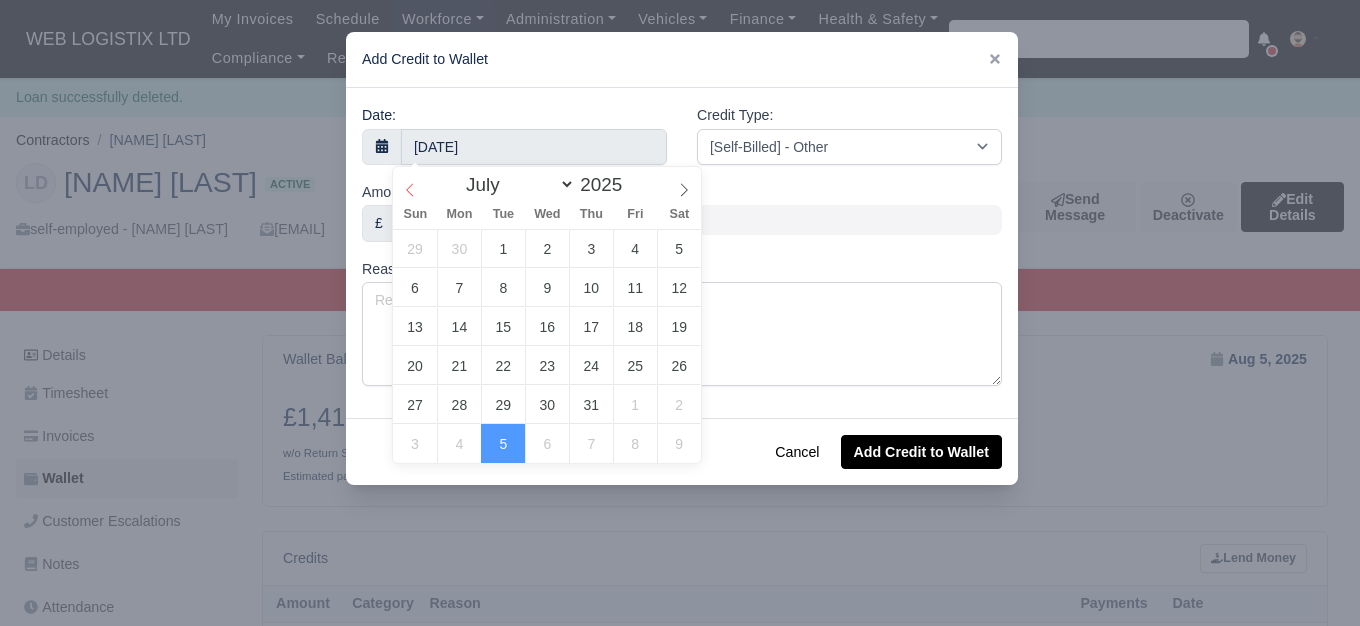 click 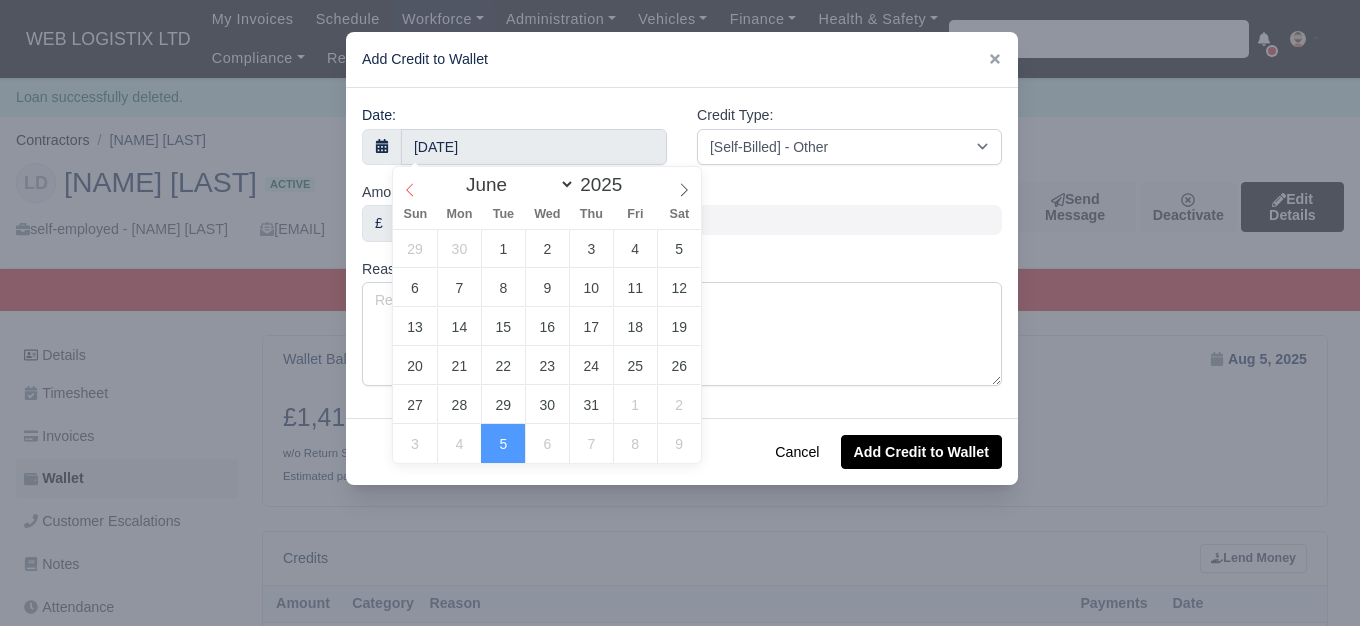 click 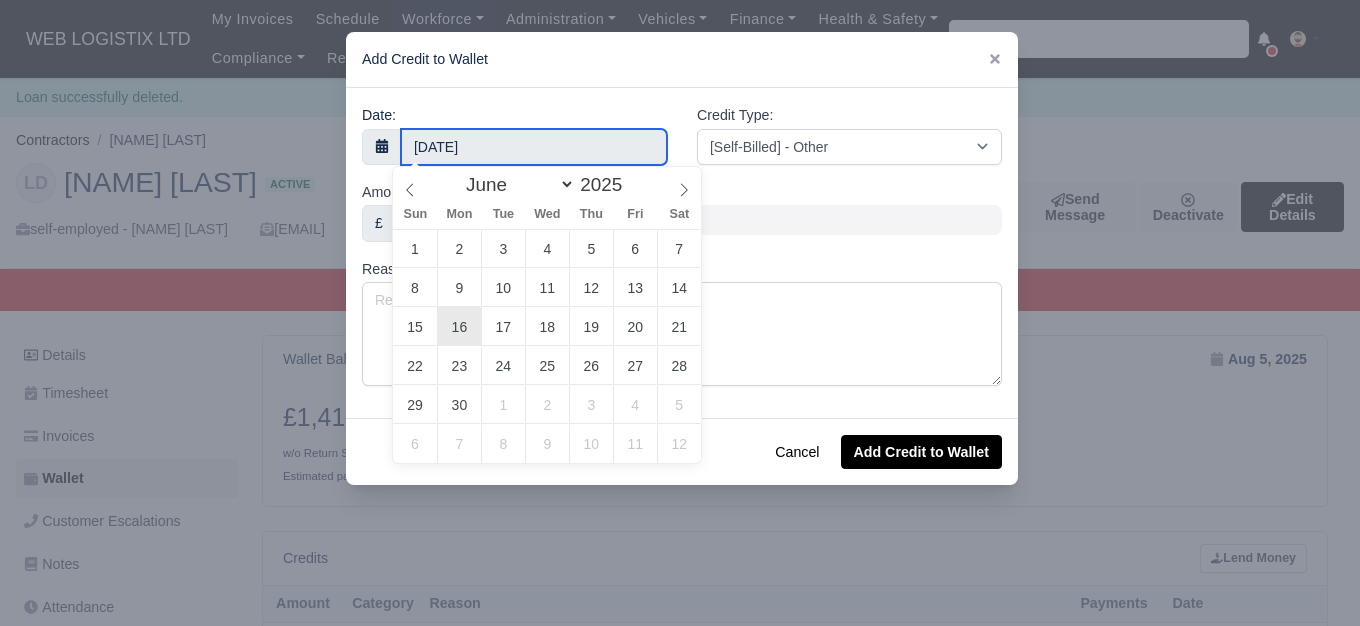 type on "16 June 2025" 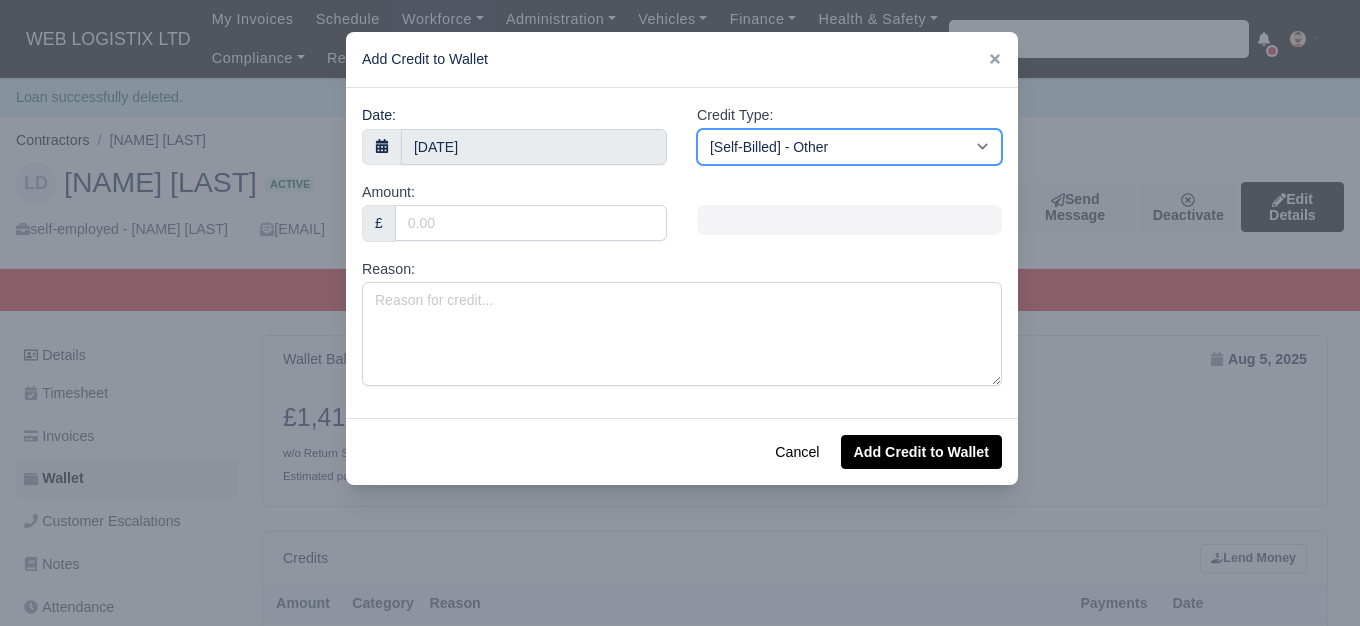 click on "[Self-Billed] - Other
[Self-Billed] - Negative Invoice
[Self-Billed] - Keychain
[Self-Billed] - Background Check
[Self-Billed] - Fuel Advance Payment
[Self-Billed] - Prepayment for Upcoming Work
[Rental] - Other
[Rental] - Vehicle Wash
[Rental] - Repayment in respect of vehicle damage
[Rental] - Vehicle Recovery Charge
[Rental] - Vehicle Pound Recovery
[Rental] - Vehicle Key Replacement
[Rental] - Vehicle Fuel Out
[Rental] - Van Fuel out/Adblue/Keychain/Van Wash/Sticker
[Rental] - Security Deposit to a maximum of £500
[Rental] - Advance payment in respect of rental vehicle deposit
[Rental] - Vehicle Violation
[Rental] - Violation Fee" at bounding box center [849, 147] 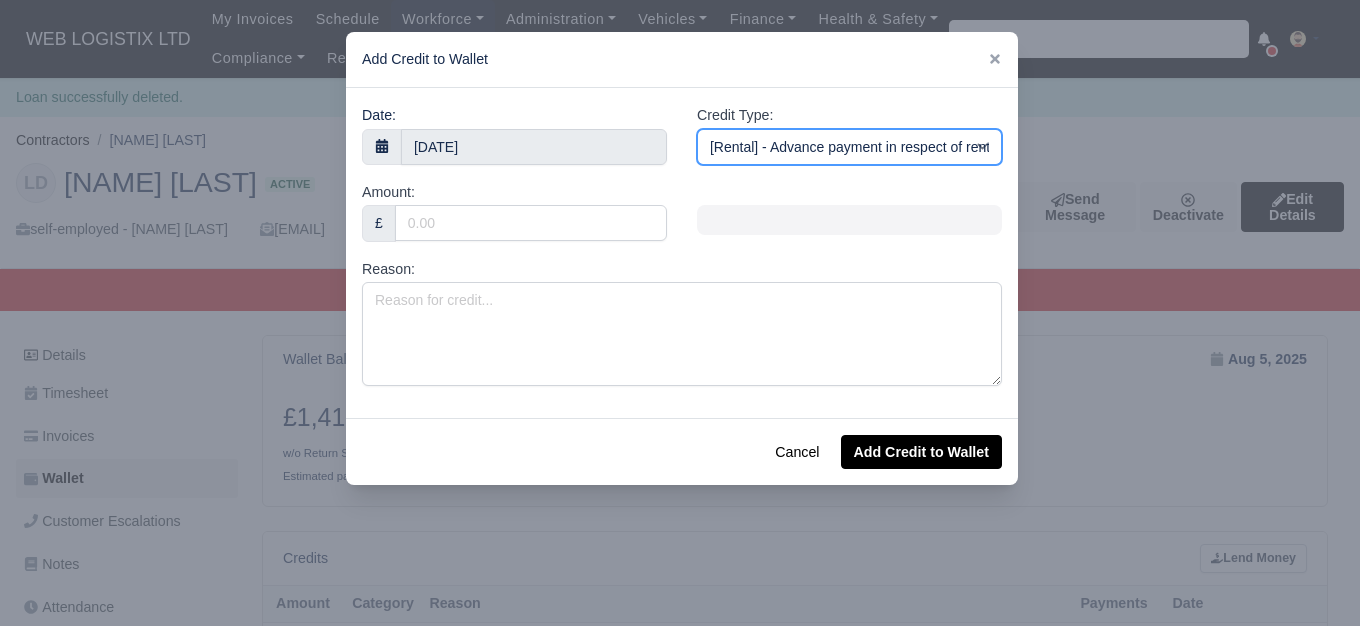 click on "[Self-Billed] - Other
[Self-Billed] - Negative Invoice
[Self-Billed] - Keychain
[Self-Billed] - Background Check
[Self-Billed] - Fuel Advance Payment
[Self-Billed] - Prepayment for Upcoming Work
[Rental] - Other
[Rental] - Vehicle Wash
[Rental] - Repayment in respect of vehicle damage
[Rental] - Vehicle Recovery Charge
[Rental] - Vehicle Pound Recovery
[Rental] - Vehicle Key Replacement
[Rental] - Vehicle Fuel Out
[Rental] - Van Fuel out/Adblue/Keychain/Van Wash/Sticker
[Rental] - Security Deposit to a maximum of £500
[Rental] - Advance payment in respect of rental vehicle deposit
[Rental] - Vehicle Violation
[Rental] - Violation Fee" at bounding box center [849, 147] 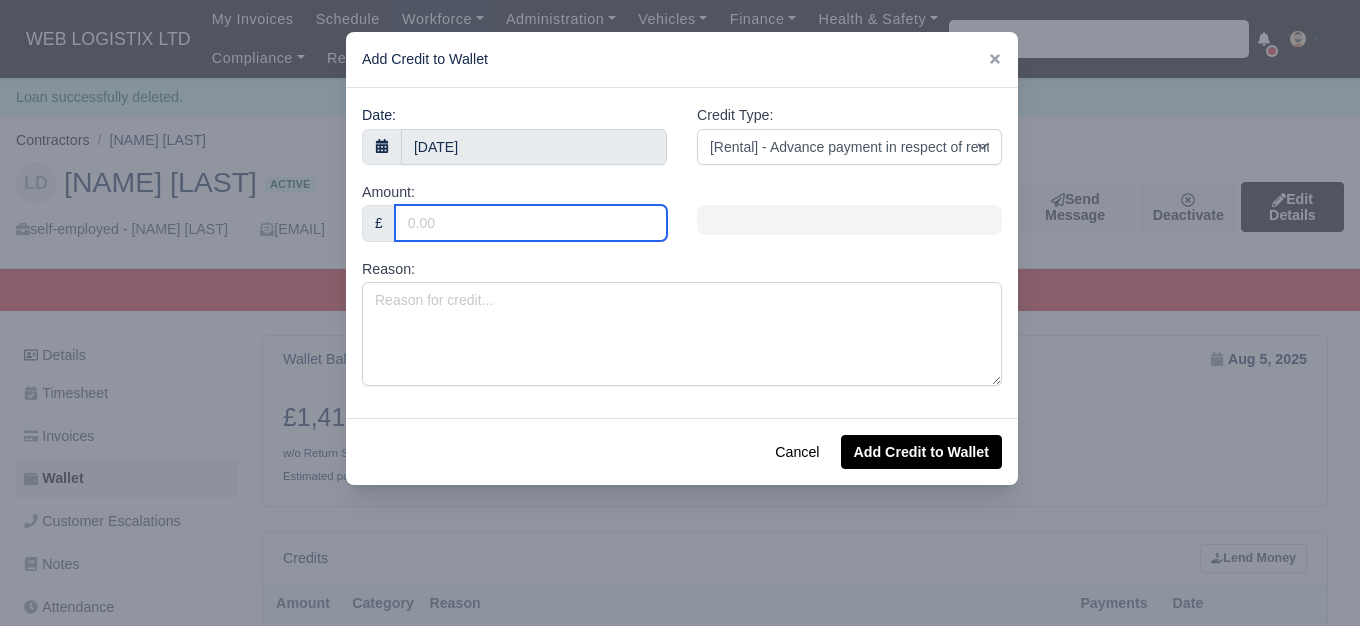 click on "Amount:" at bounding box center (531, 223) 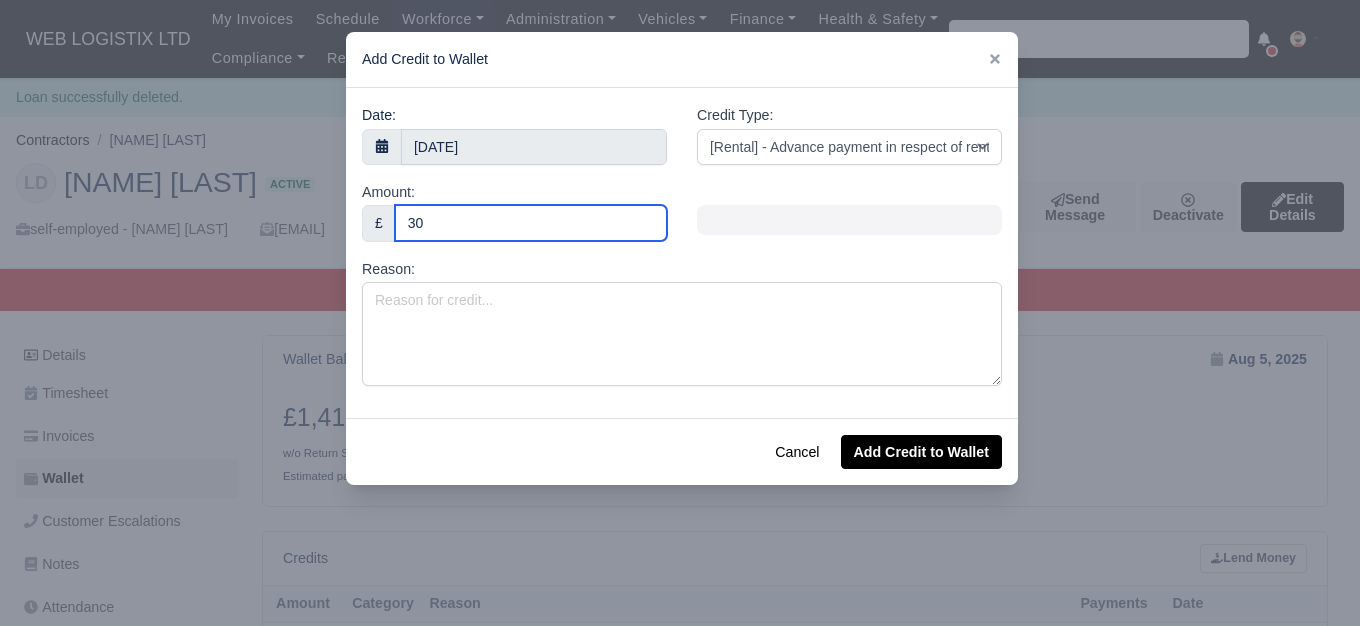 type on "300" 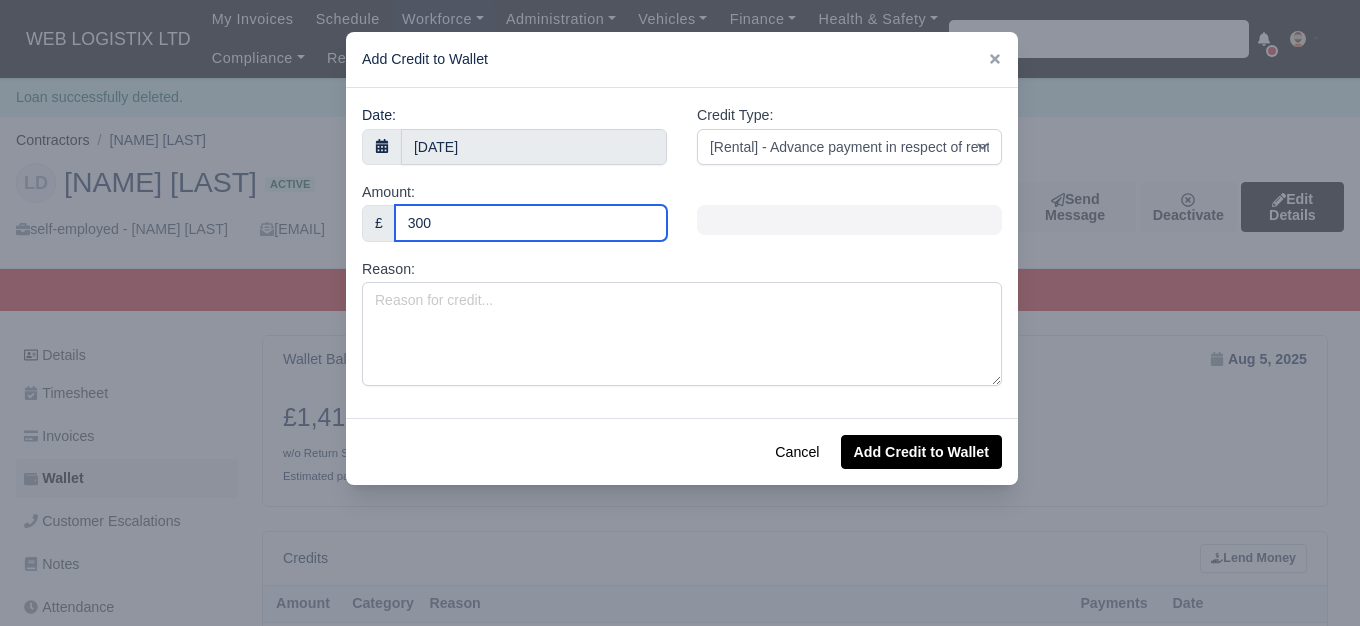 type 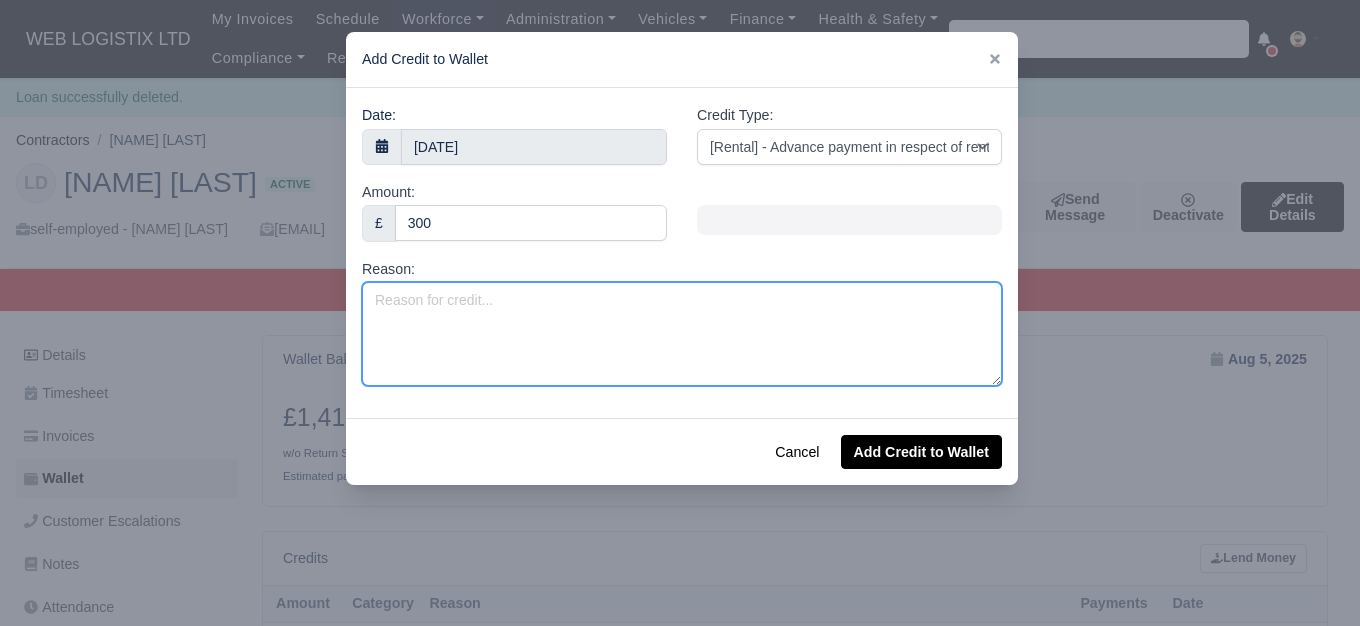 click on "Reason:" at bounding box center (682, 334) 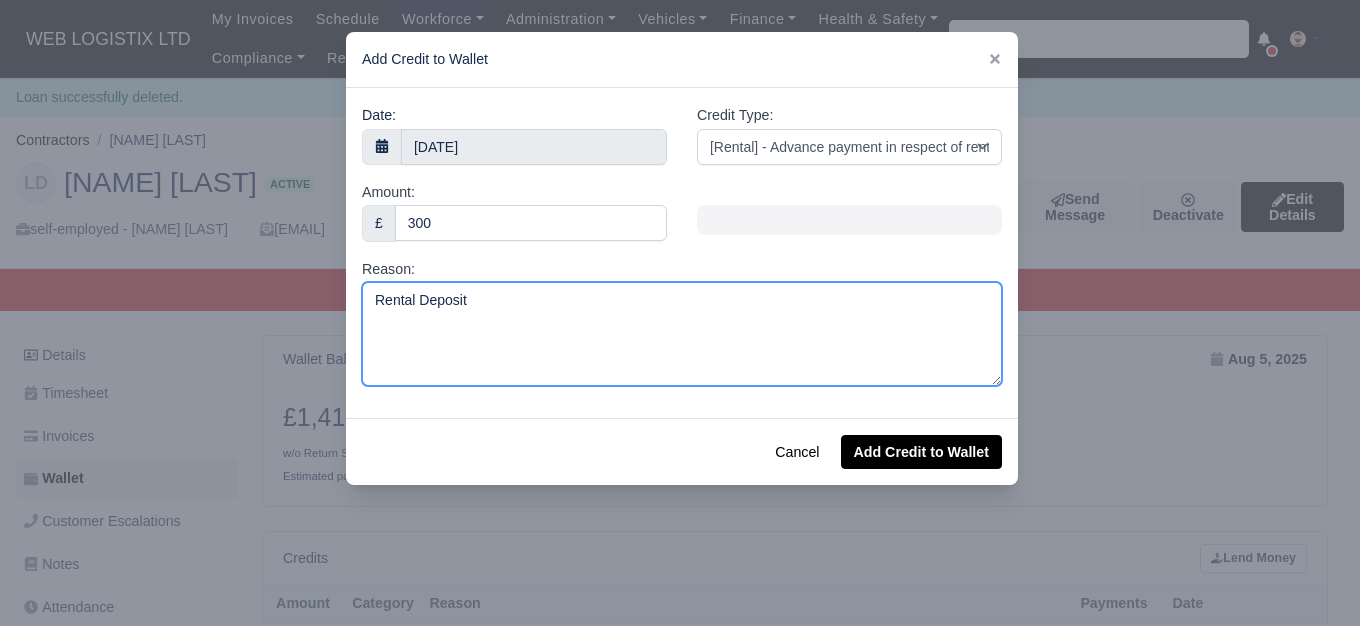 type on "Rental Deposit" 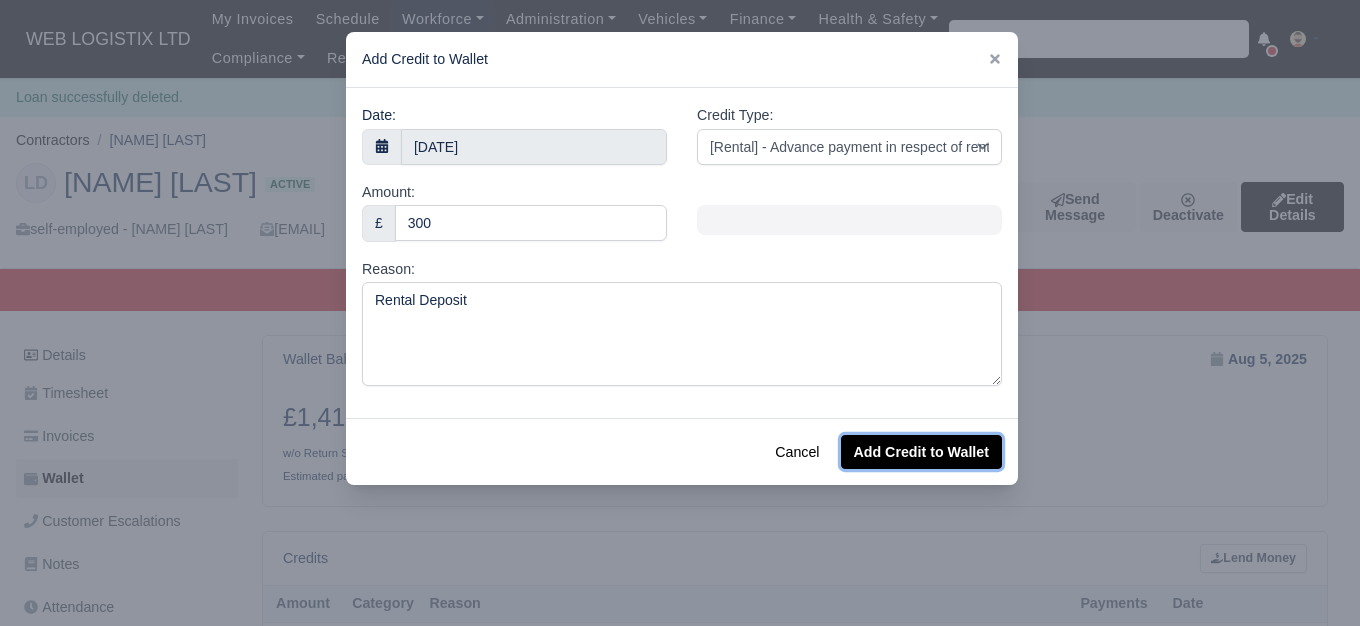 click on "Add Credit to Wallet" at bounding box center (921, 452) 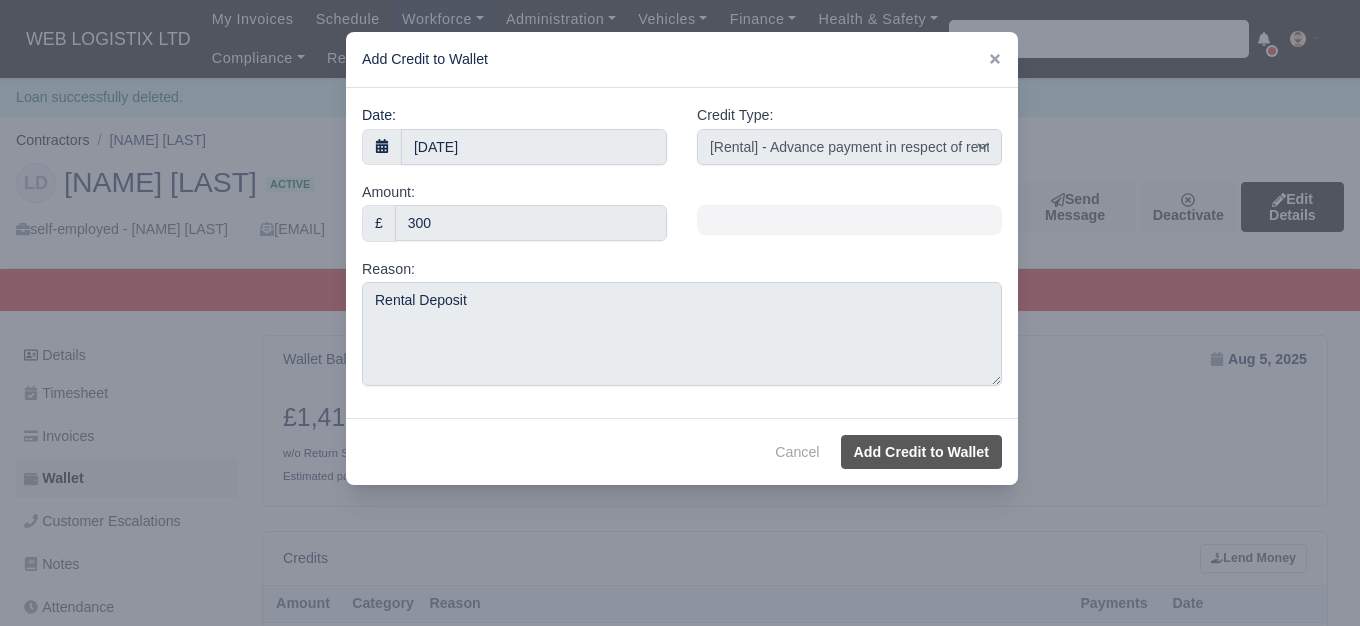 select on "other" 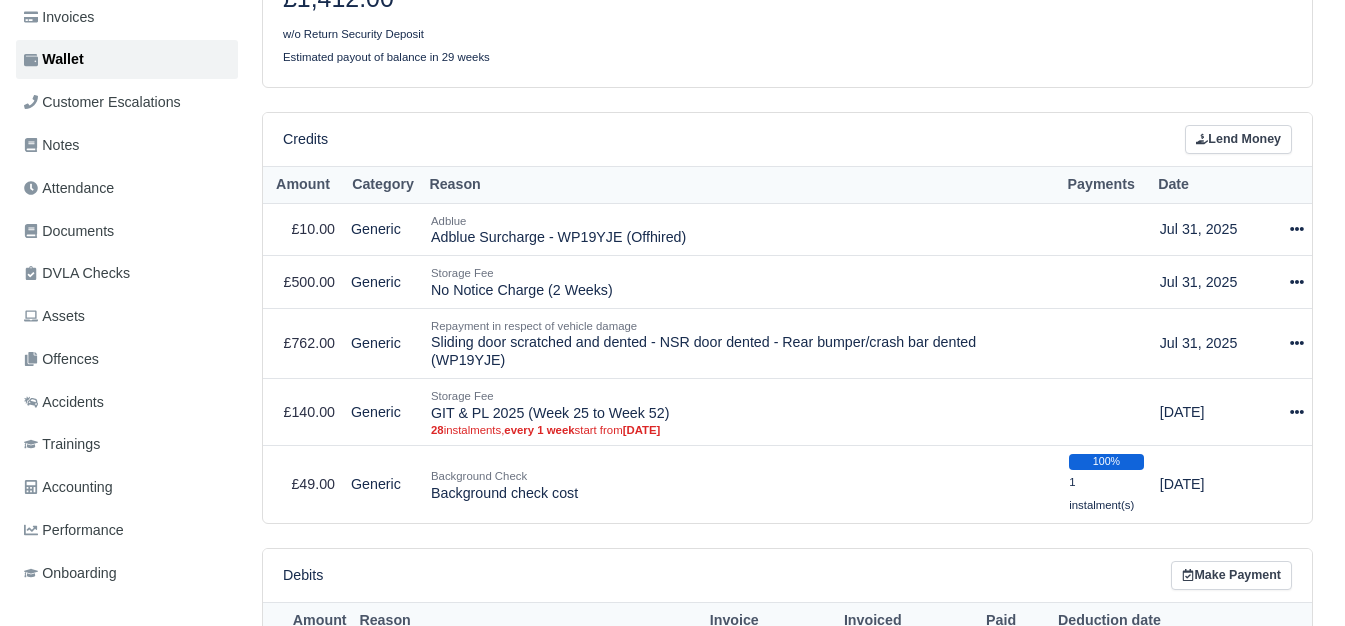 scroll, scrollTop: 447, scrollLeft: 0, axis: vertical 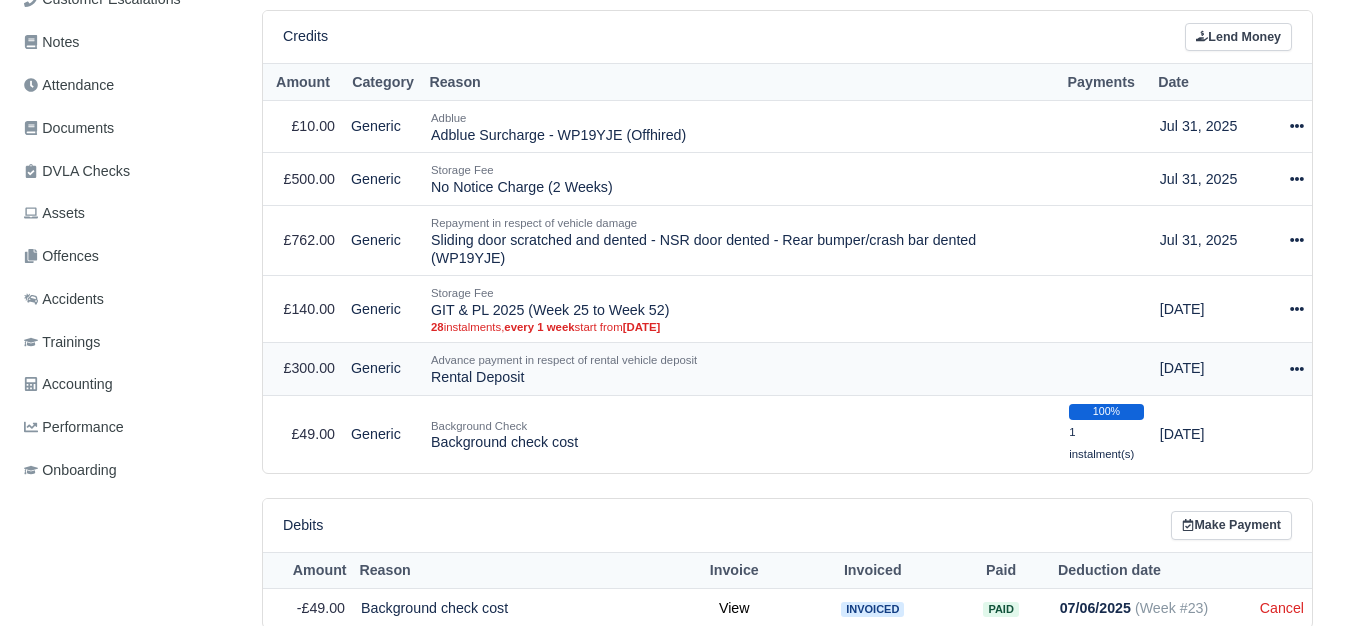 click 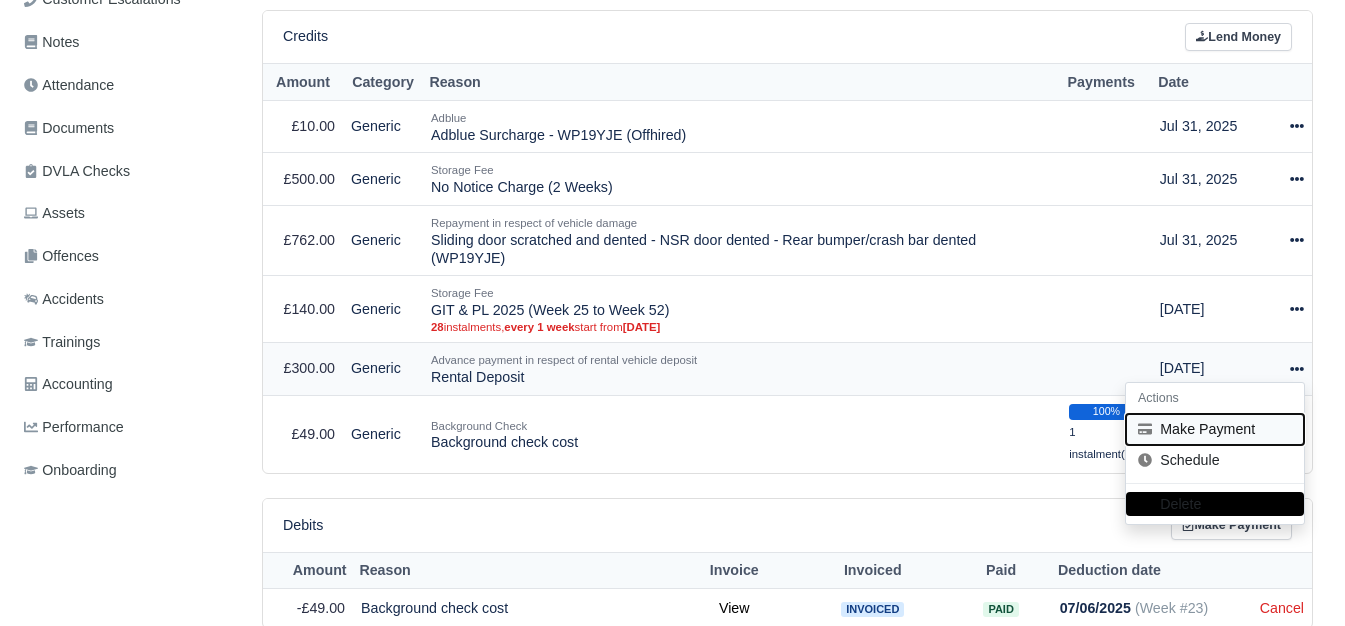 click on "Make Payment" at bounding box center [1215, 429] 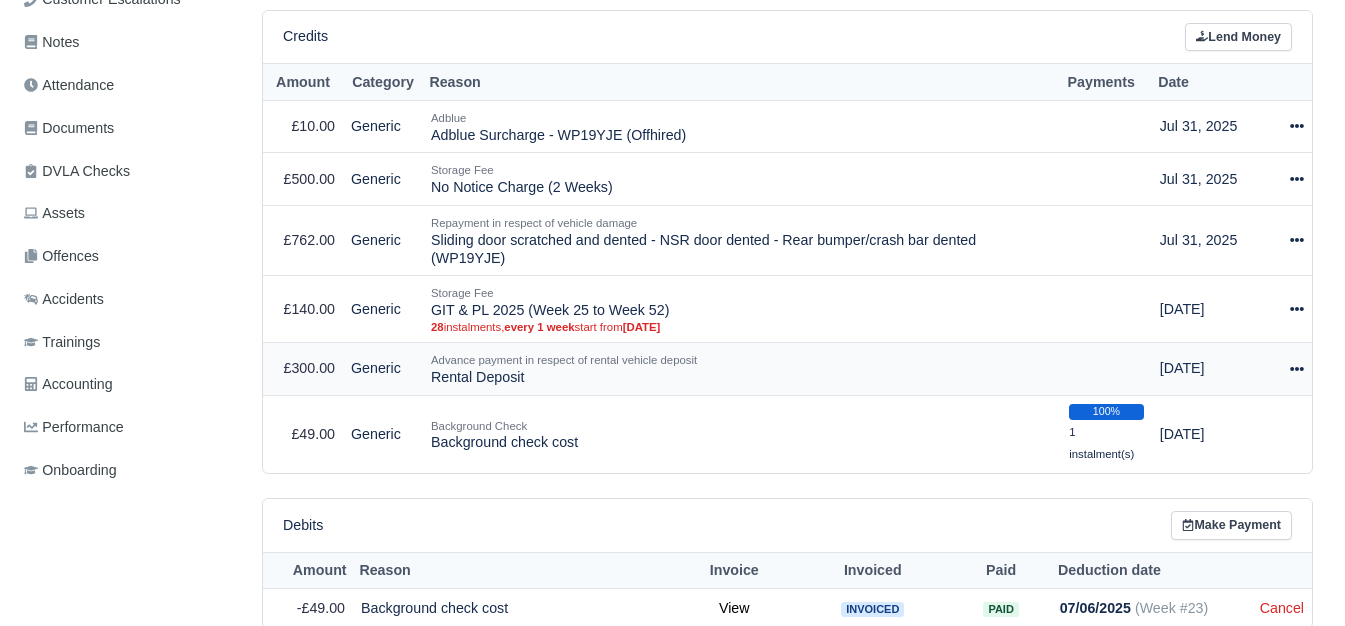 select on "6073" 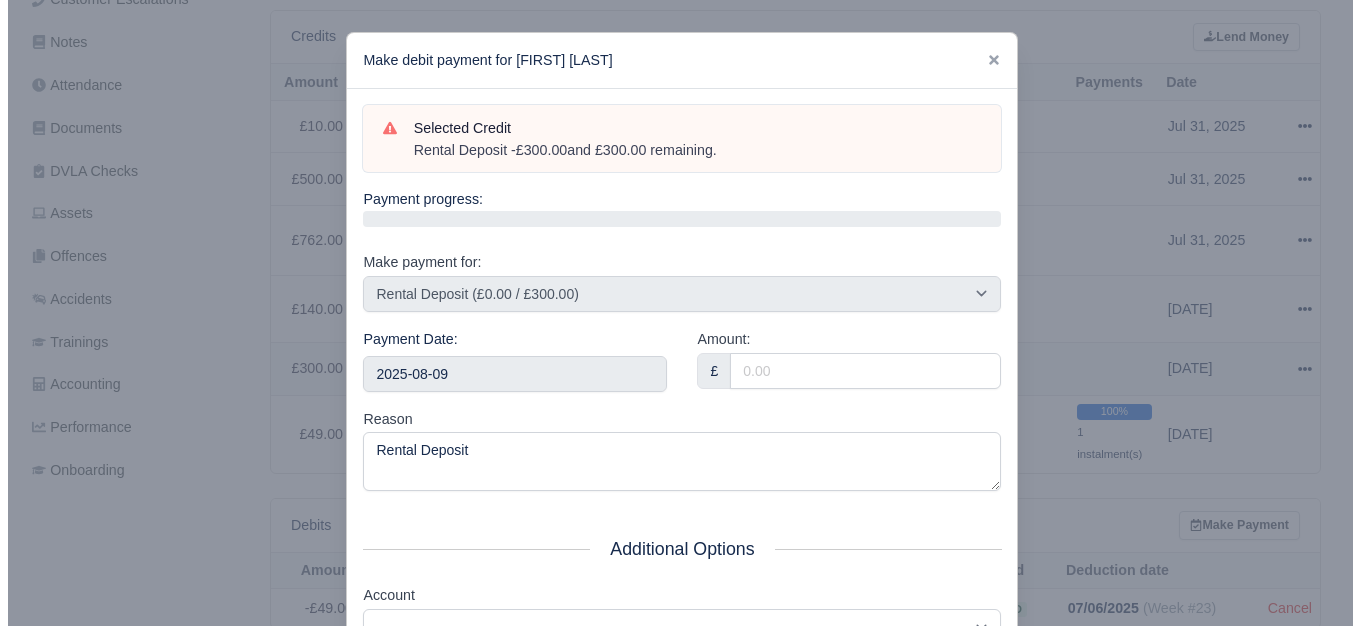 scroll, scrollTop: 468, scrollLeft: 0, axis: vertical 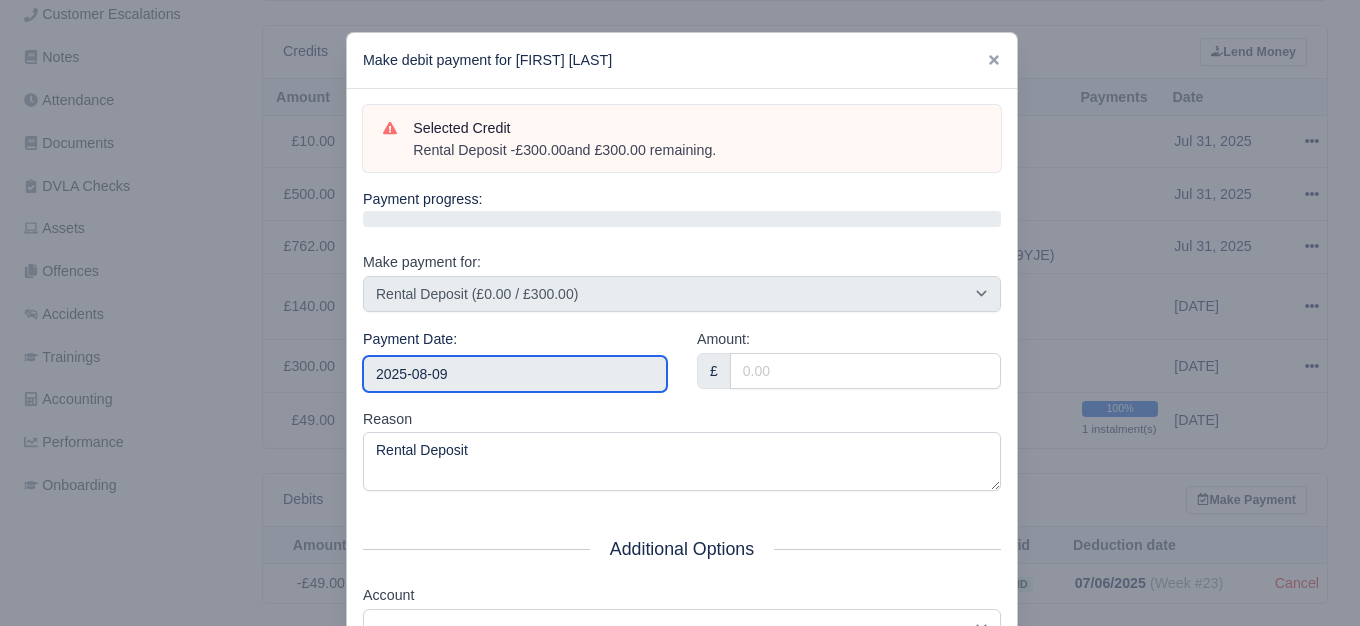 click on "2025-08-09" at bounding box center [515, 374] 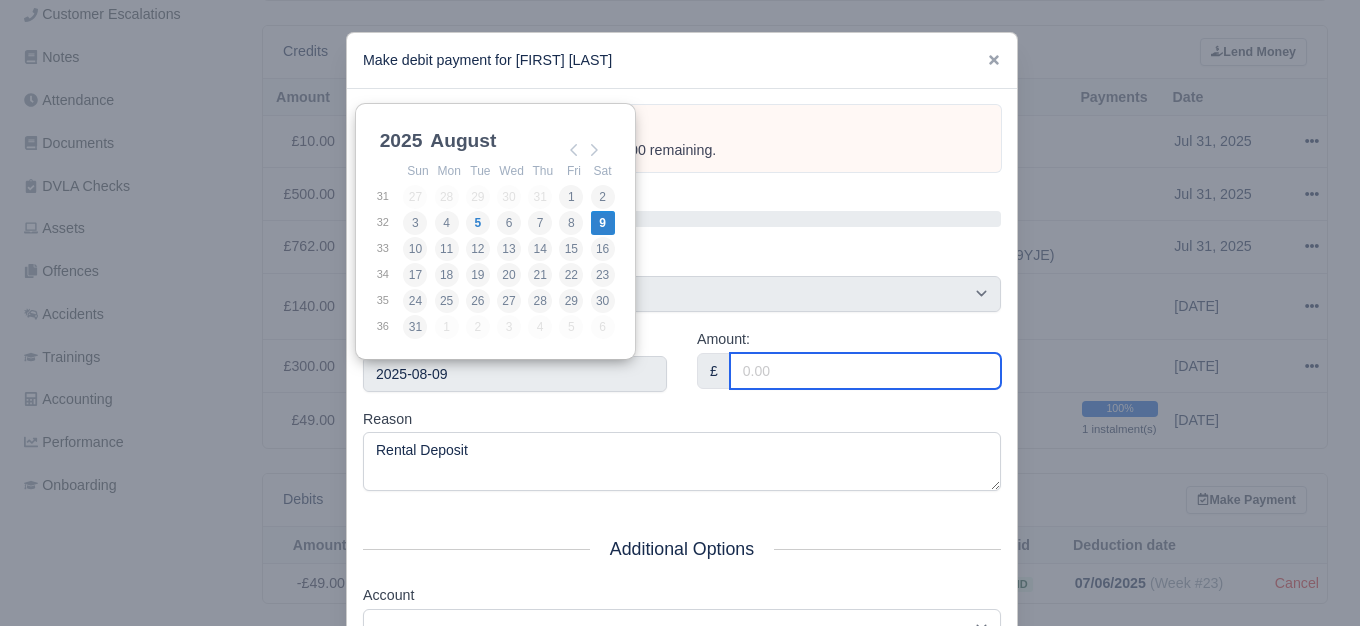 click on "Amount:" at bounding box center [865, 371] 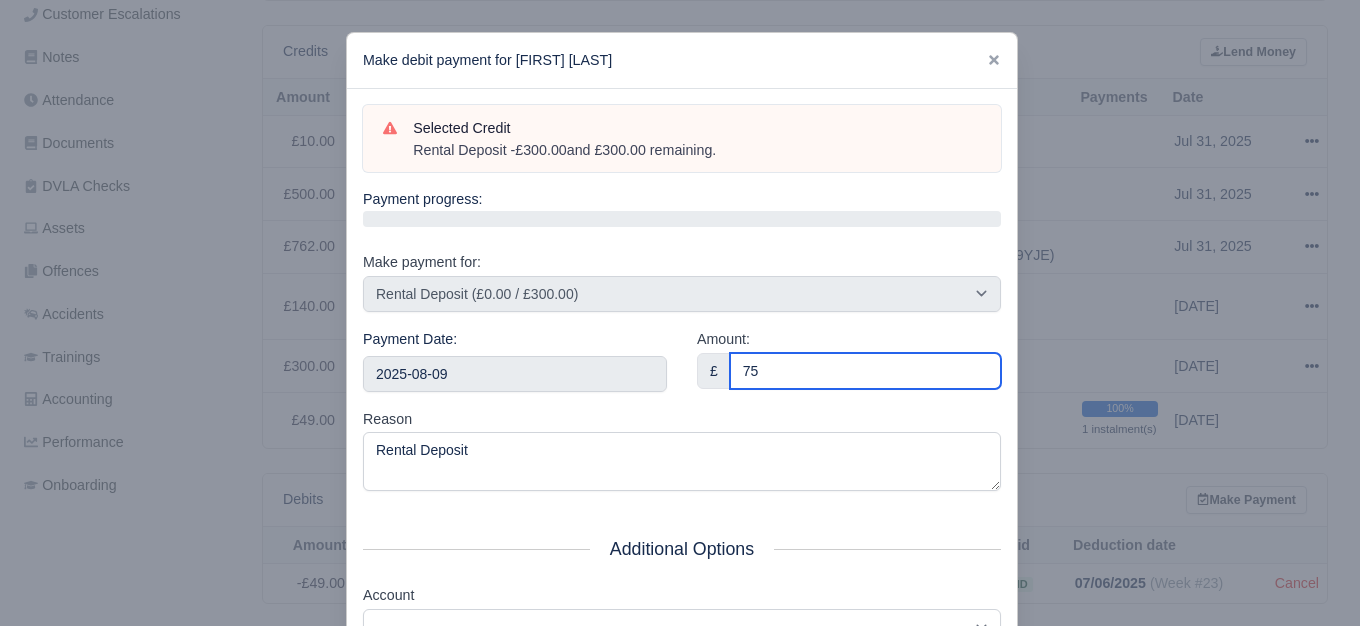 type on "75" 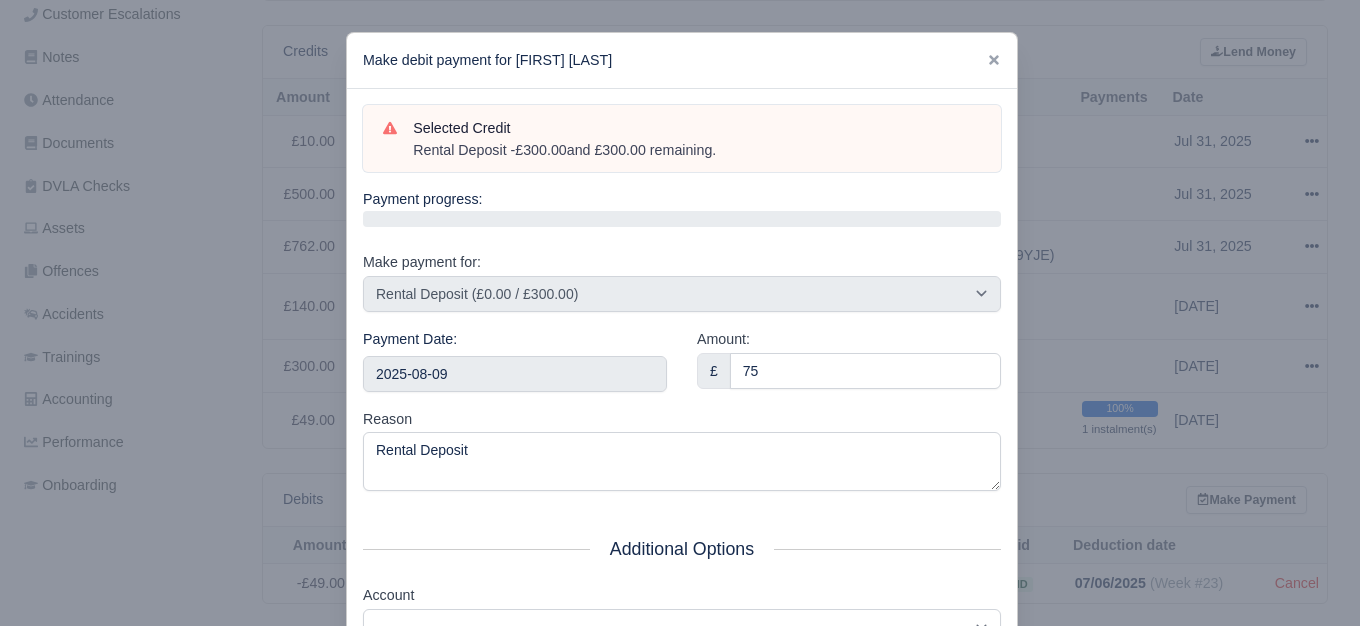 click on "£" at bounding box center [714, 371] 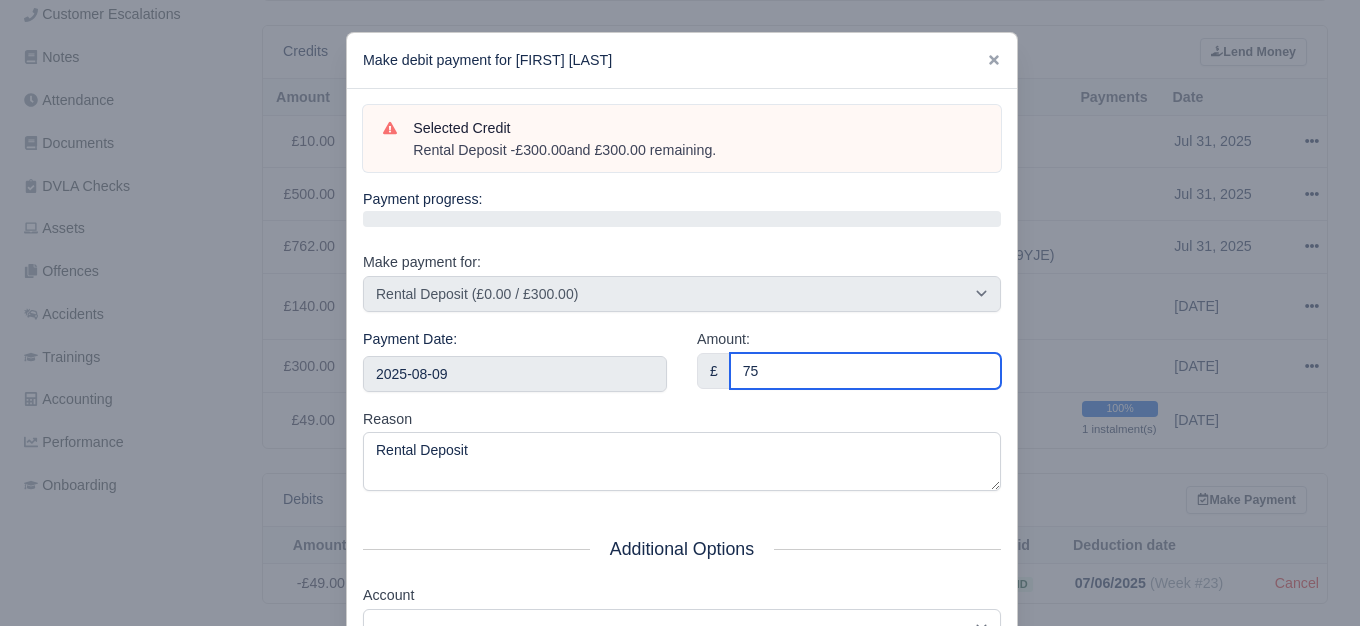 click on "75" at bounding box center [865, 371] 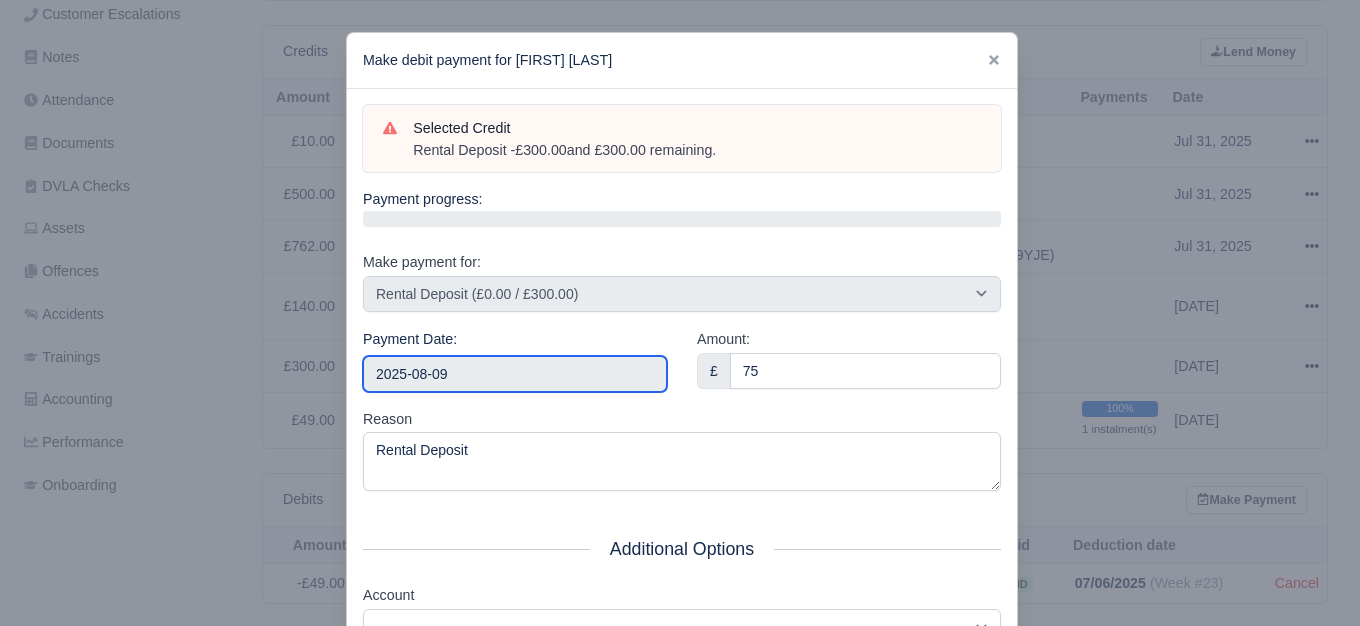 click on "2025-08-09" at bounding box center (515, 374) 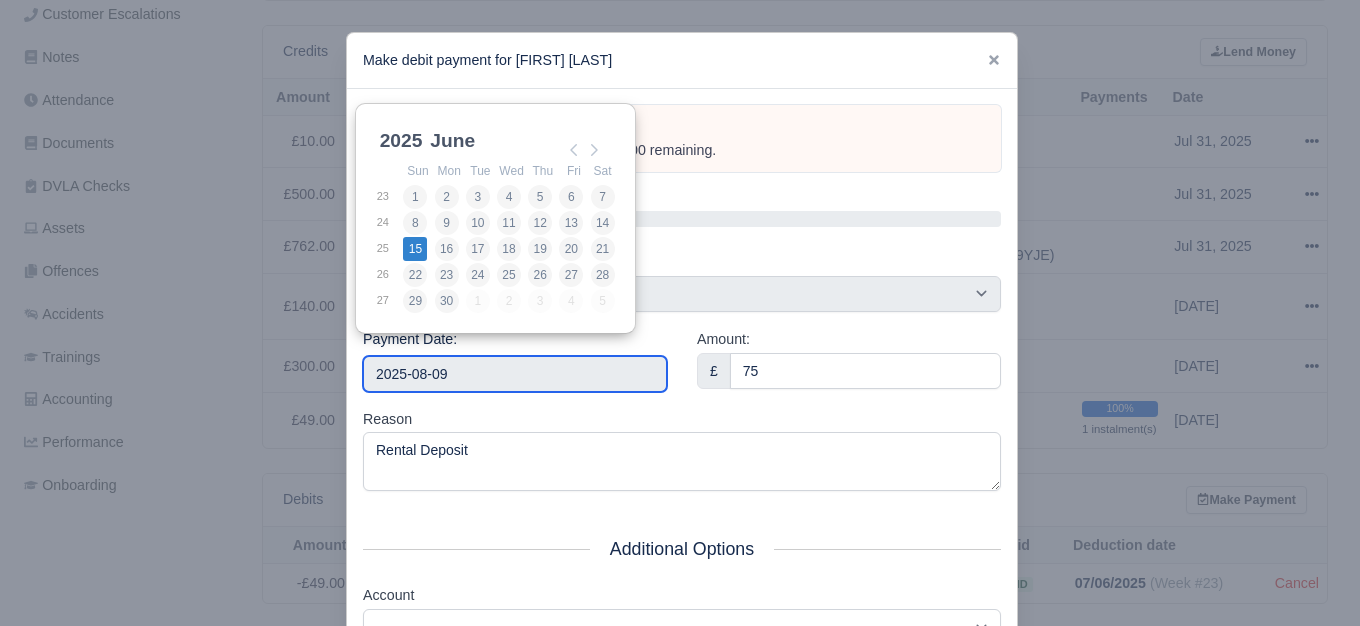 type on "2025-06-15" 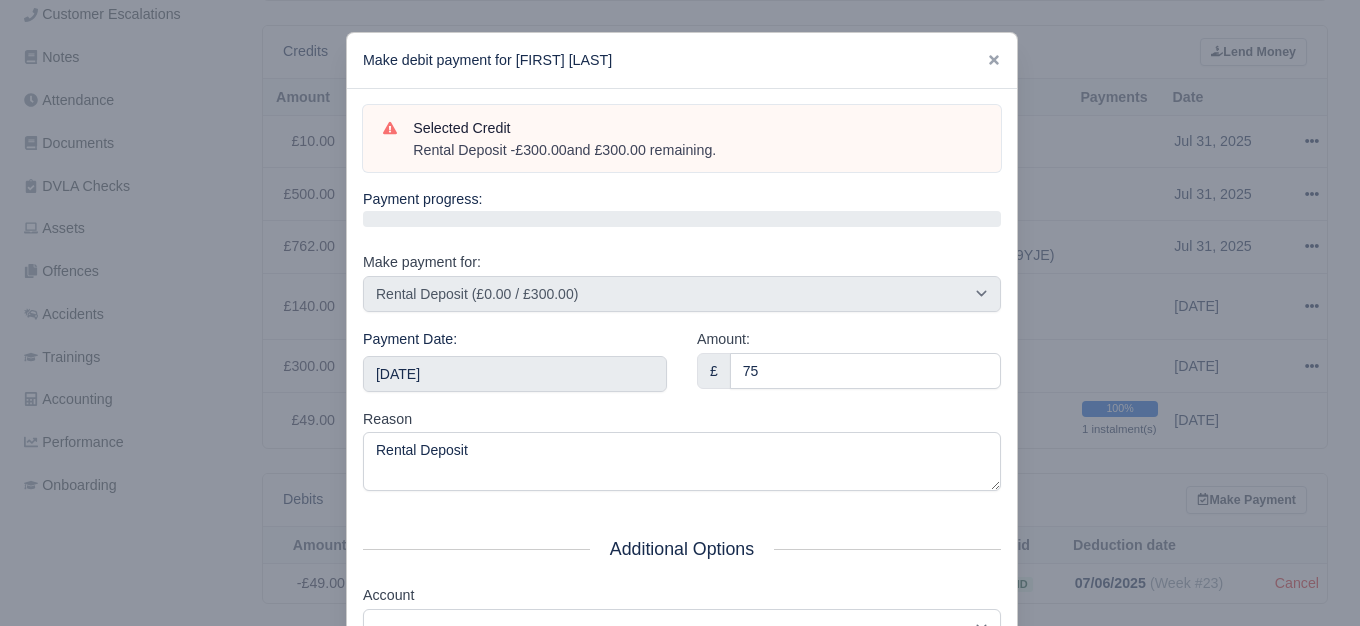 scroll, scrollTop: 302, scrollLeft: 0, axis: vertical 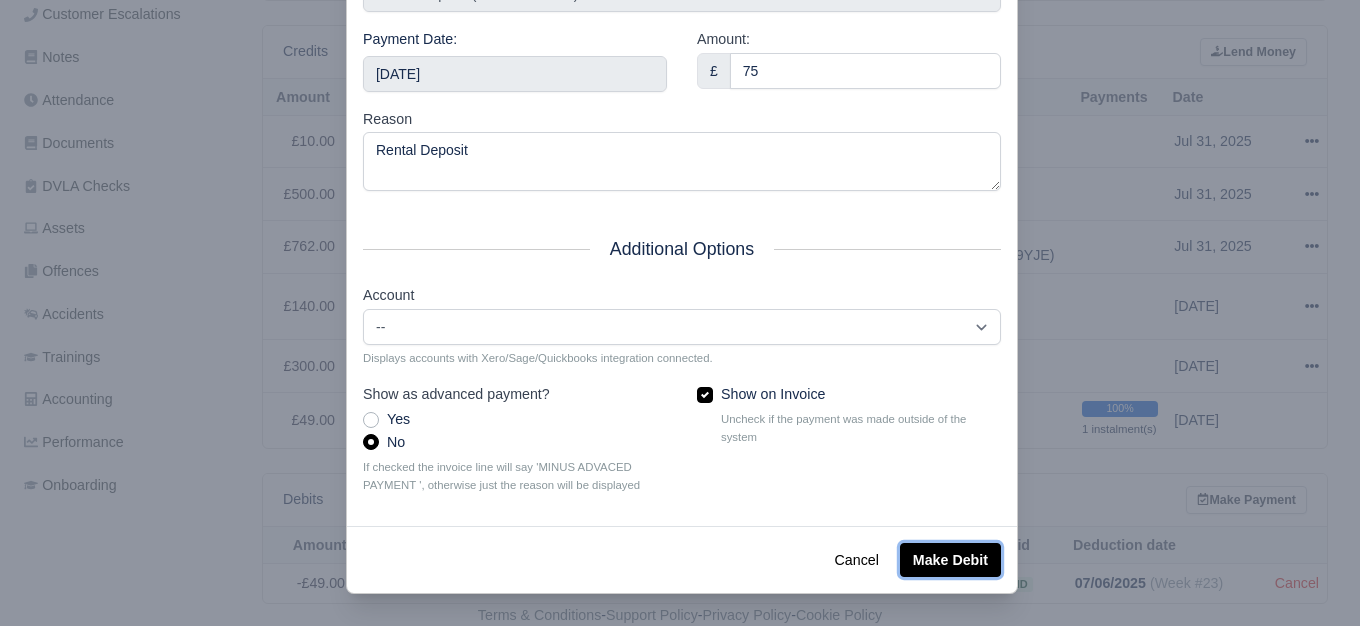 click on "Make Debit" at bounding box center [950, 560] 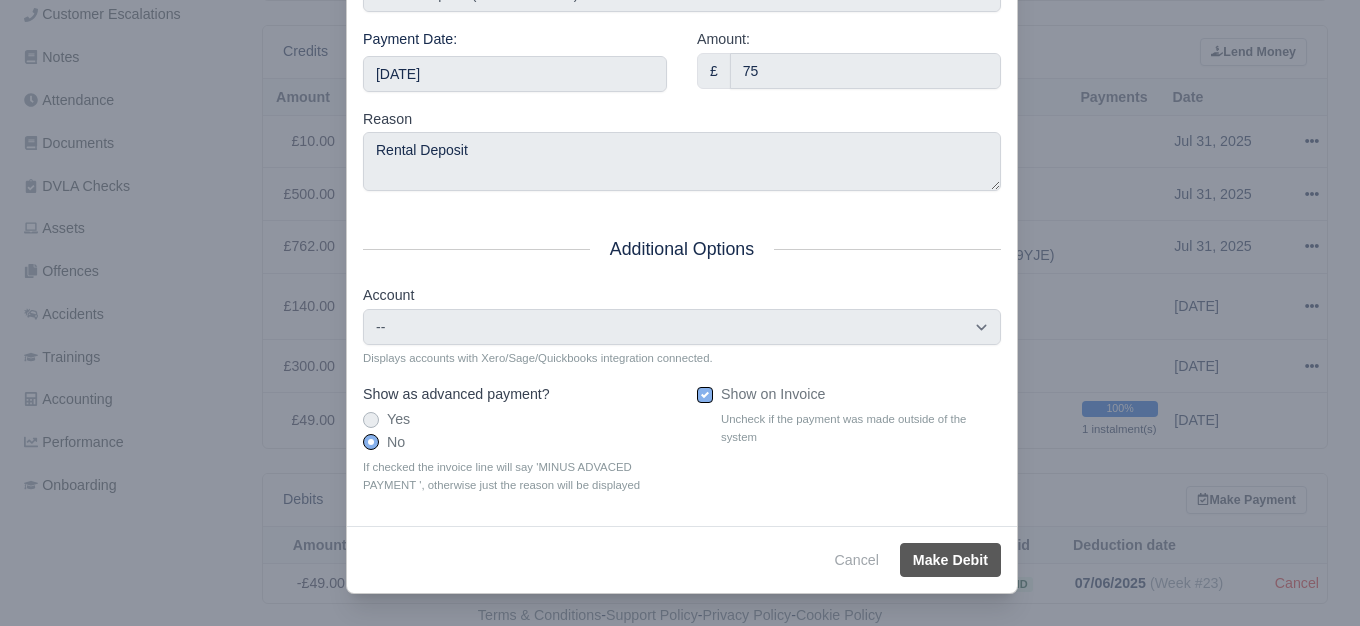scroll, scrollTop: 356, scrollLeft: 0, axis: vertical 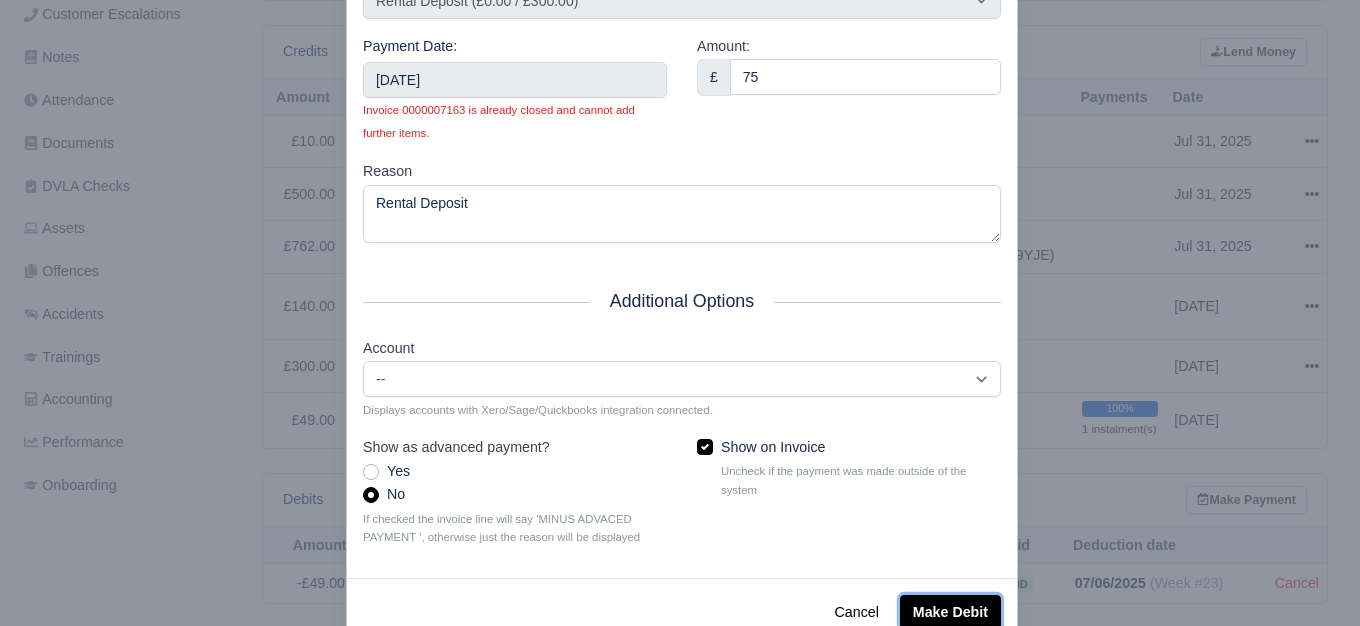 click on "Make Debit" at bounding box center (950, 612) 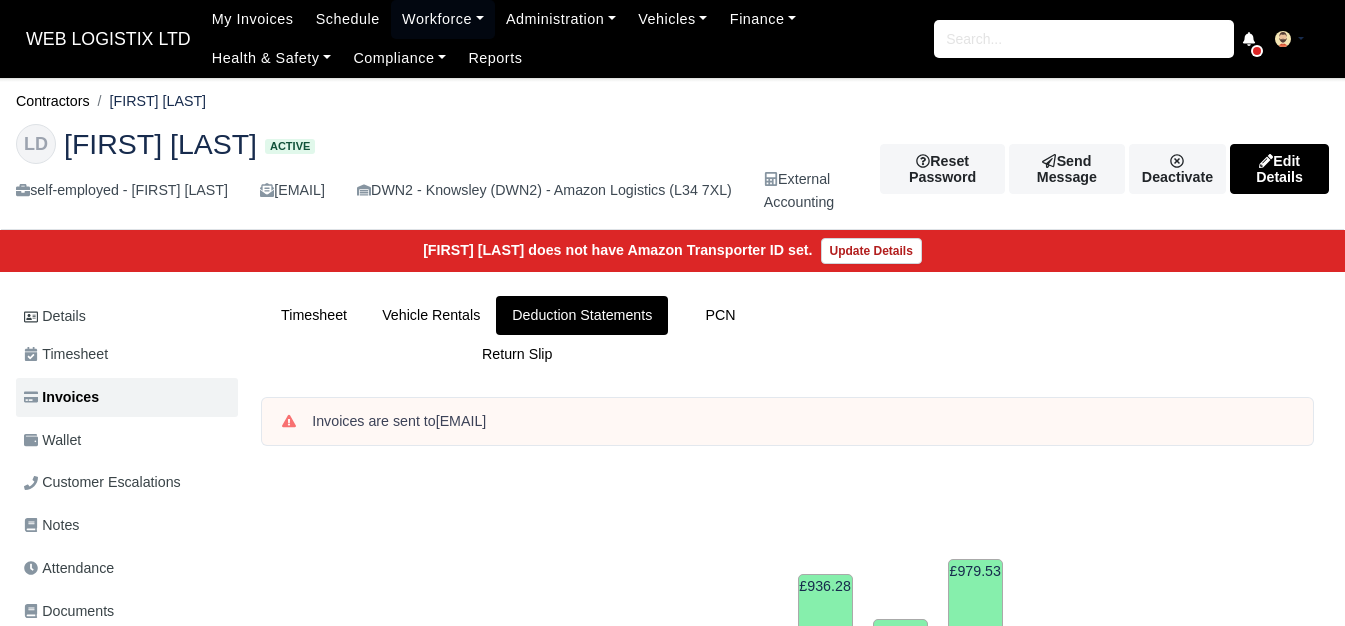 click on "WEB LOGISTIX LTD
My Invoices Schedule Workforce Manpower Expiring Documents Leave Requests Daily Attendance Daily Timesheet Onboardings Feedback Administration Depots Operating Centres Management Schedule Tasks Tasks Metrics Vehicles Fleet Schedule Rental Agreements Today's Inspections Forms Customers Offences Incidents Service Entries Renewal Dates Vehicle Groups Fleet Insurance B2B Contractors Finance Invoices Disputes Payment Types Service Types Assets Credit Instalments Bulk Payment Custom Invoices Health & Safety Vehicle Inspections Support Portal Incidents Compliance Compliance Dashboard E-Sign Documents Communication Center Trainings Reports
×" at bounding box center (672, 313) 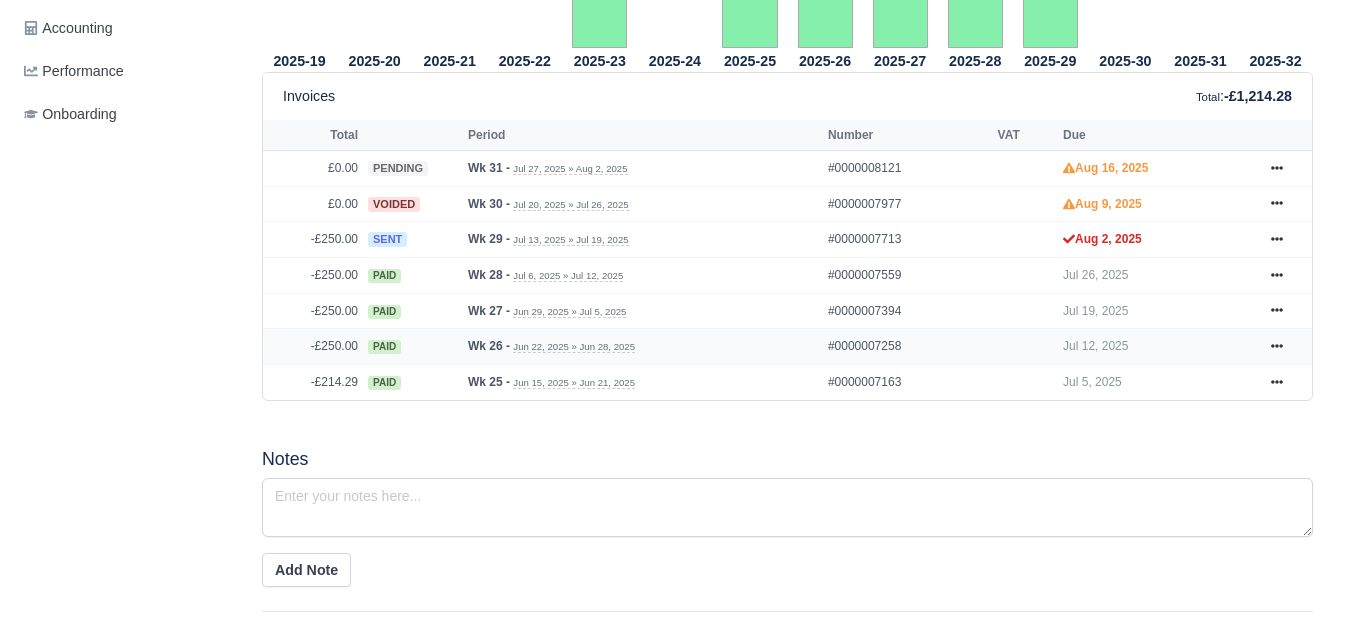 scroll, scrollTop: 839, scrollLeft: 0, axis: vertical 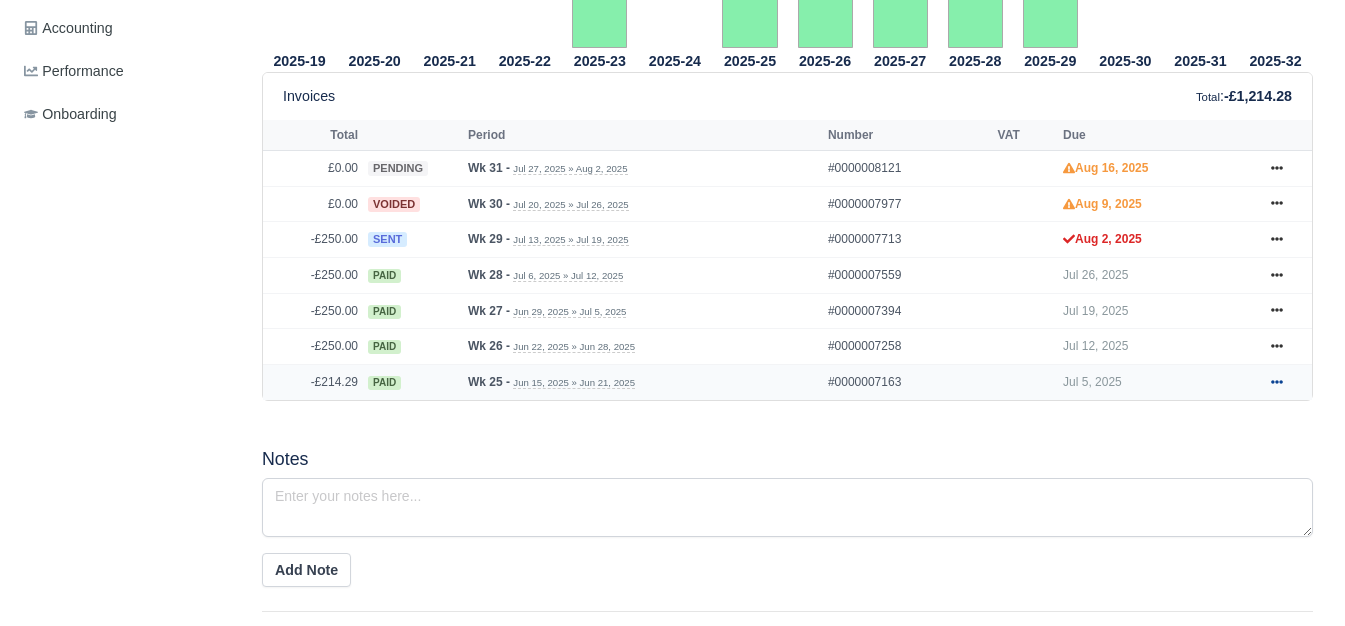 click 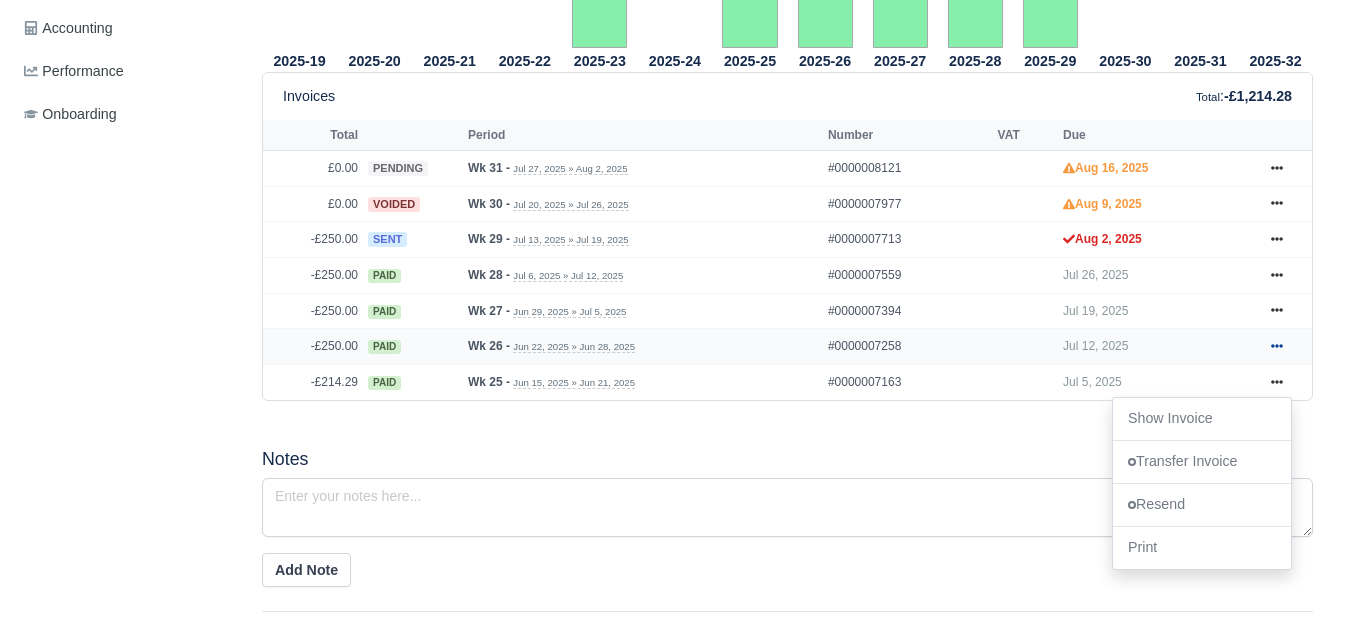 click at bounding box center [1277, 346] 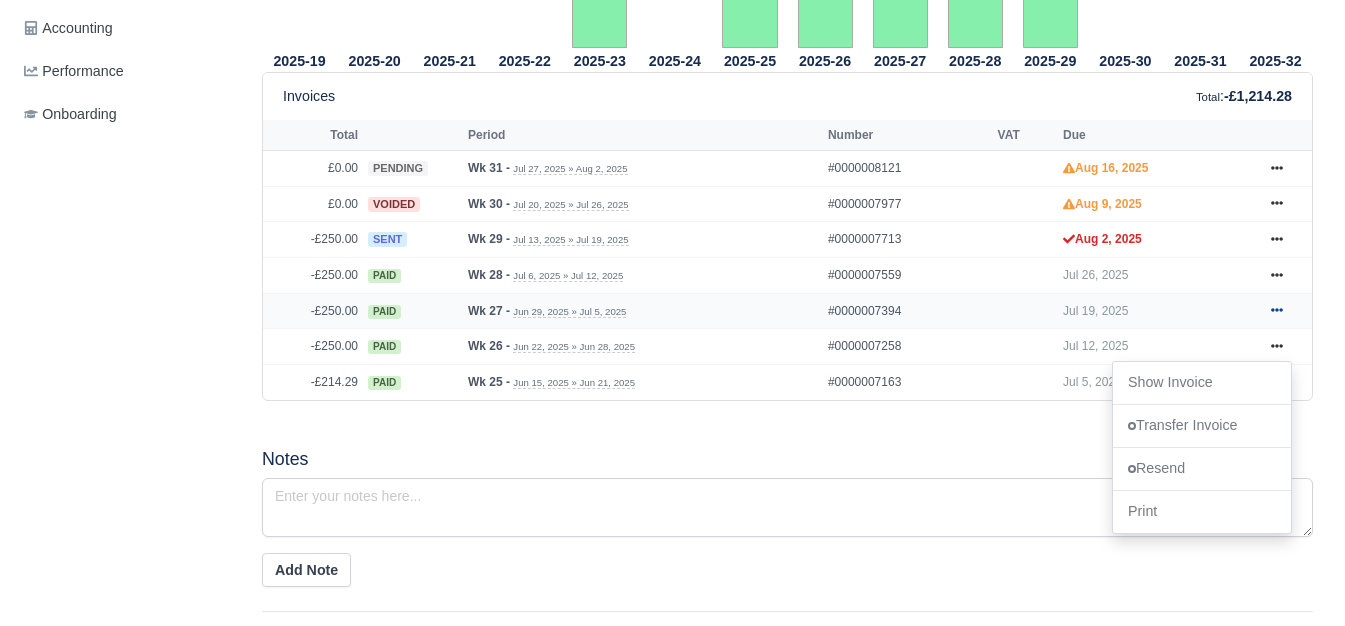 click 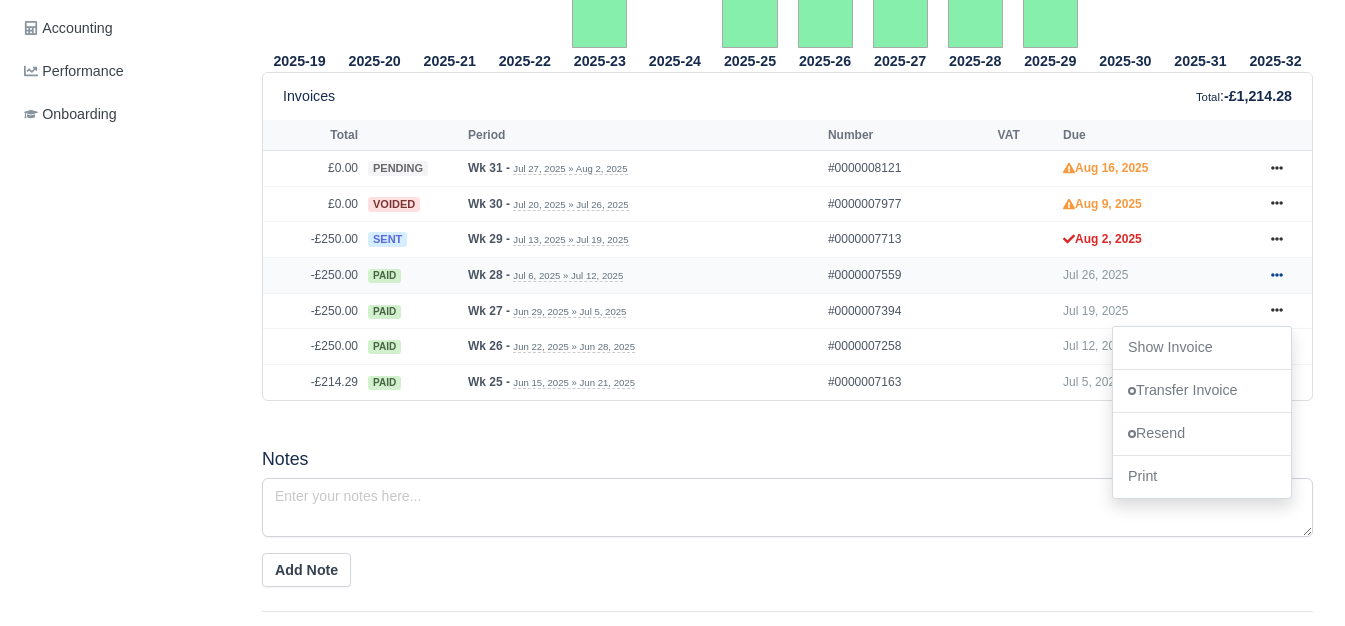 click 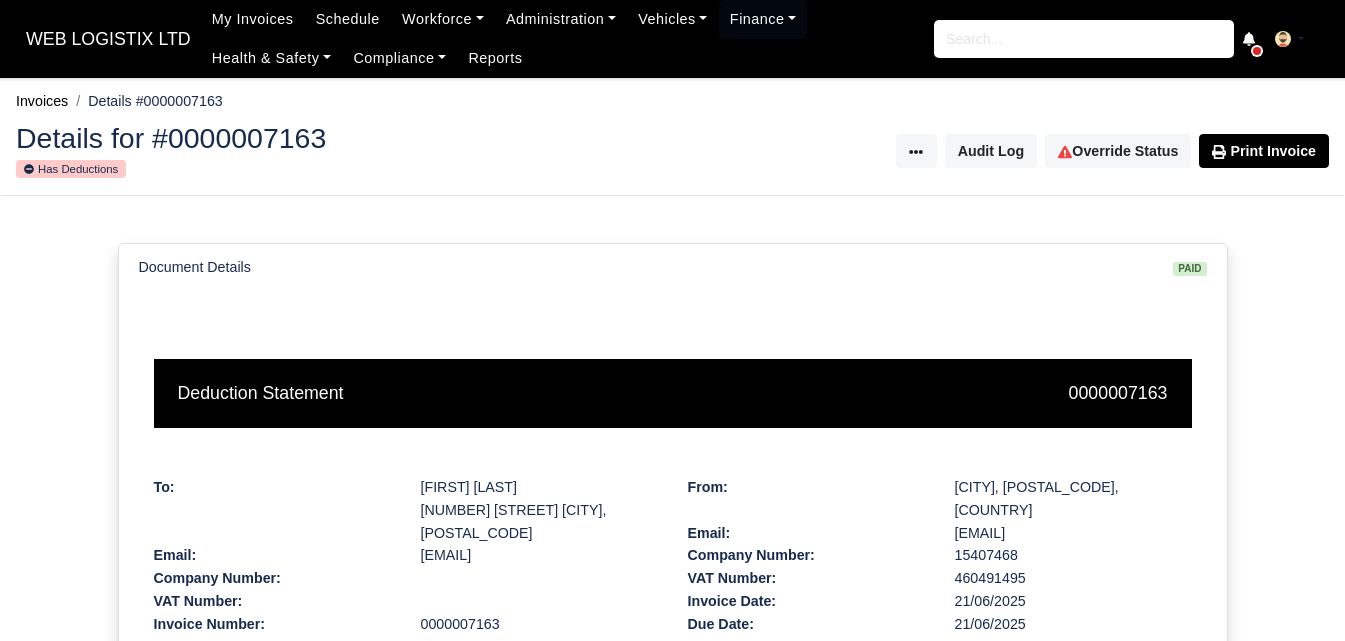scroll, scrollTop: 0, scrollLeft: 0, axis: both 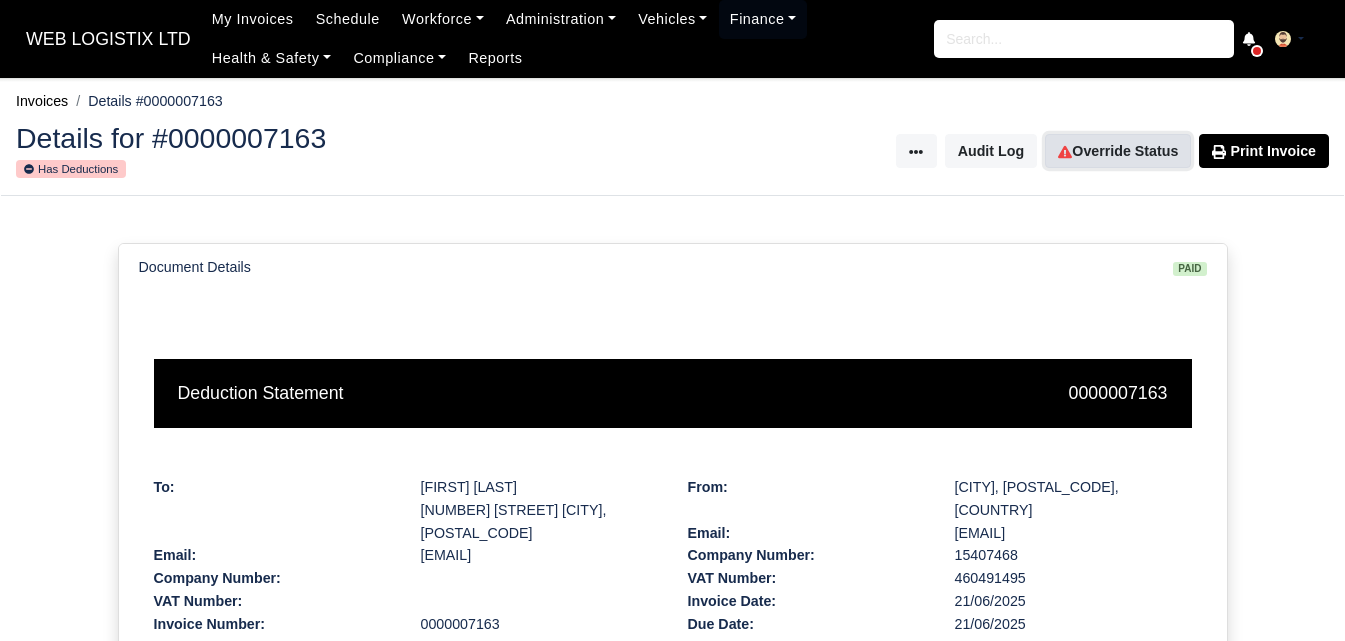 click on "Override Status" at bounding box center [1118, 151] 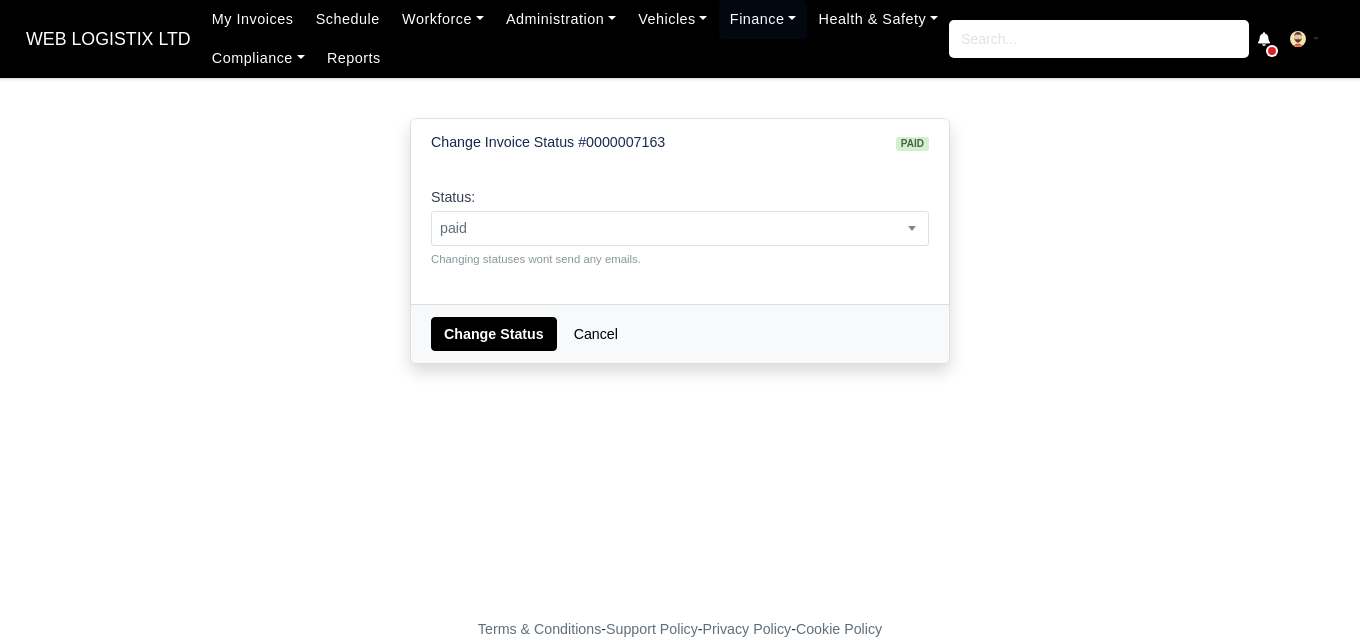 scroll, scrollTop: 0, scrollLeft: 0, axis: both 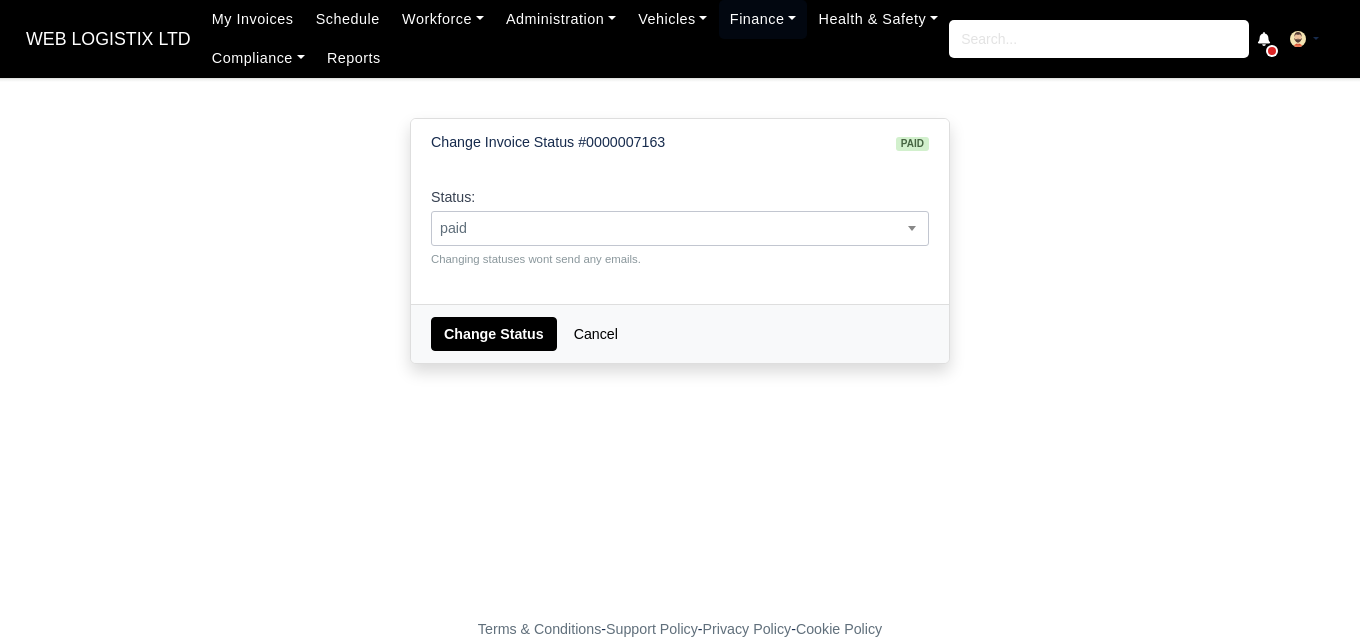 click on "paid" at bounding box center (680, 228) 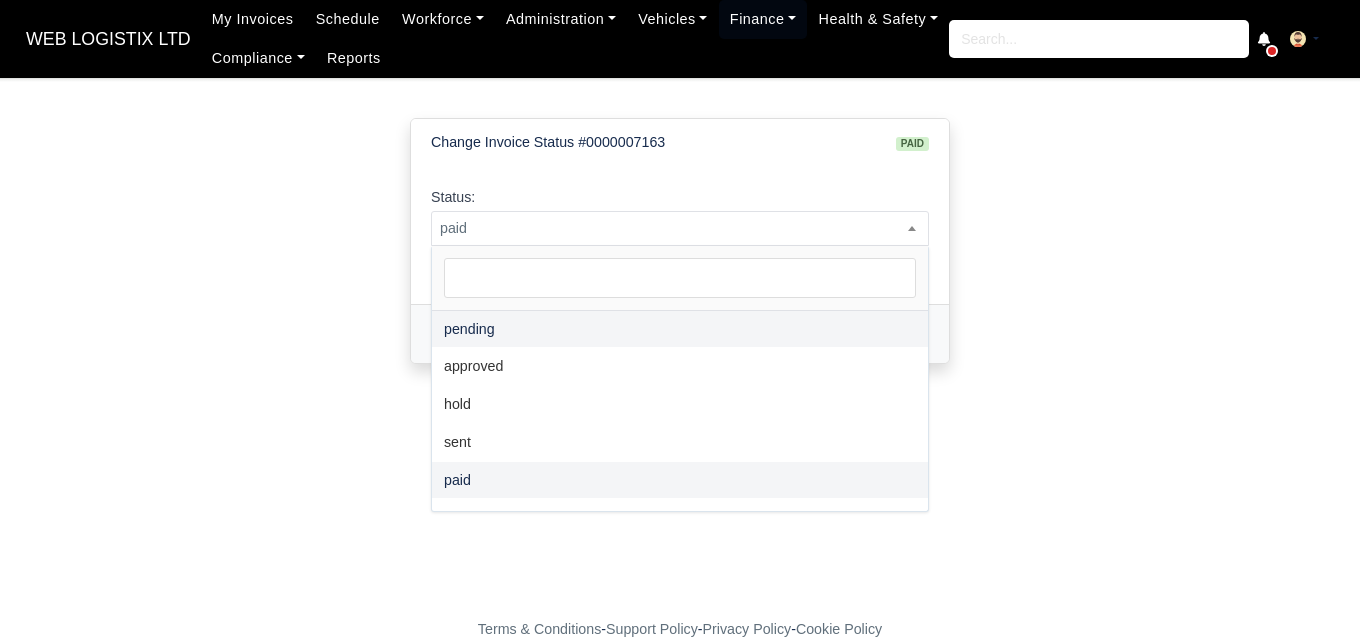 select on "pending" 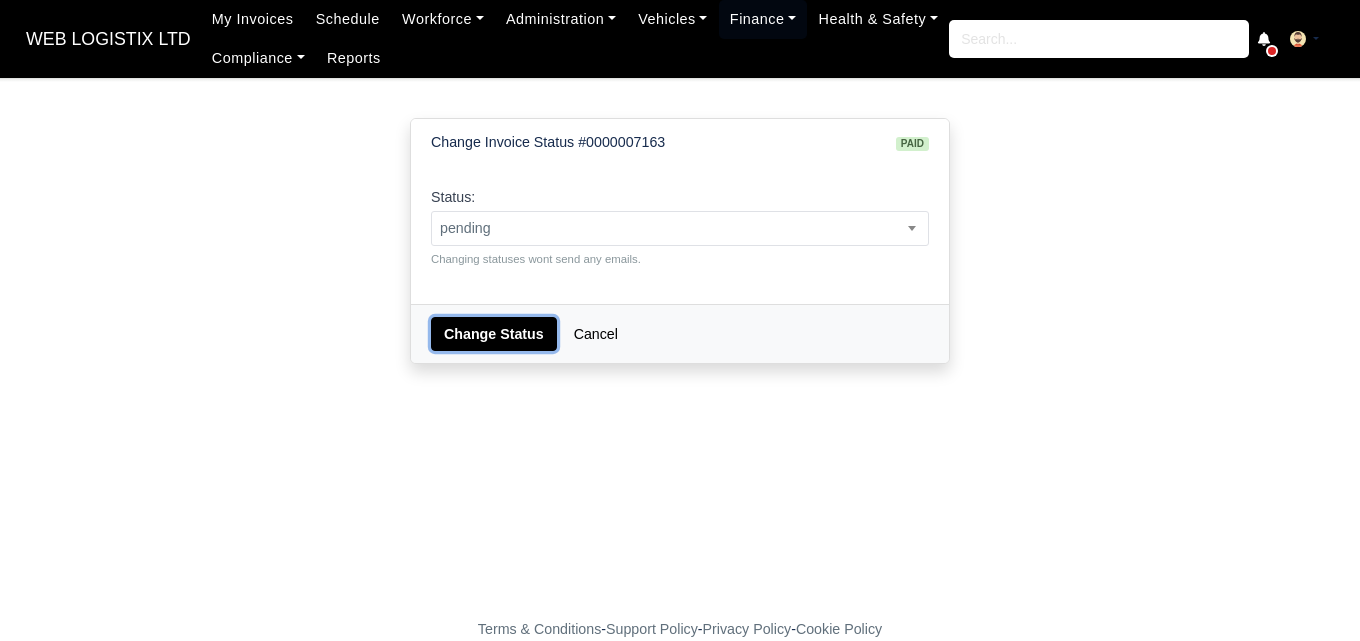 click on "Change Status" at bounding box center (494, 334) 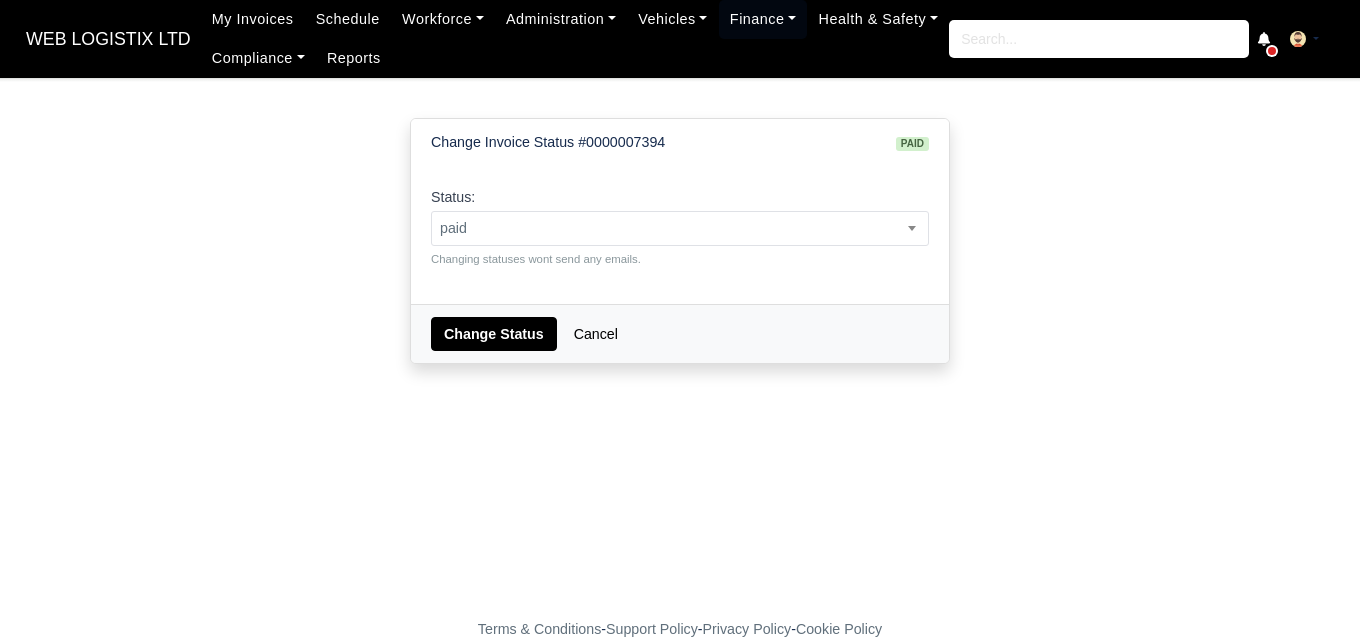scroll, scrollTop: 0, scrollLeft: 0, axis: both 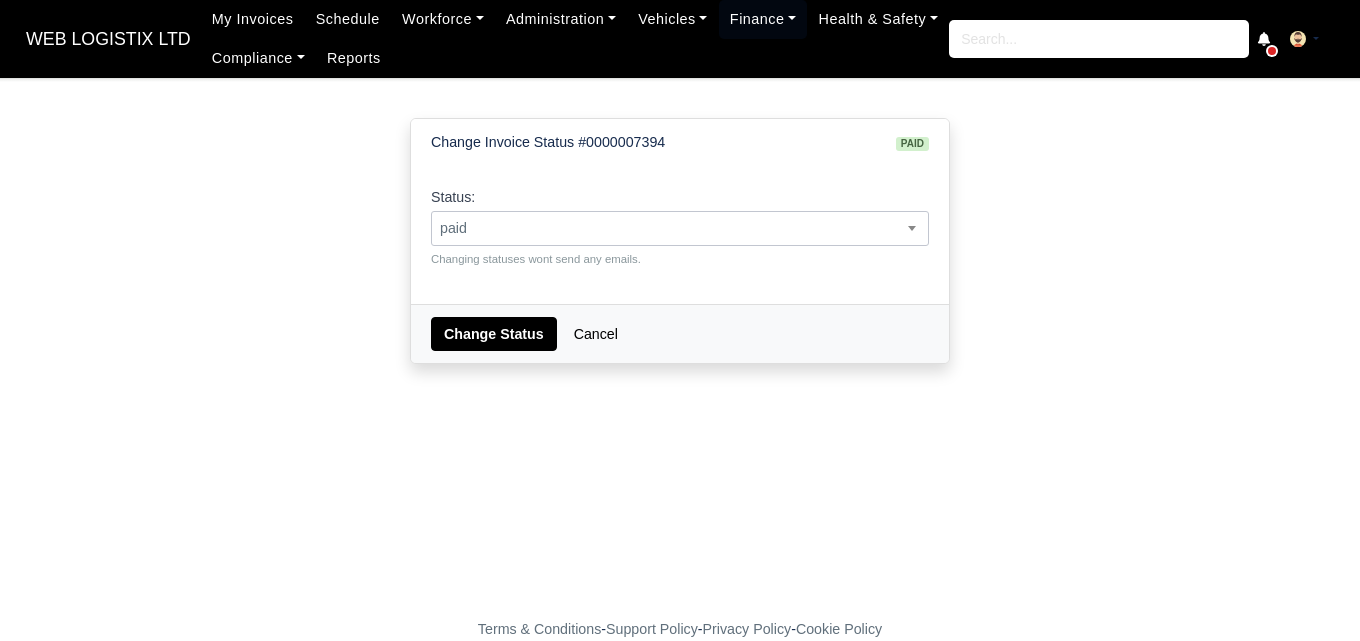 click on "paid" at bounding box center [680, 228] 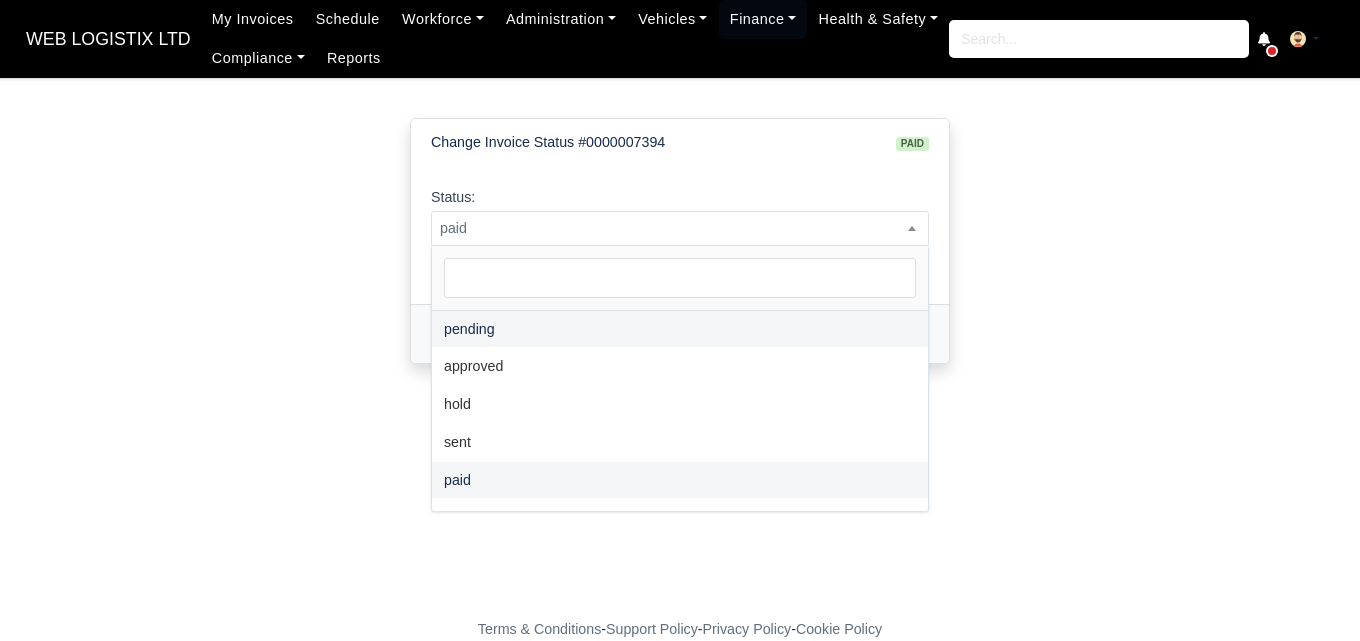 select on "pending" 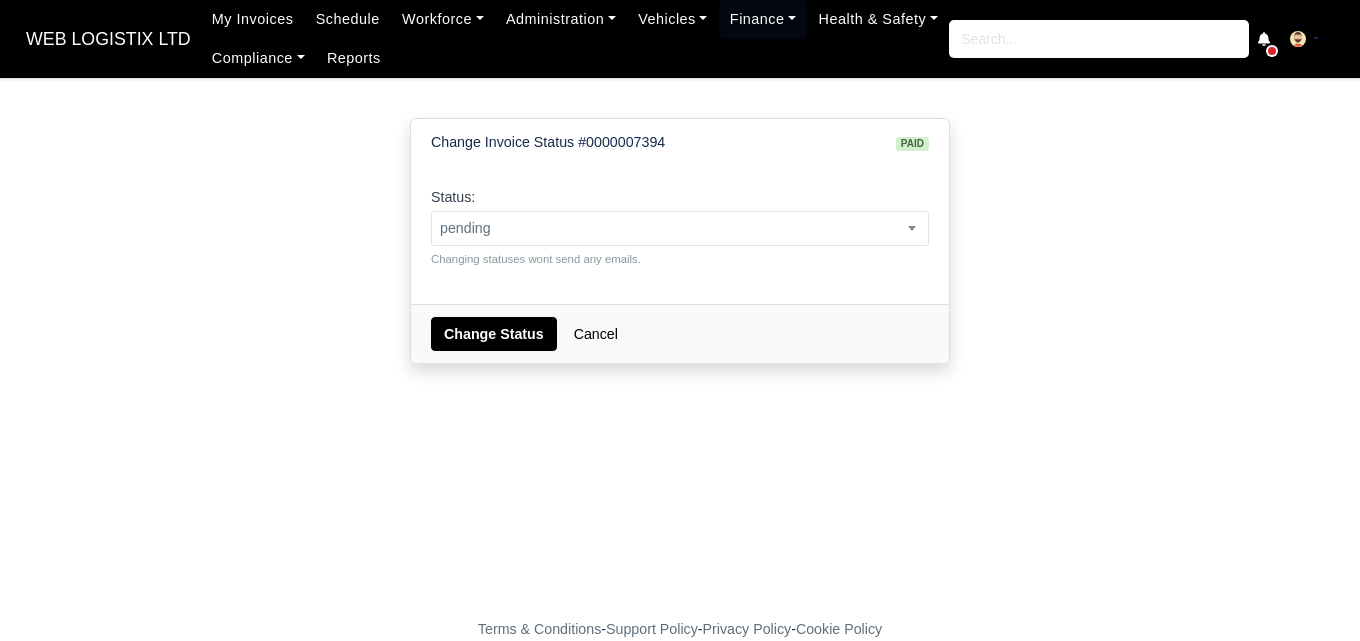 click on "Change Status
Cancel" at bounding box center [680, 333] 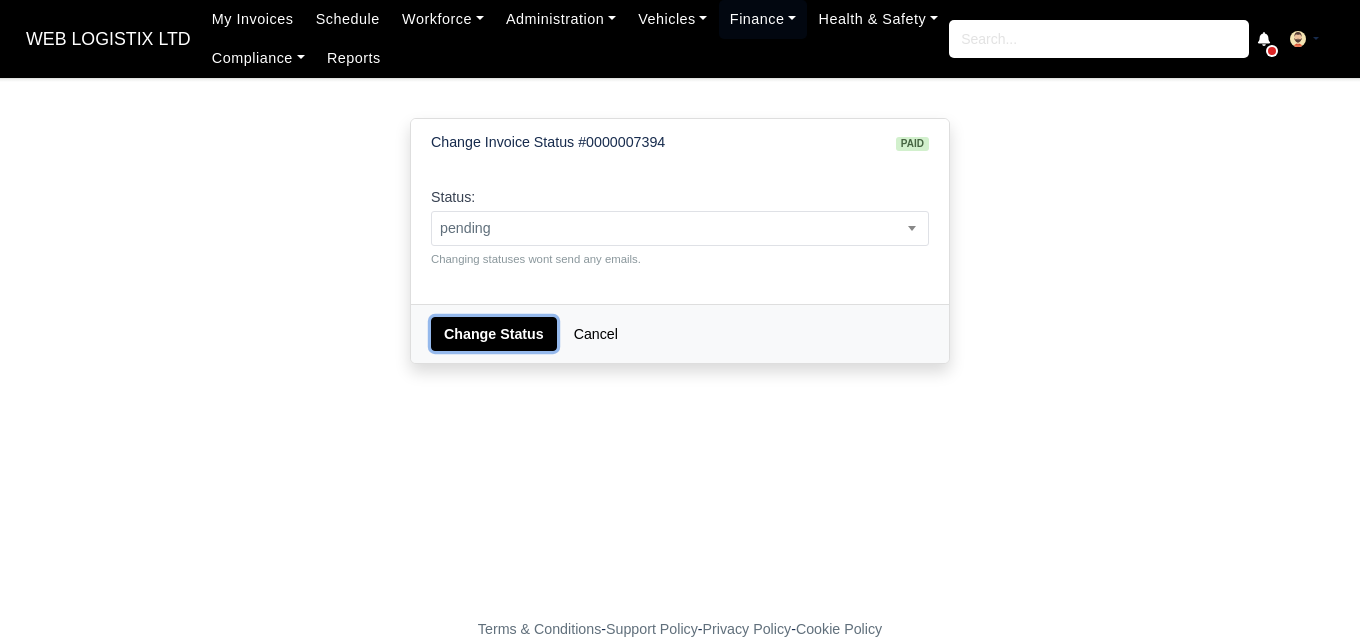 click on "Change Status" at bounding box center (494, 334) 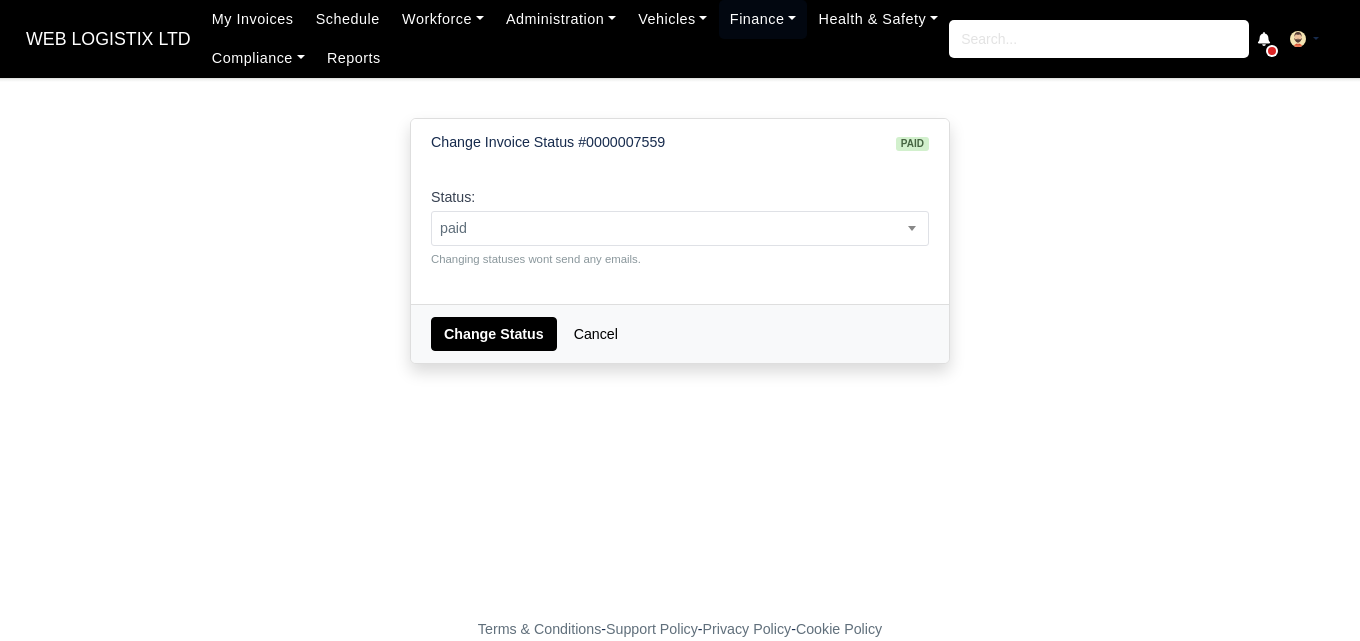 scroll, scrollTop: 0, scrollLeft: 0, axis: both 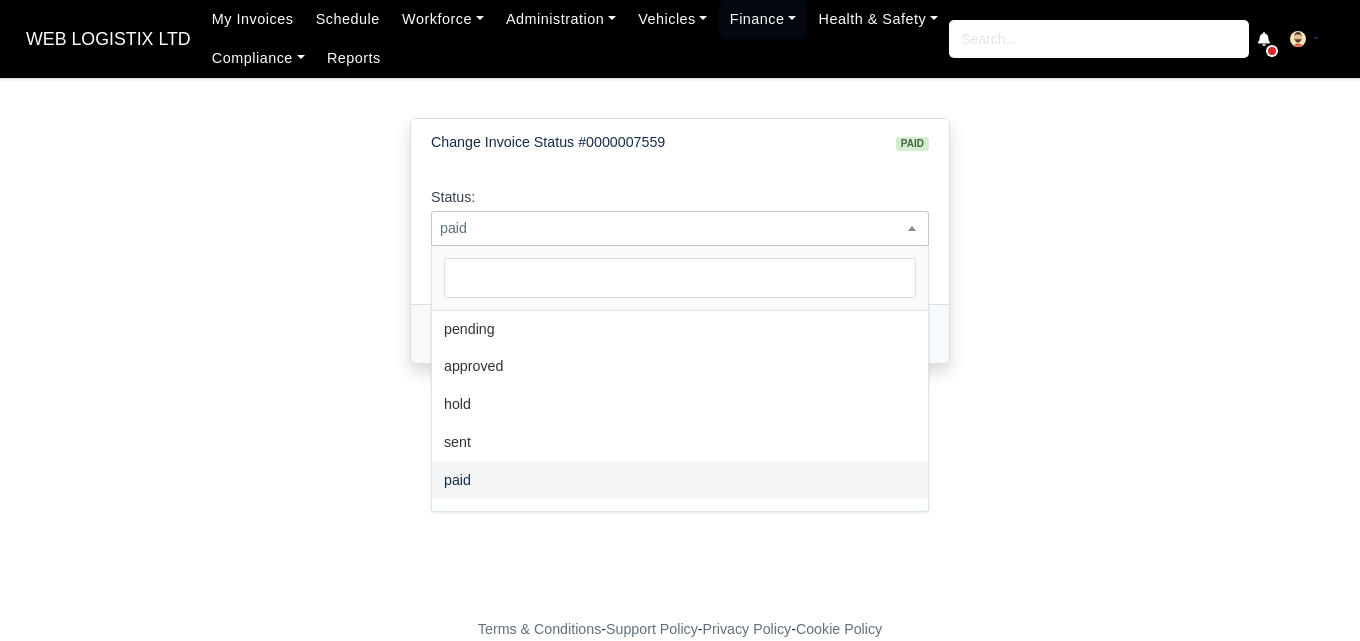 click on "paid" at bounding box center (680, 228) 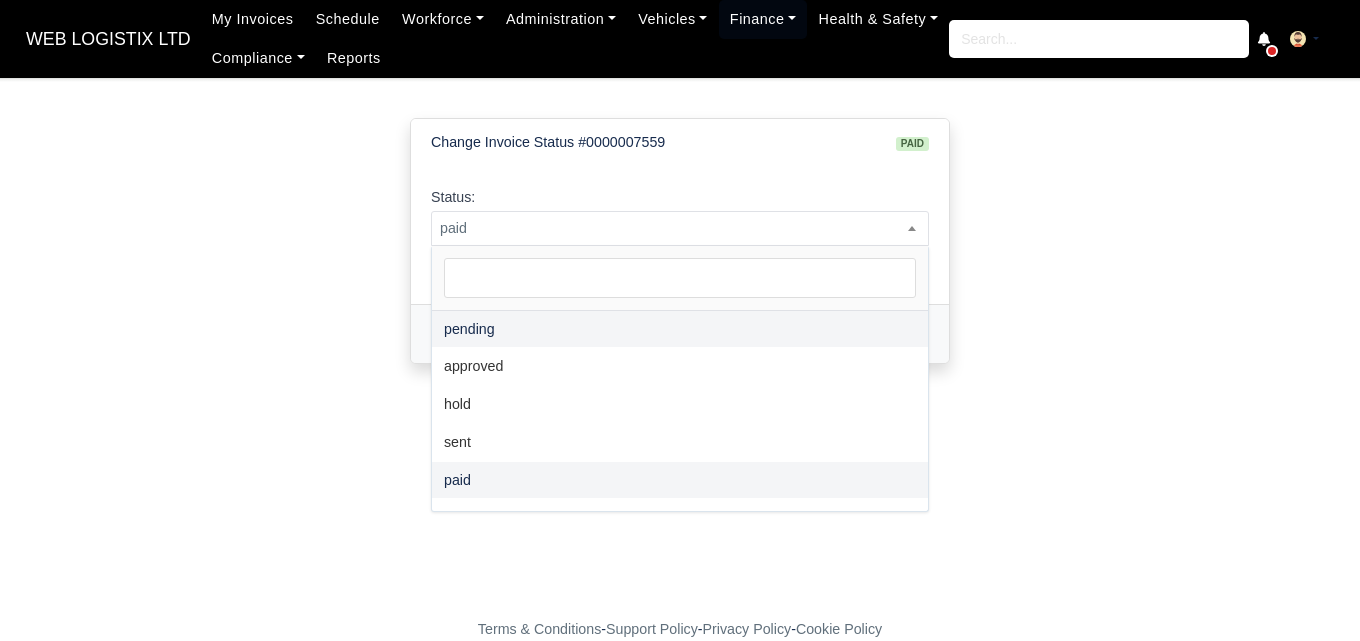 select on "pending" 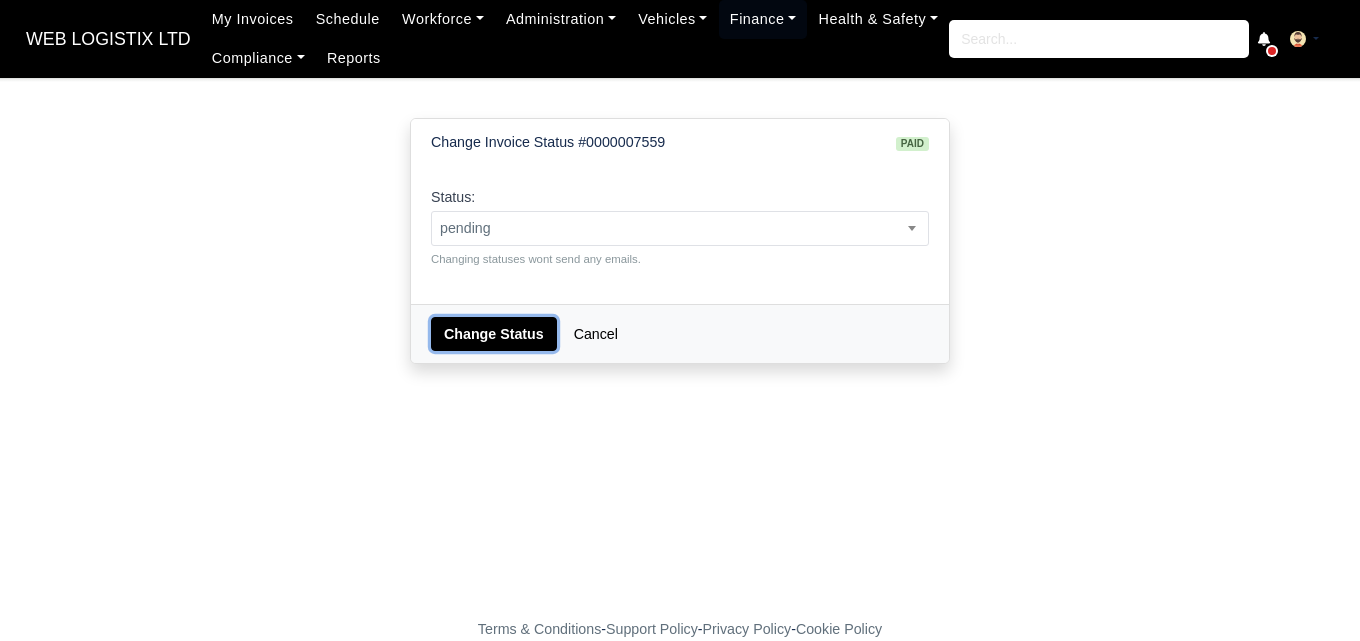 click on "Change Status" at bounding box center [494, 334] 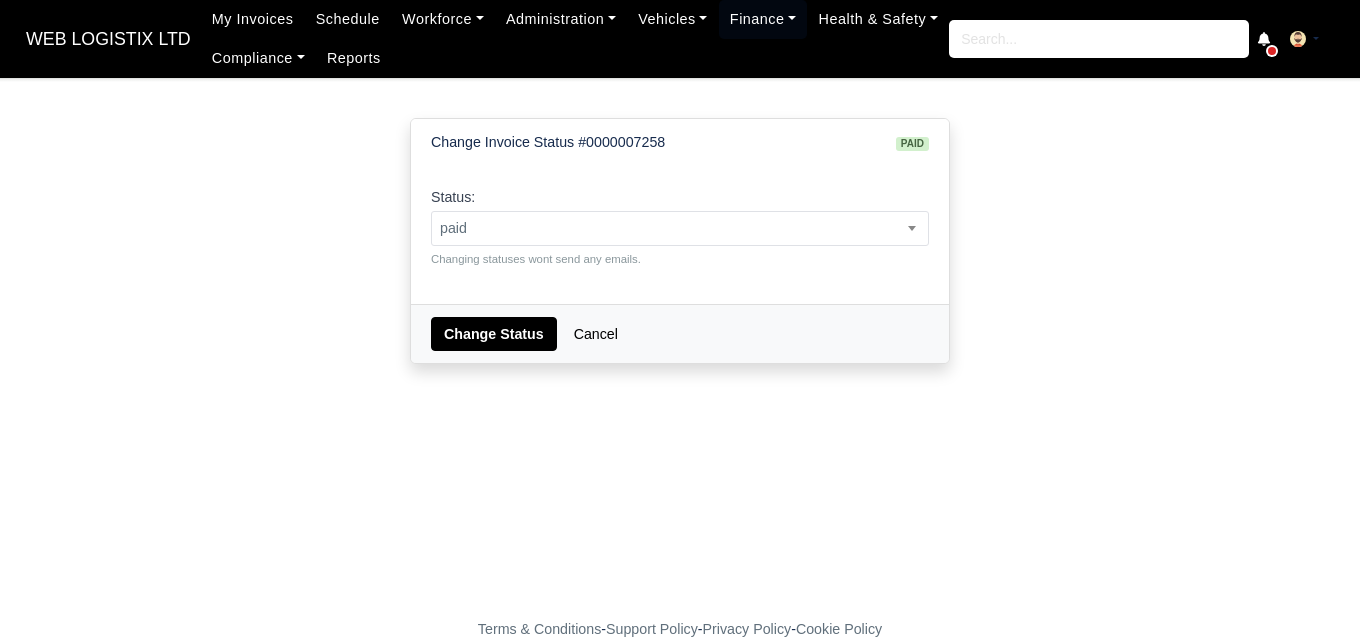 scroll, scrollTop: 0, scrollLeft: 0, axis: both 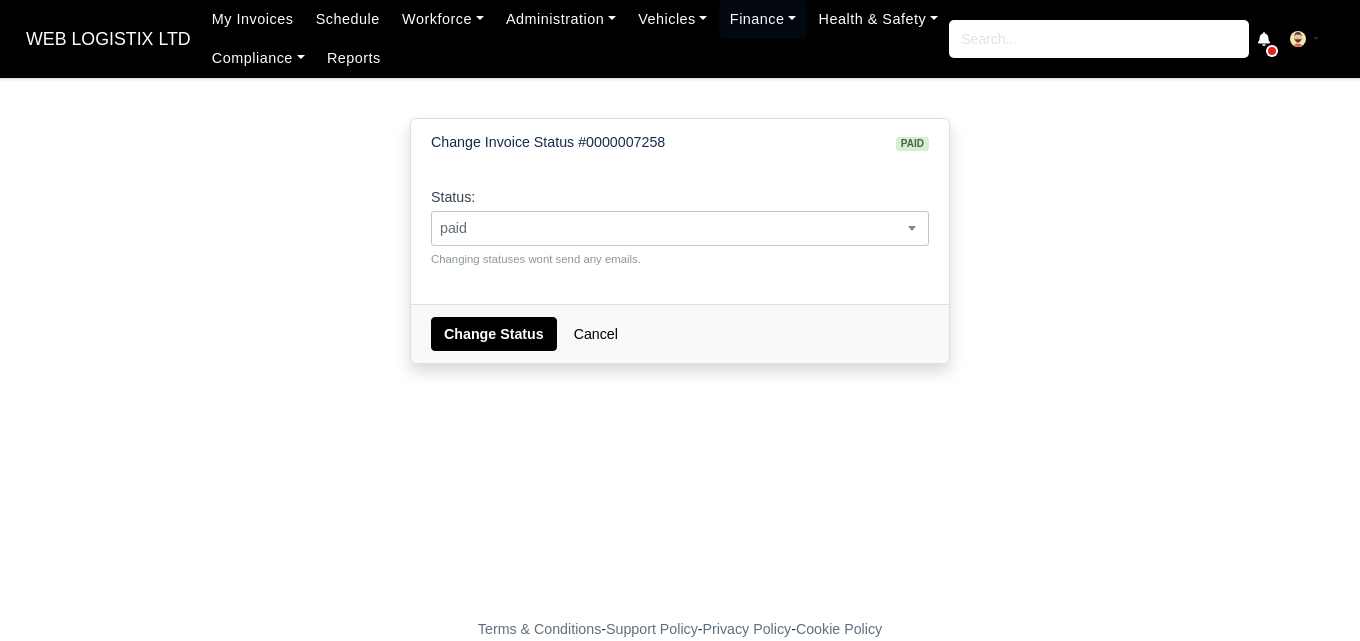 click on "paid" at bounding box center [680, 228] 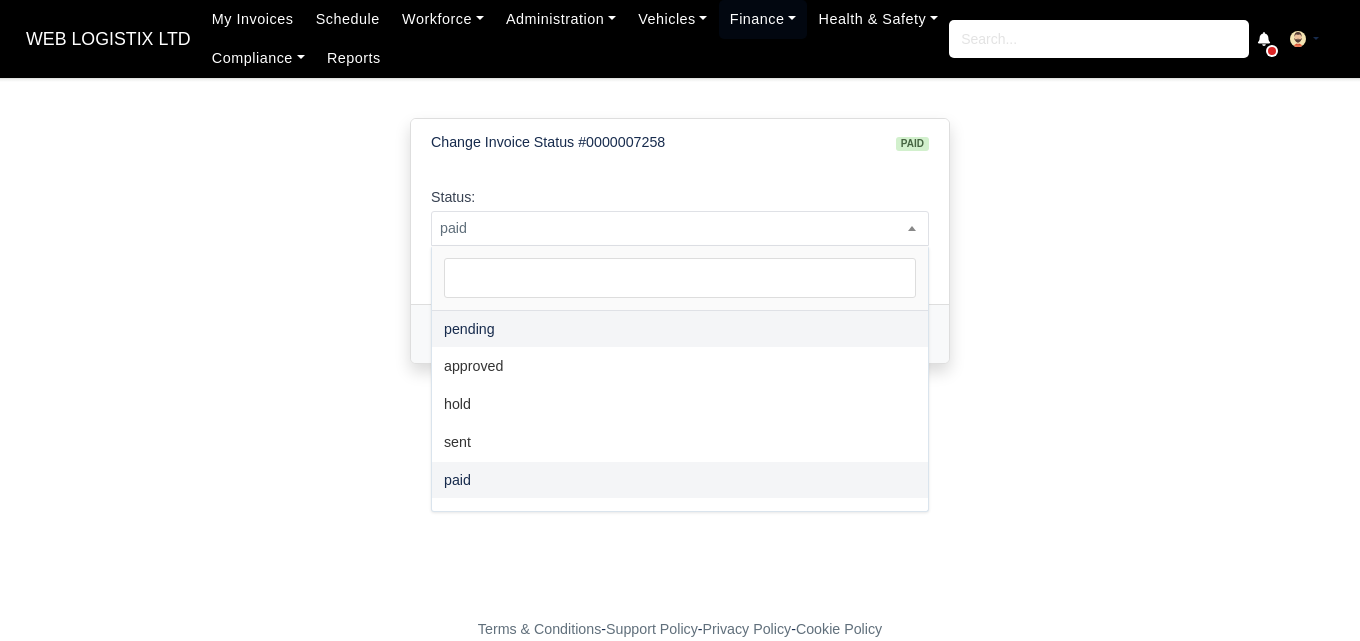 select on "pending" 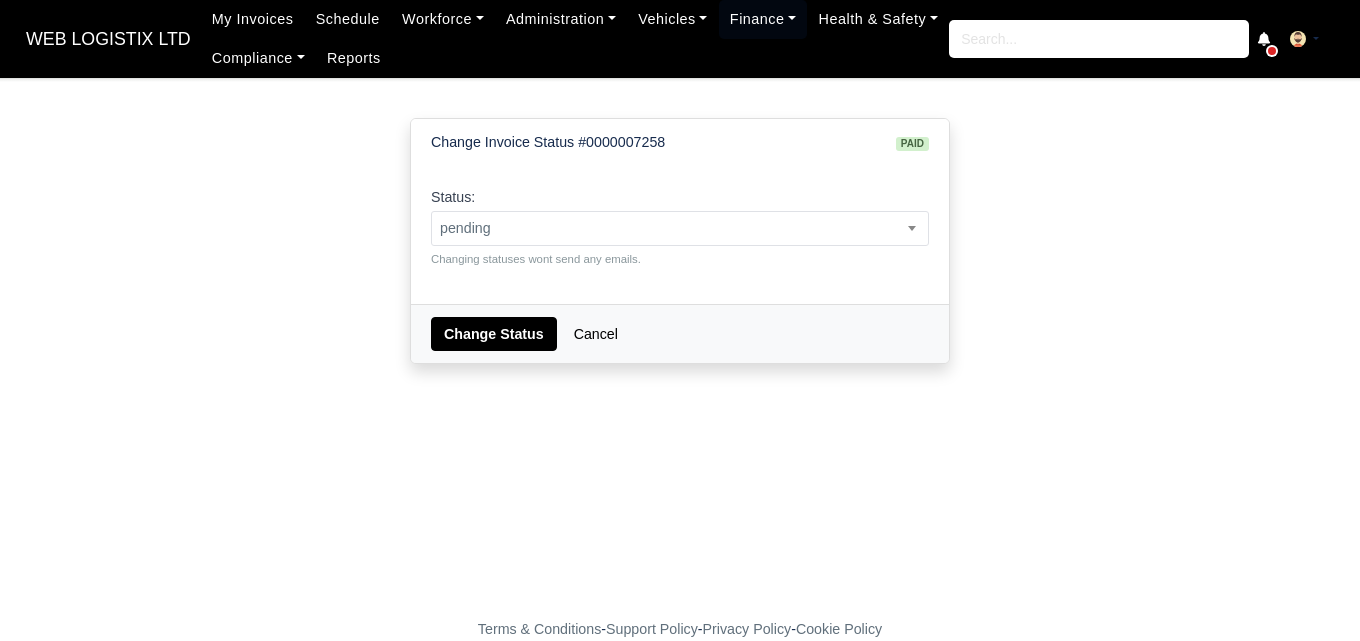 click on "Change Status
Cancel" at bounding box center (680, 333) 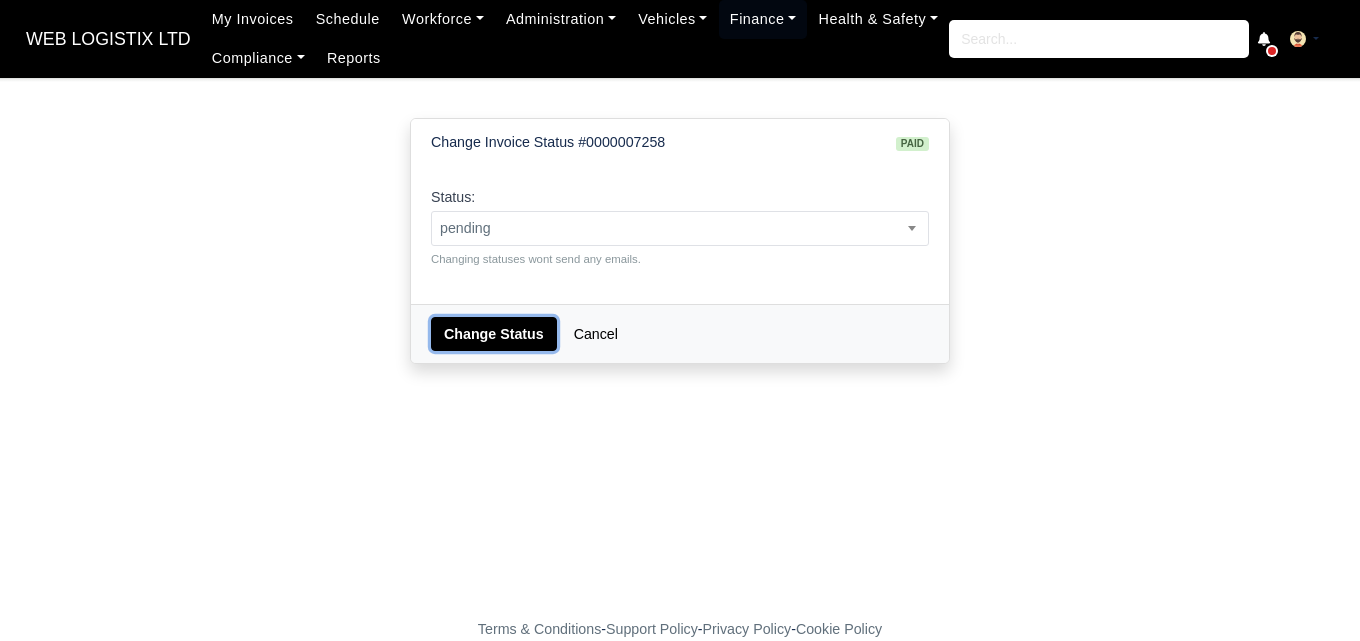 click on "Change Status" at bounding box center [494, 334] 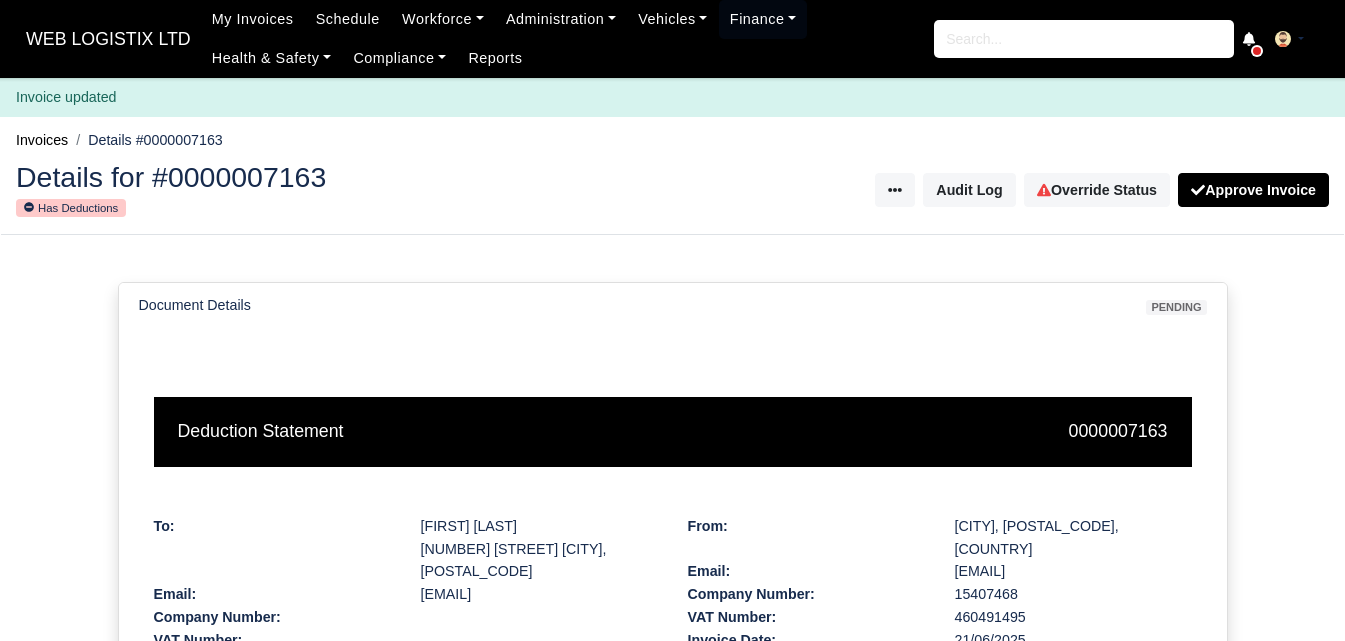 scroll, scrollTop: 0, scrollLeft: 0, axis: both 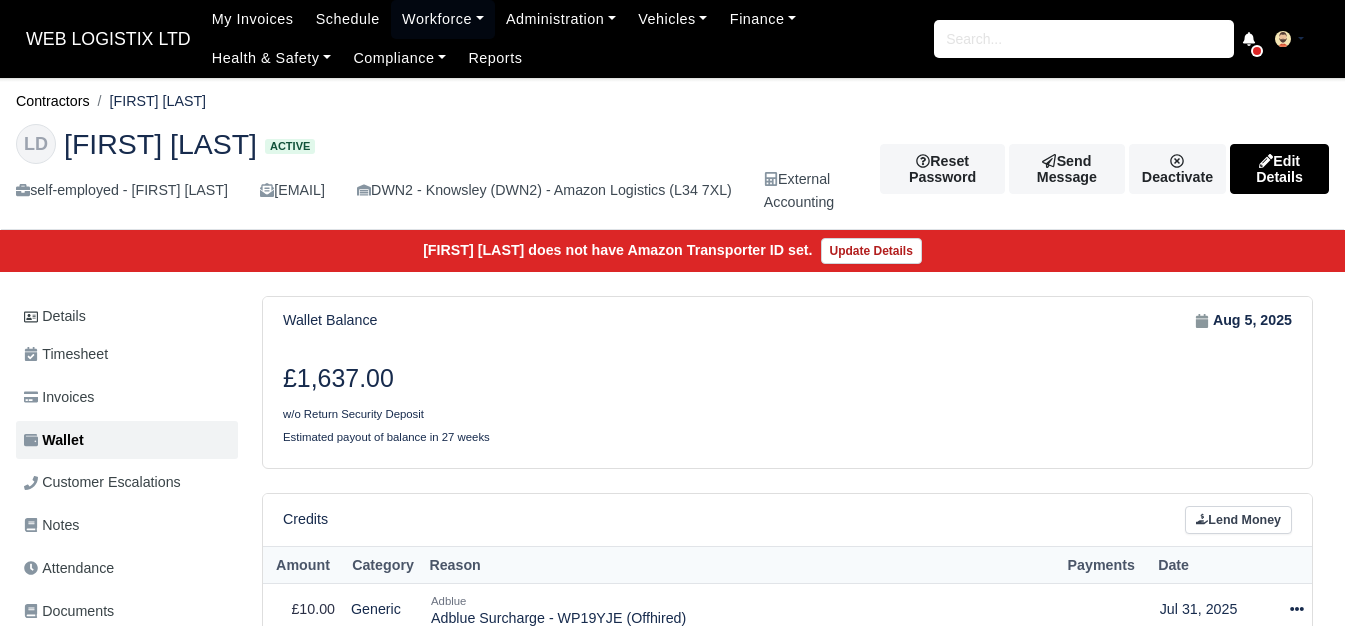 click on "Make Payment" at bounding box center [1215, 925] 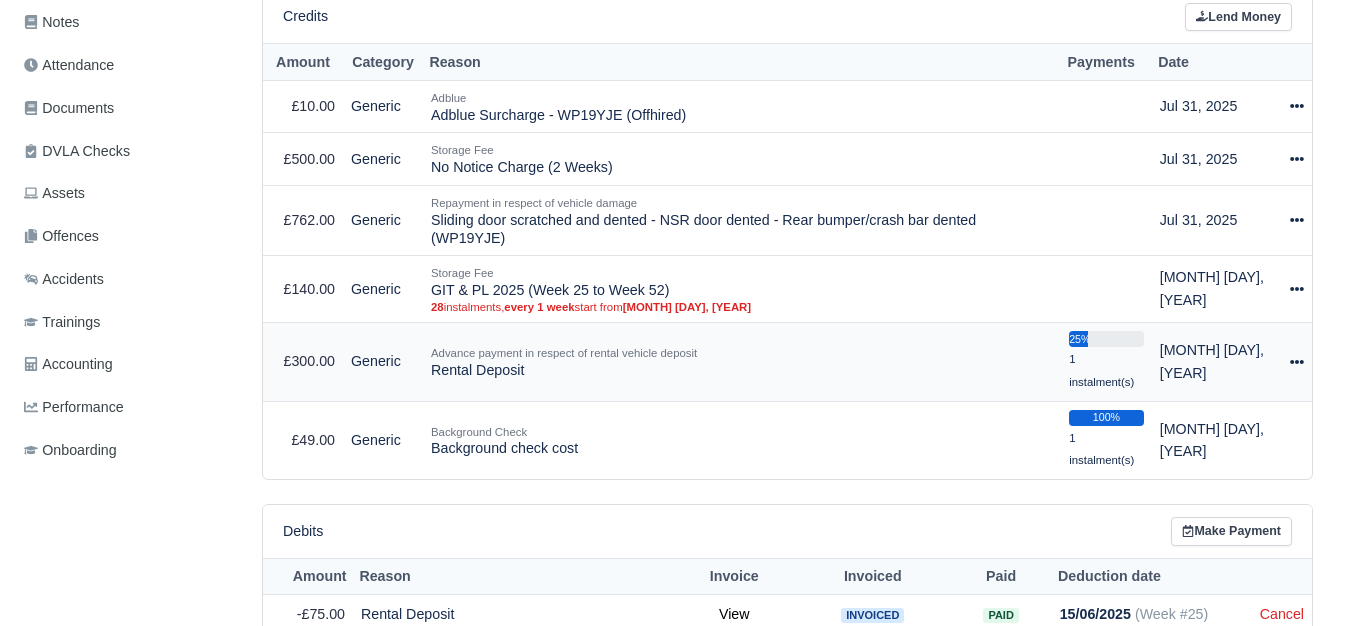 select on "6073" 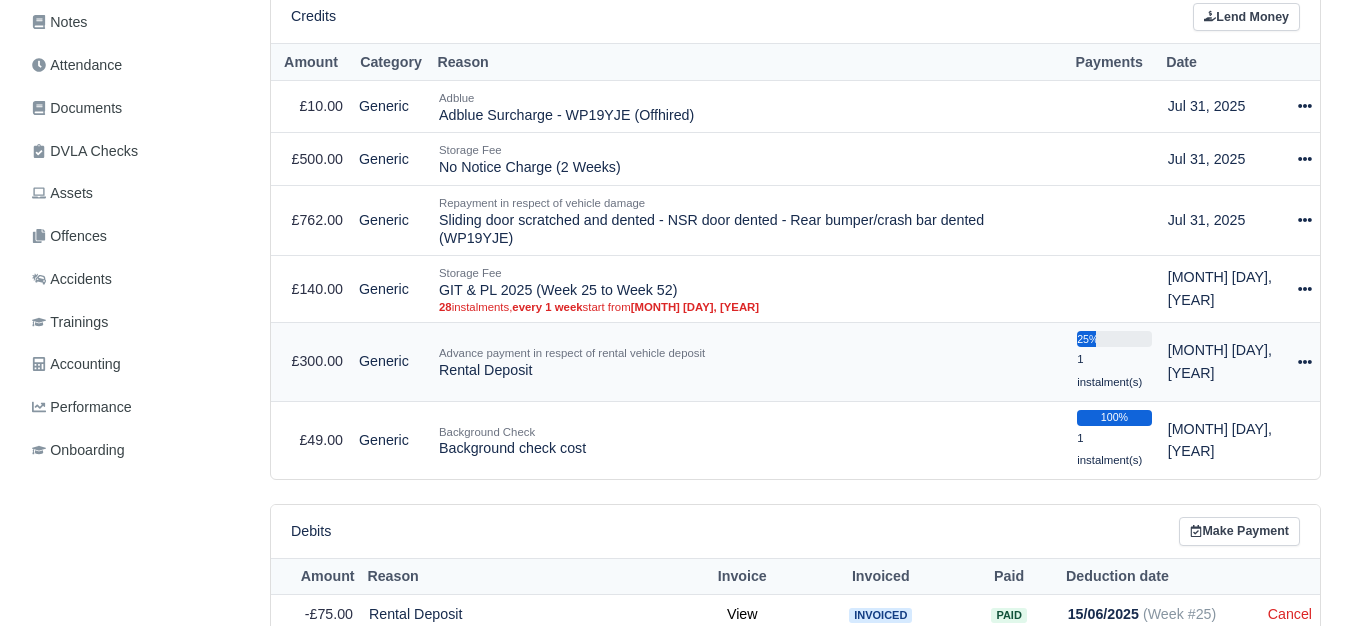 scroll, scrollTop: 489, scrollLeft: 0, axis: vertical 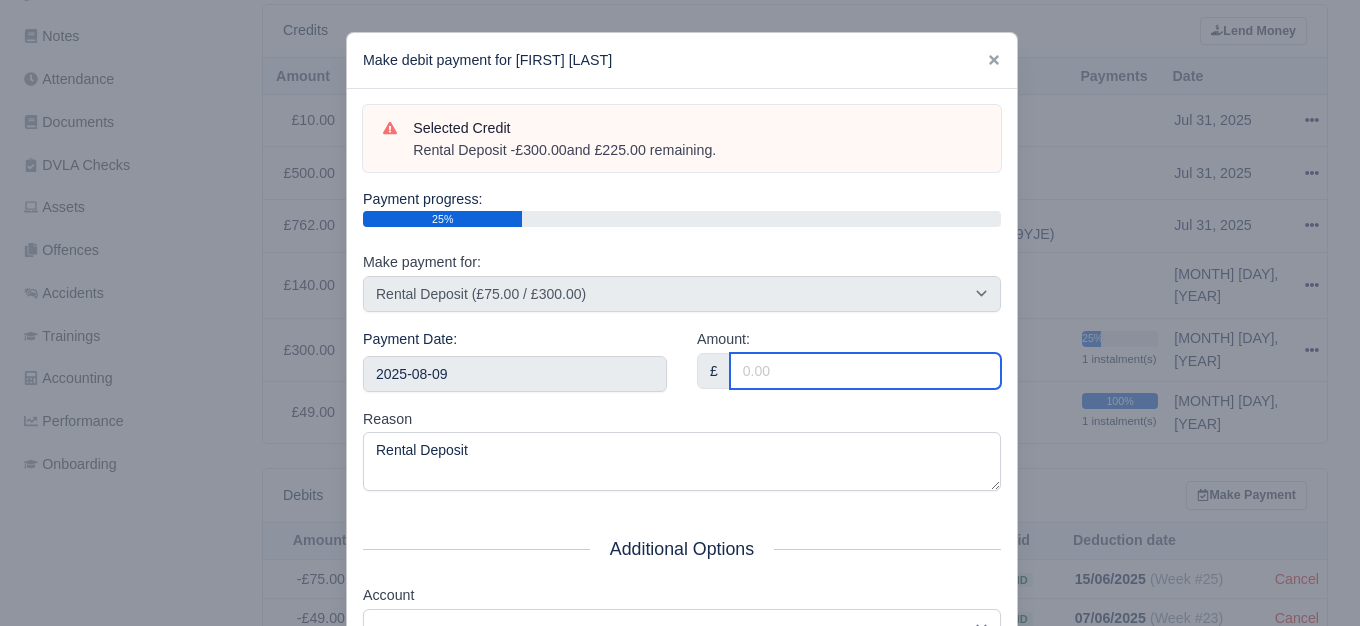 click on "Amount:" at bounding box center (865, 371) 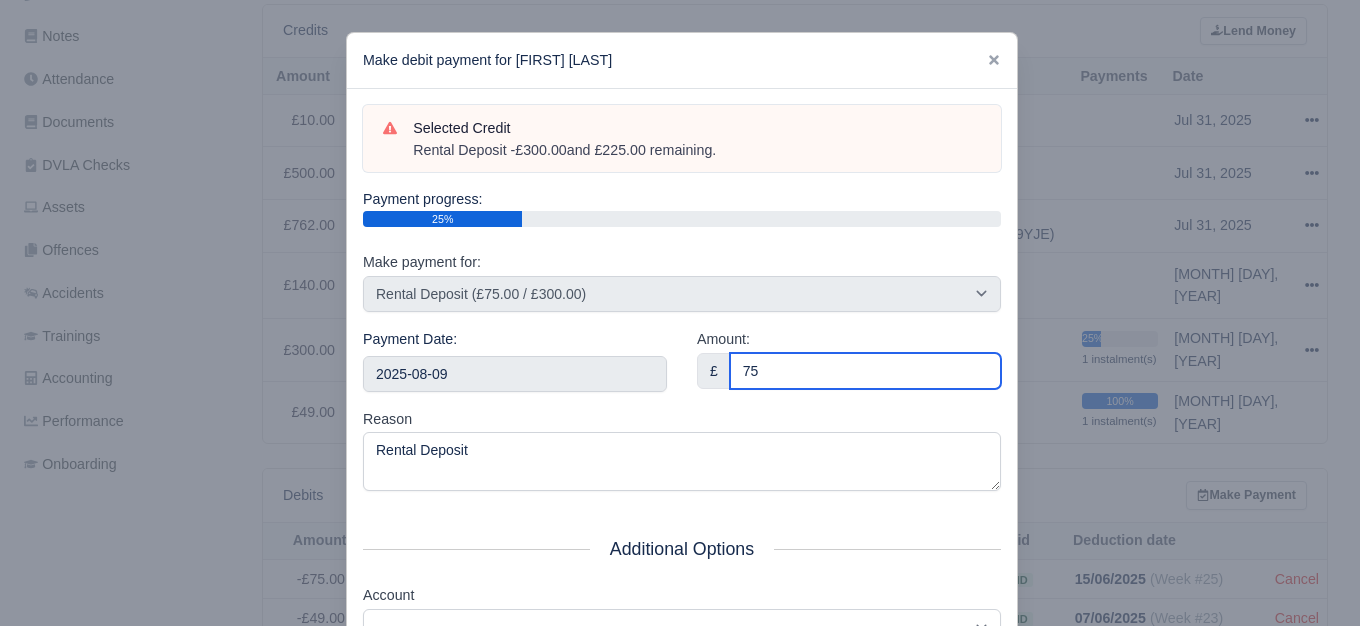click on "75" at bounding box center [865, 371] 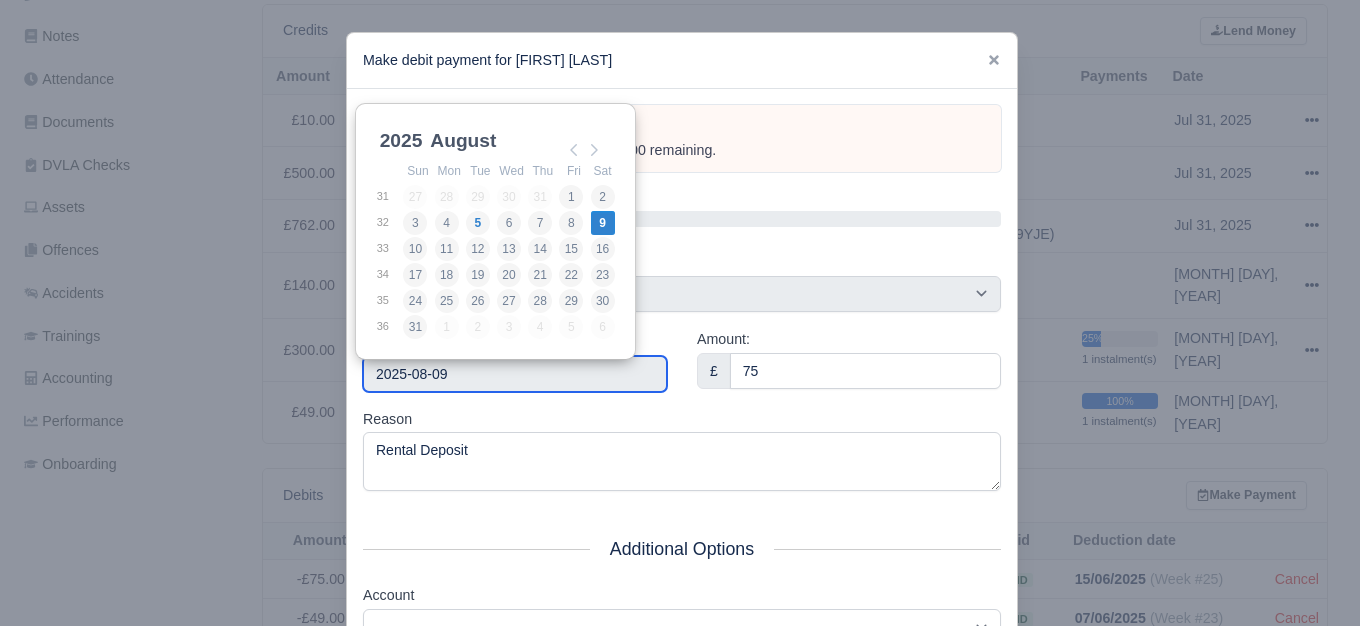 click on "2025-08-09" at bounding box center (515, 374) 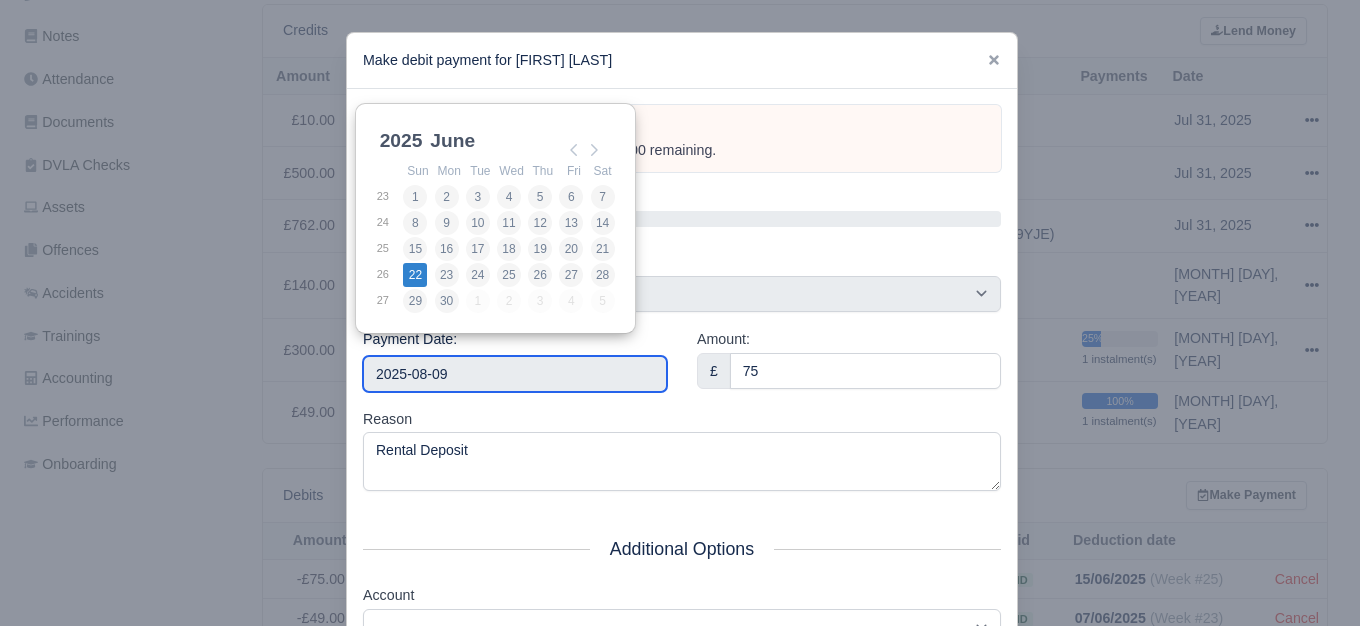 type on "2025-06-22" 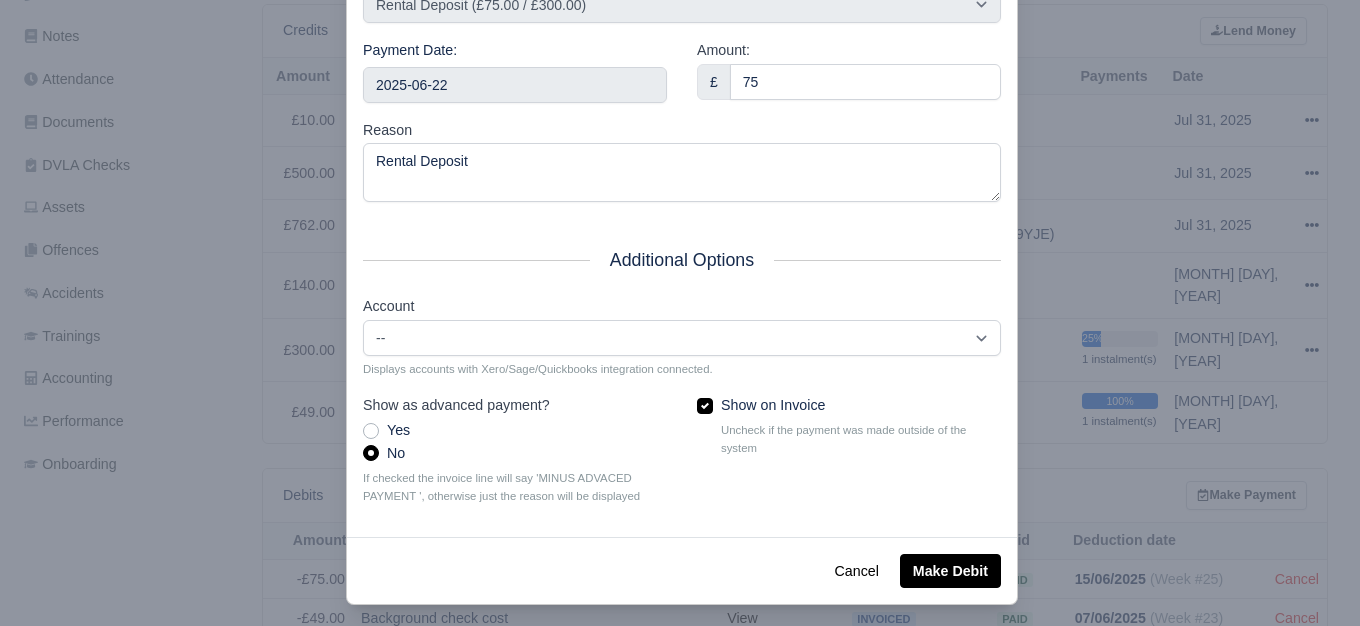 scroll, scrollTop: 302, scrollLeft: 0, axis: vertical 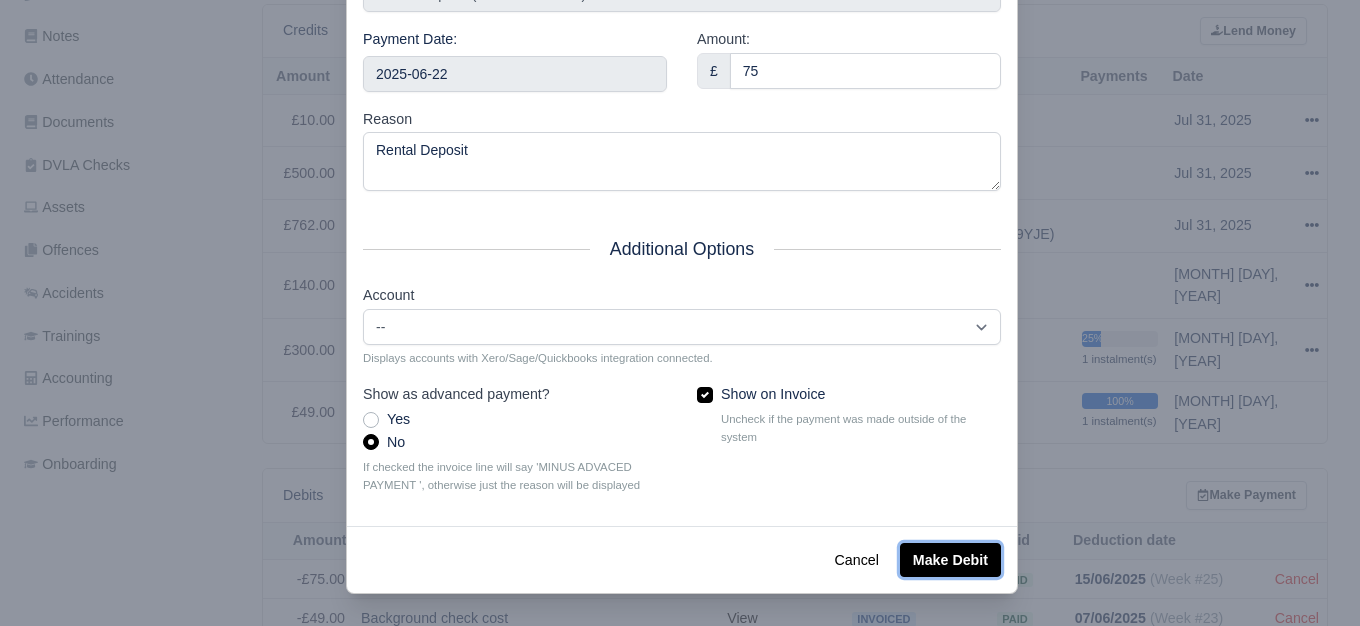 click on "Make Debit" at bounding box center (950, 560) 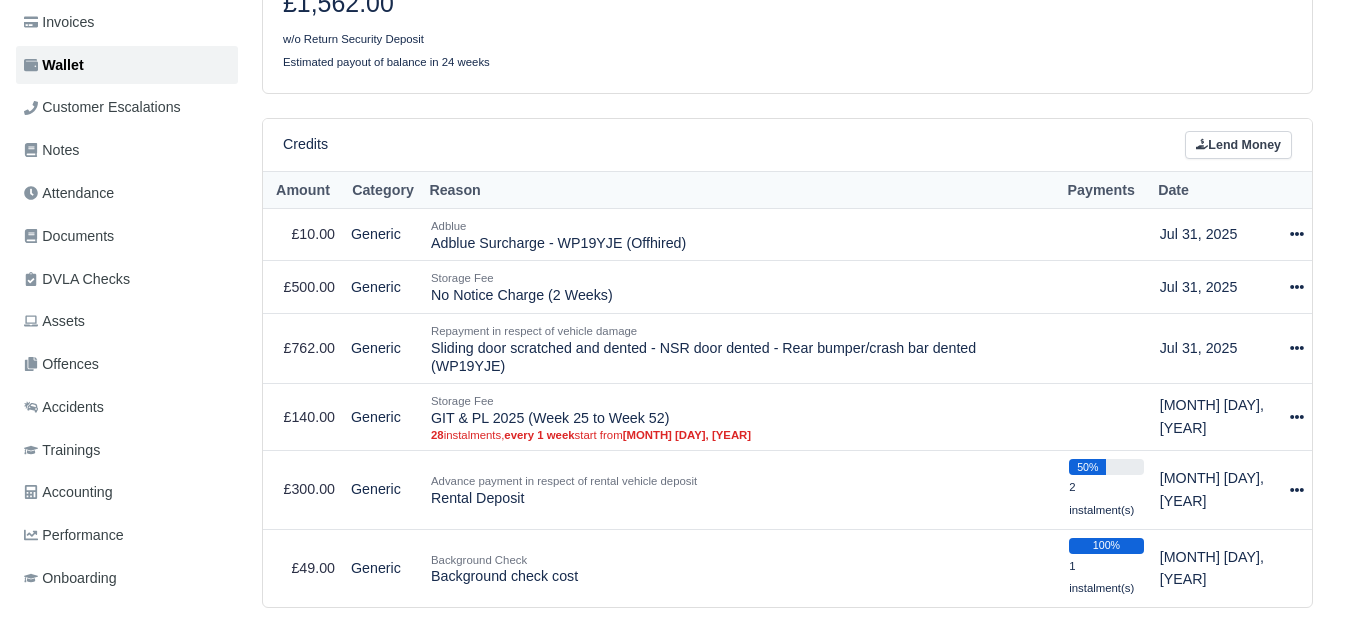 scroll, scrollTop: 426, scrollLeft: 0, axis: vertical 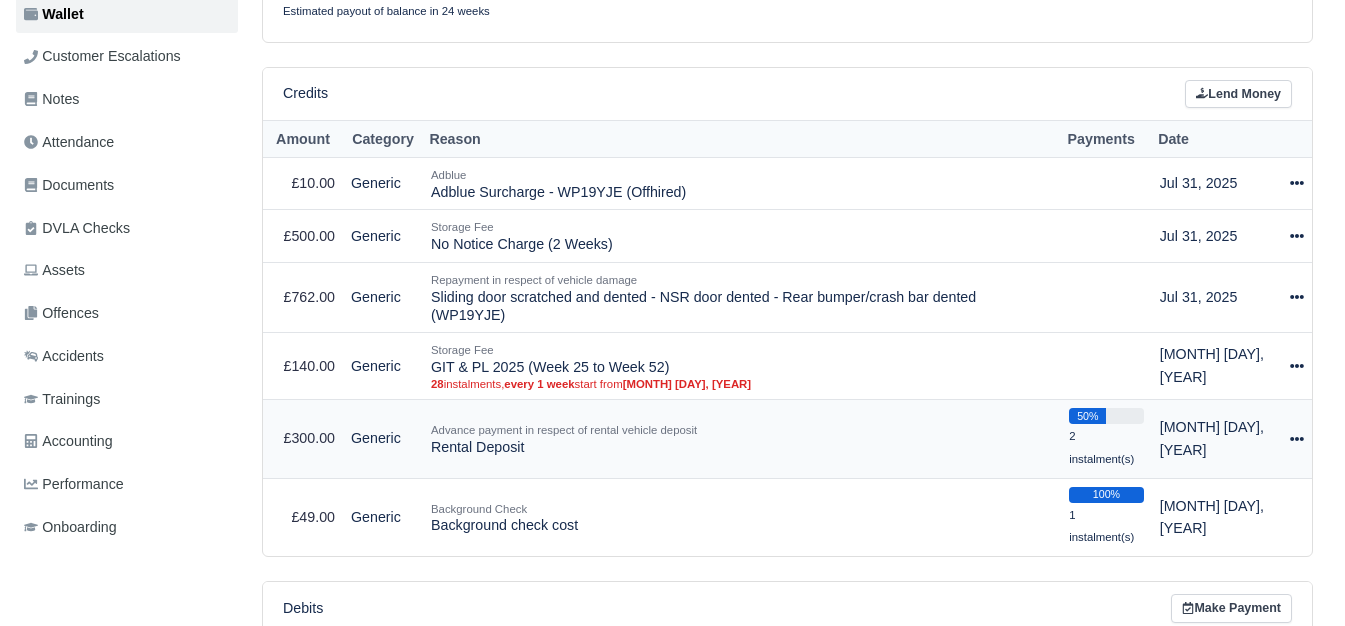click 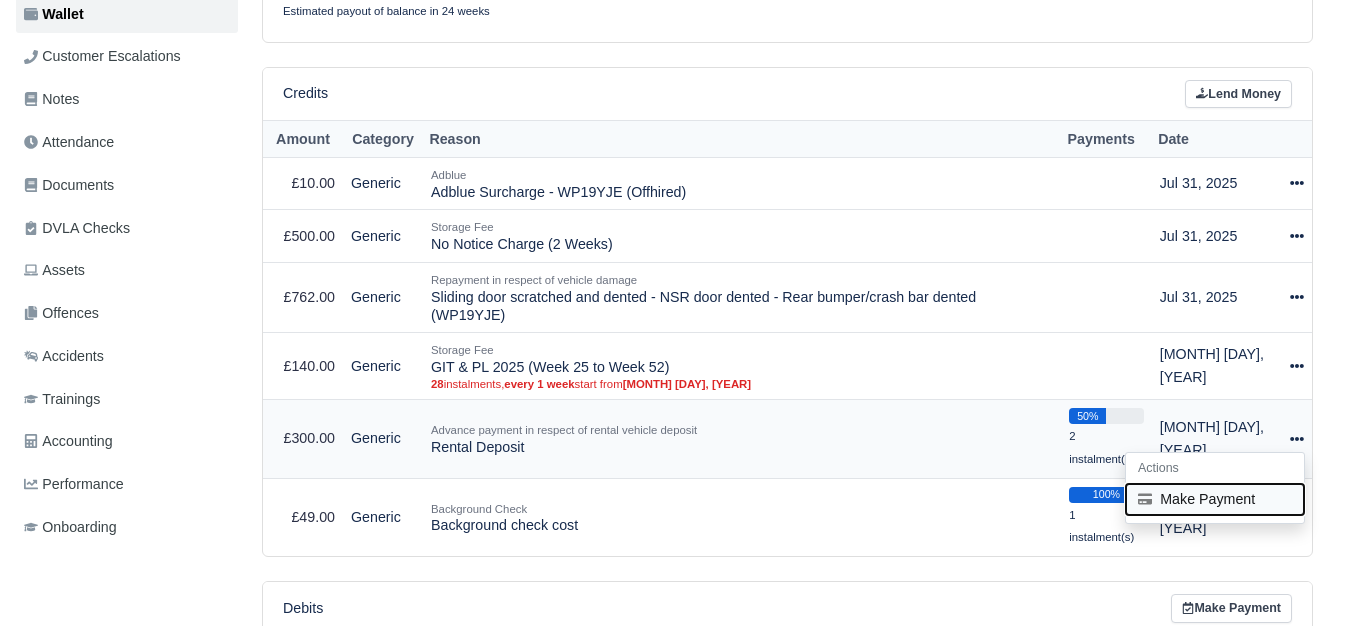 click on "Make Payment" at bounding box center [1215, 499] 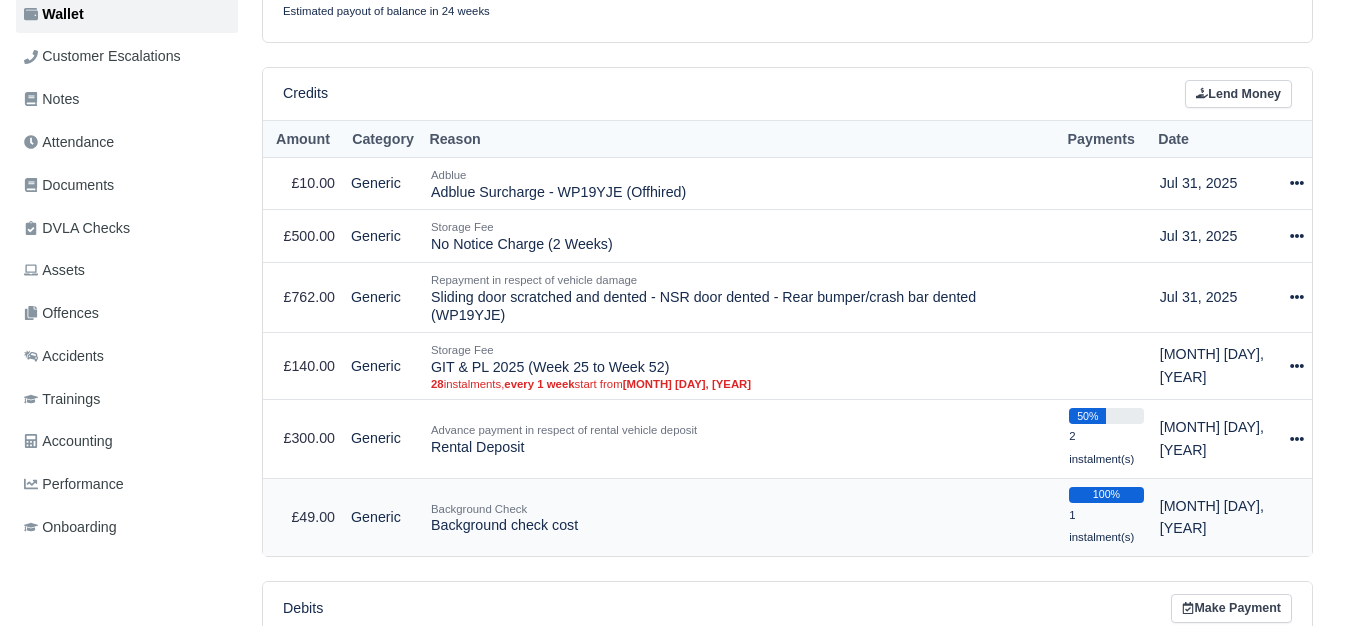 select on "6073" 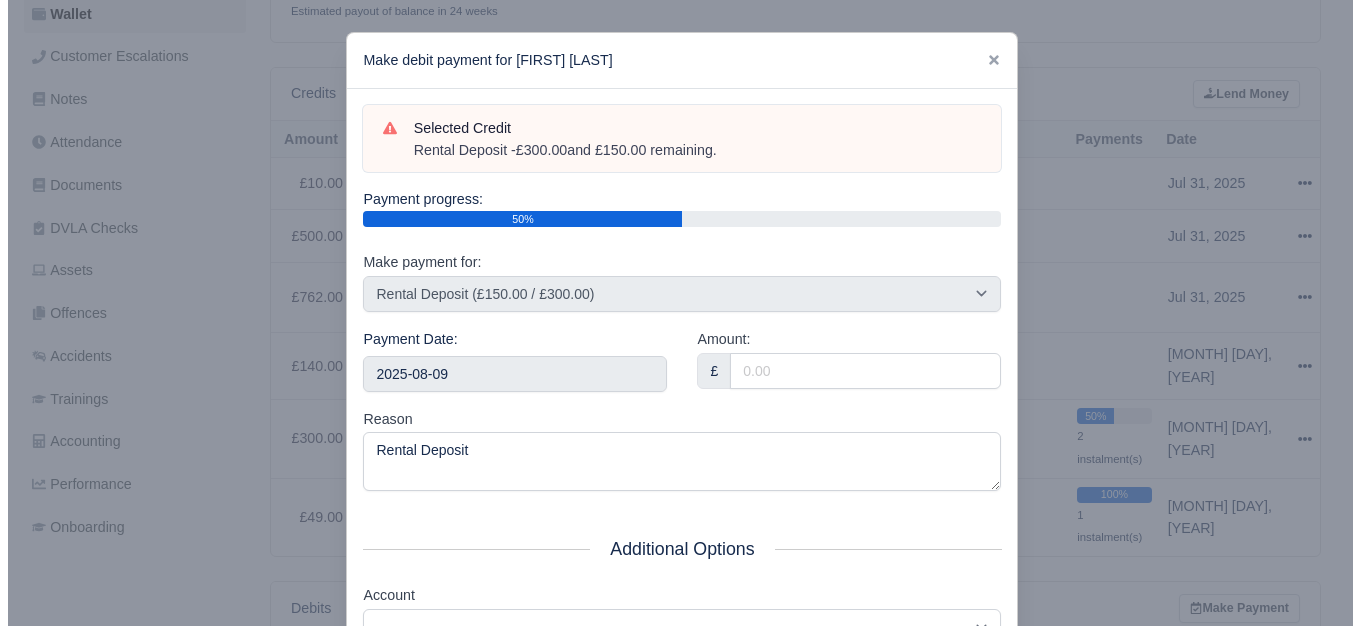 scroll, scrollTop: 412, scrollLeft: 0, axis: vertical 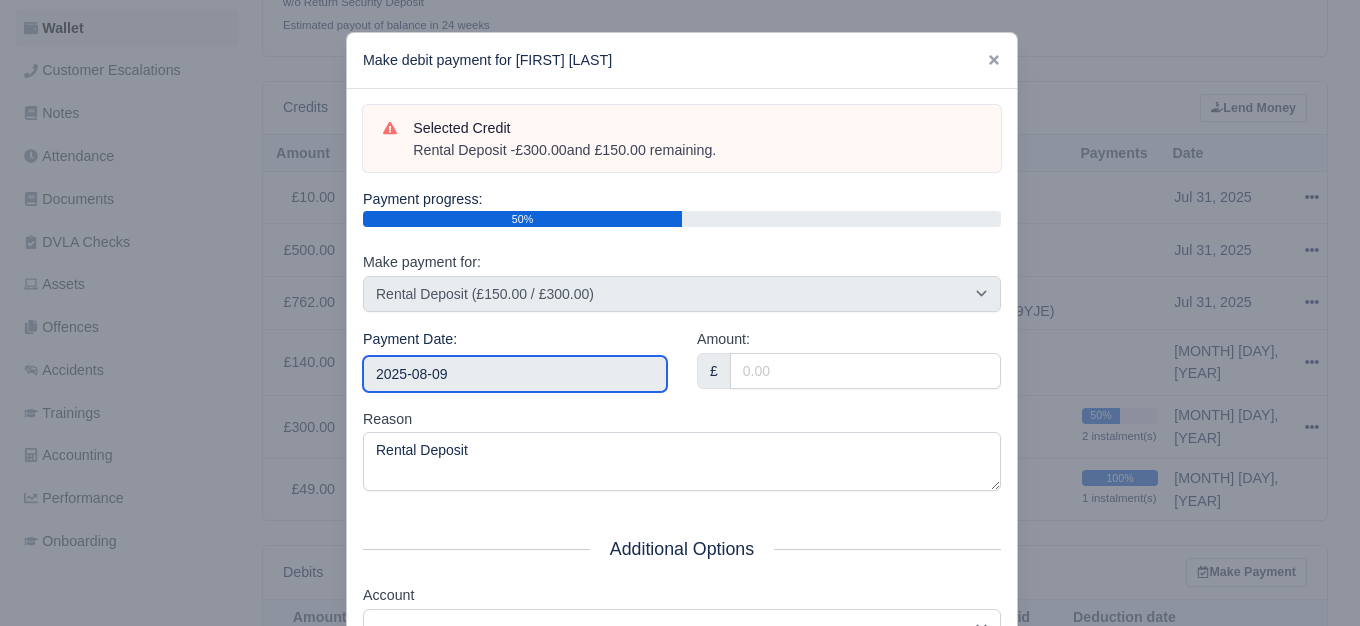 click on "2025-08-09" at bounding box center (515, 374) 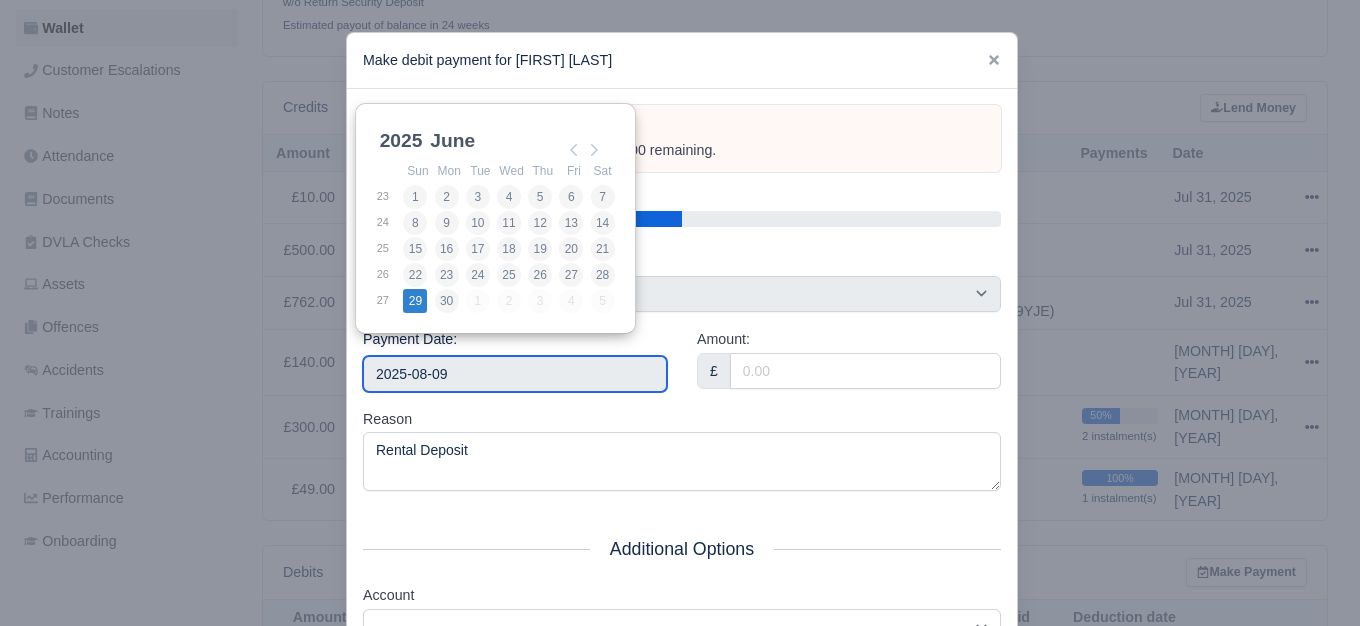 type on "[YEAR]-[MONTH]-[DAY]" 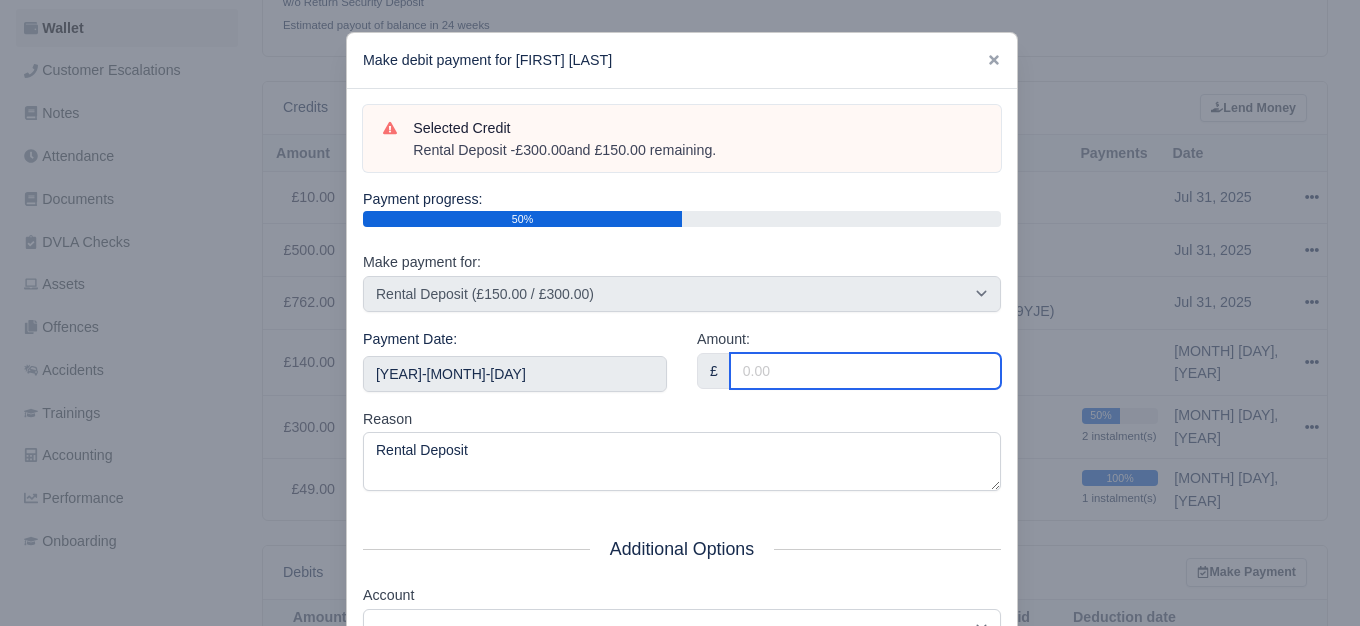 click on "Amount:" at bounding box center (865, 371) 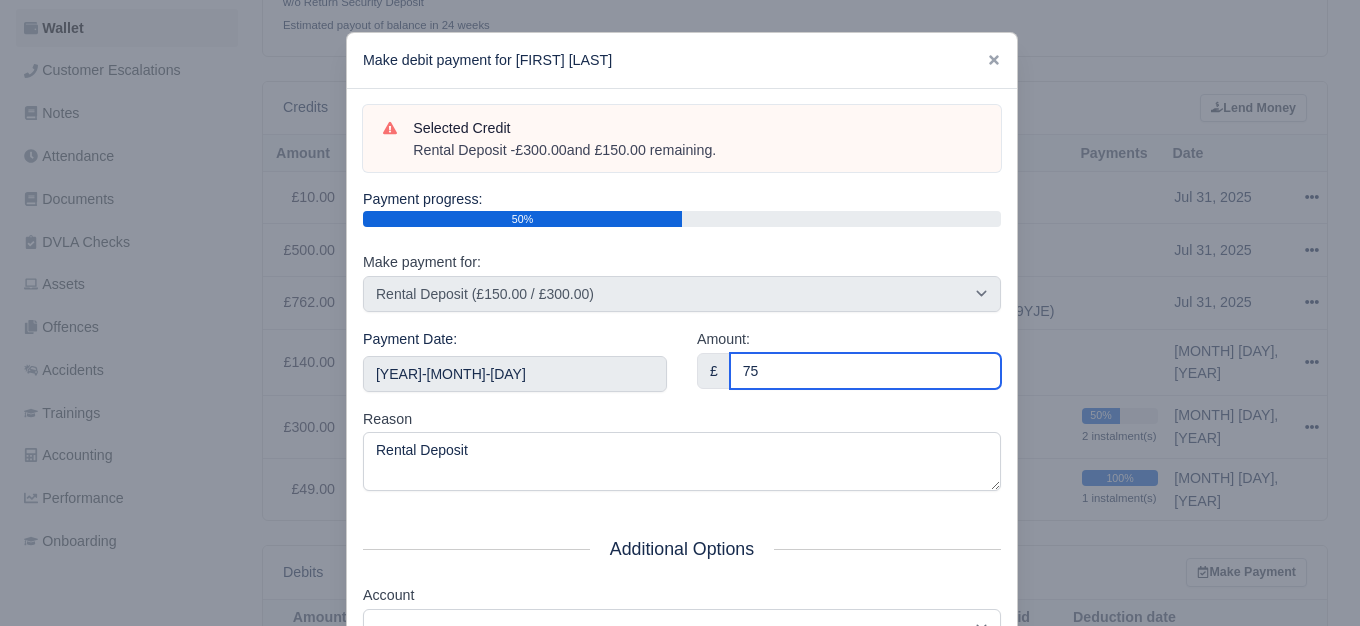 scroll, scrollTop: 302, scrollLeft: 0, axis: vertical 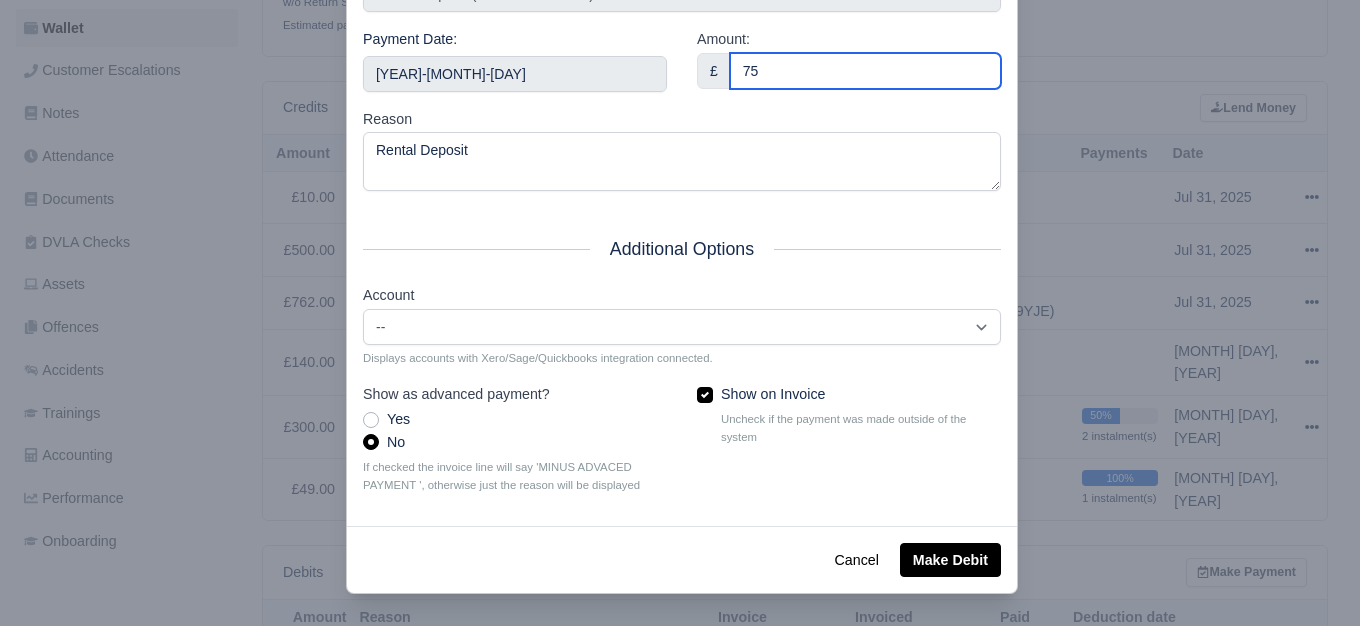 type on "75" 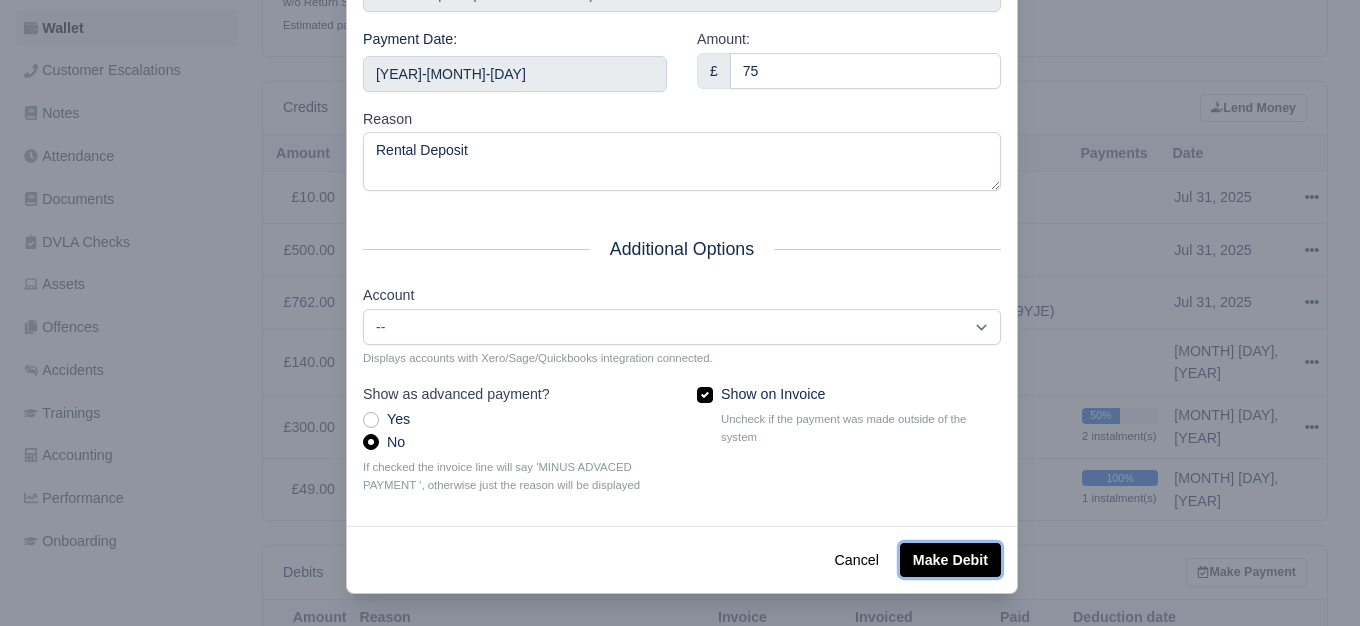 click on "Make Debit" at bounding box center [950, 560] 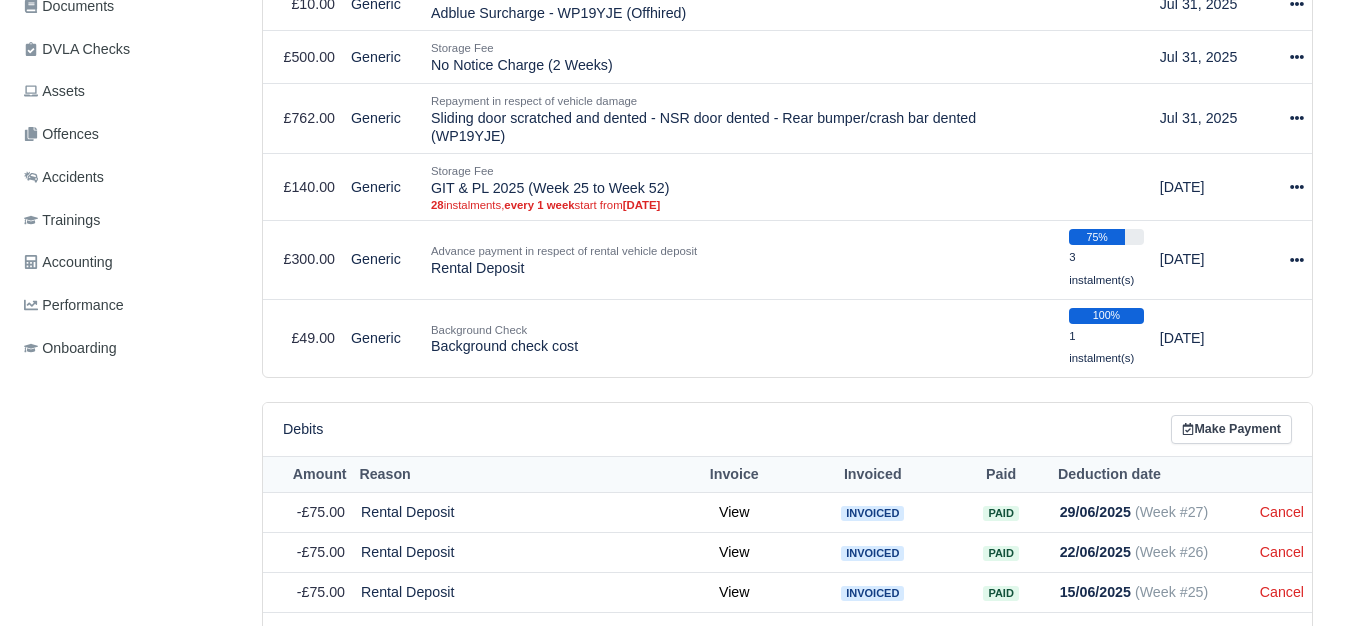 scroll, scrollTop: 605, scrollLeft: 0, axis: vertical 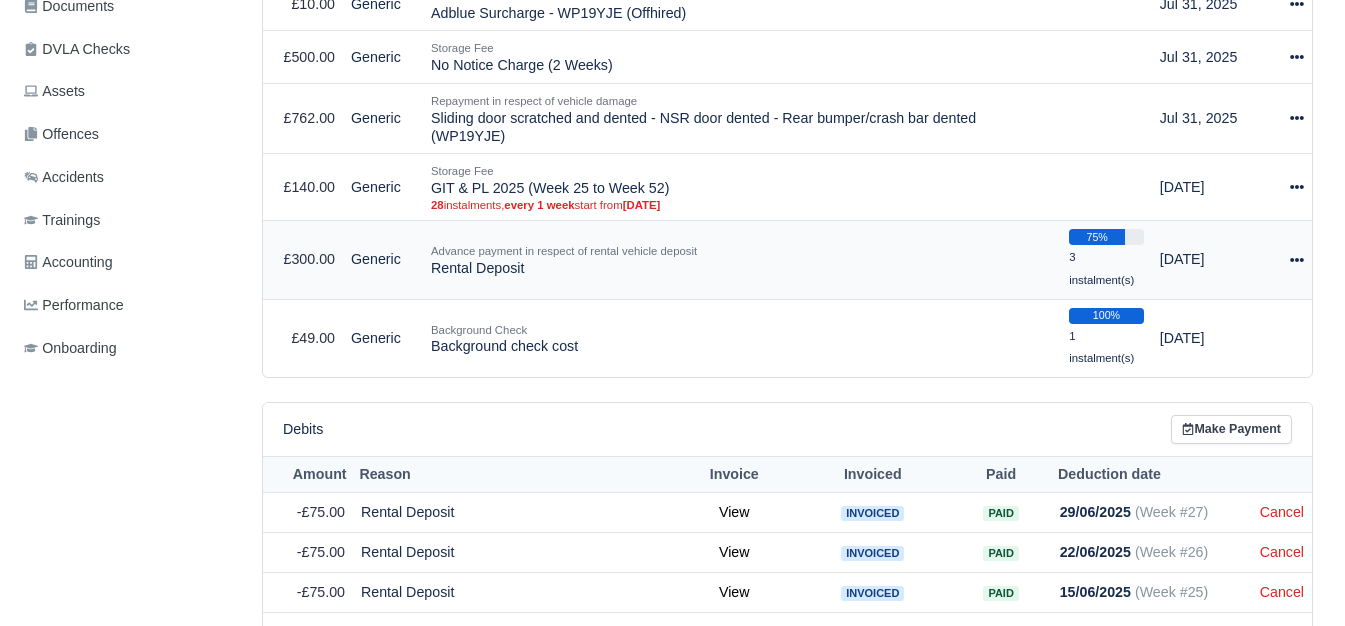 click 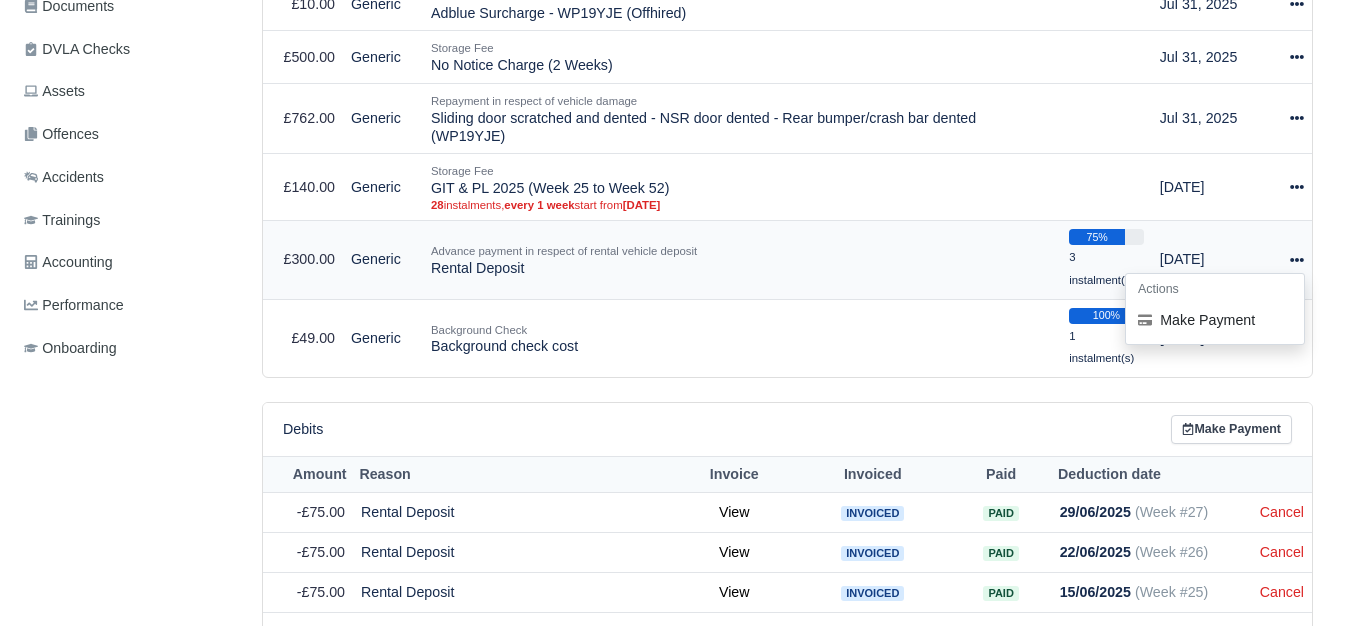 click on "Actions
Make Payment" at bounding box center (1215, 309) 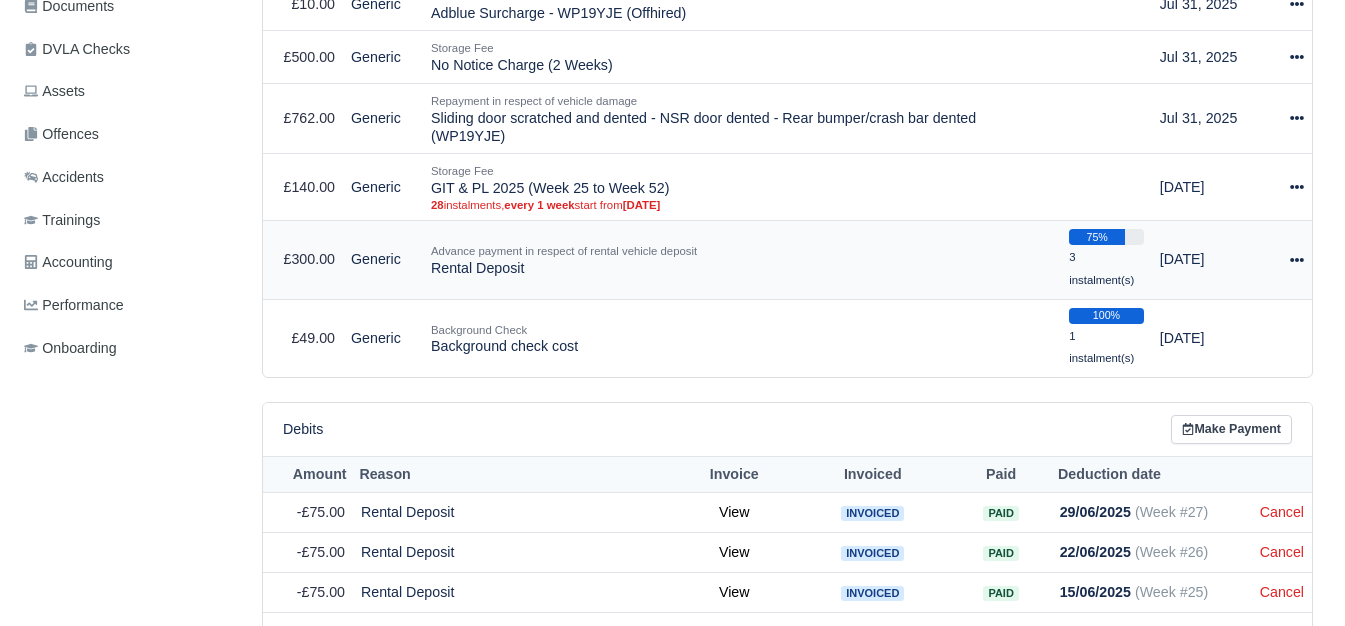 click 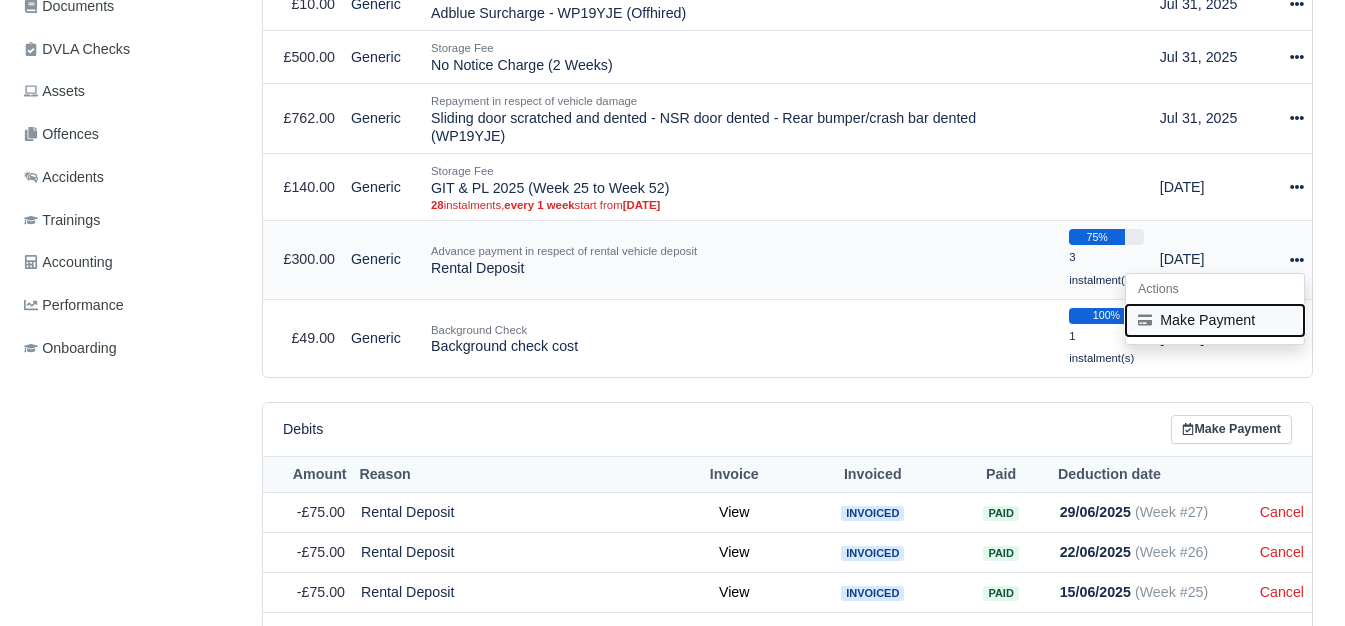click on "Make Payment" at bounding box center [1215, 320] 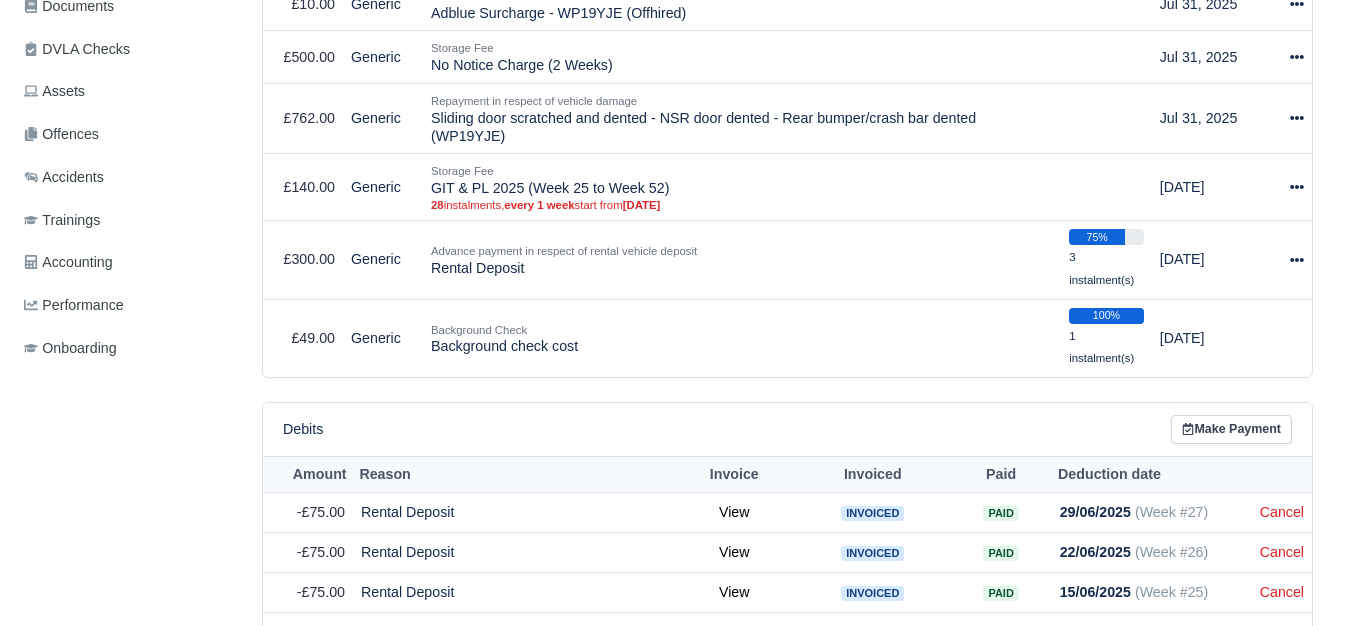 select on "6073" 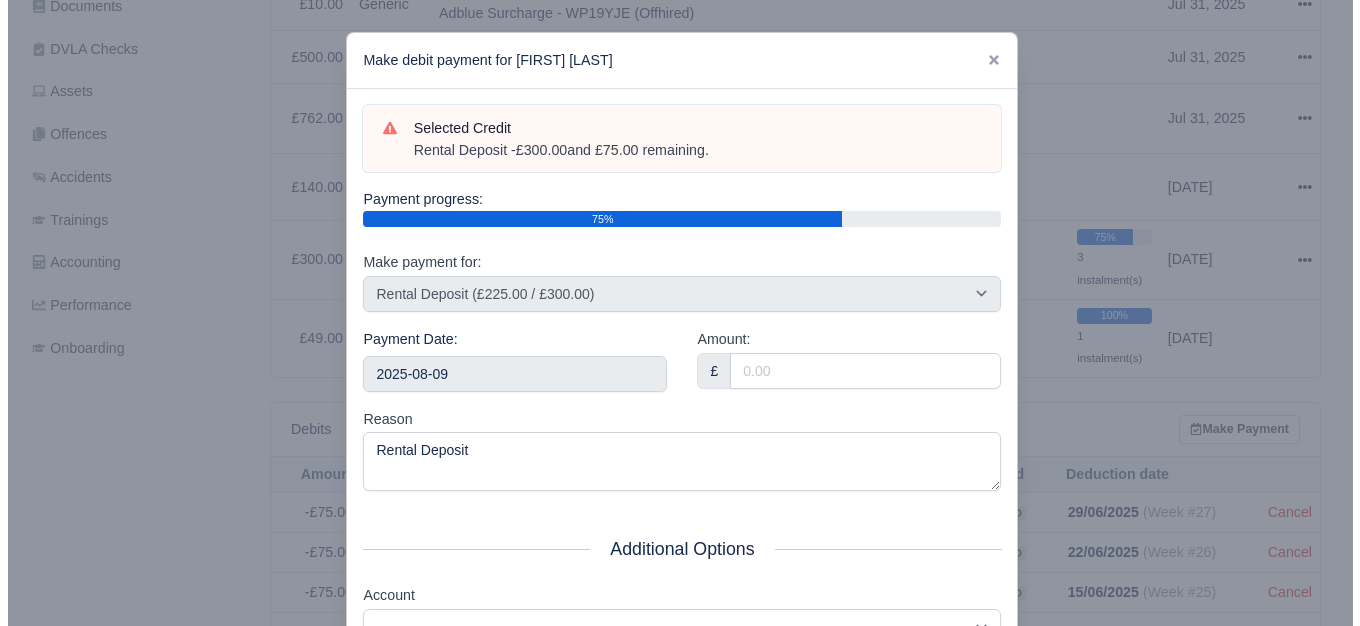 scroll, scrollTop: 591, scrollLeft: 0, axis: vertical 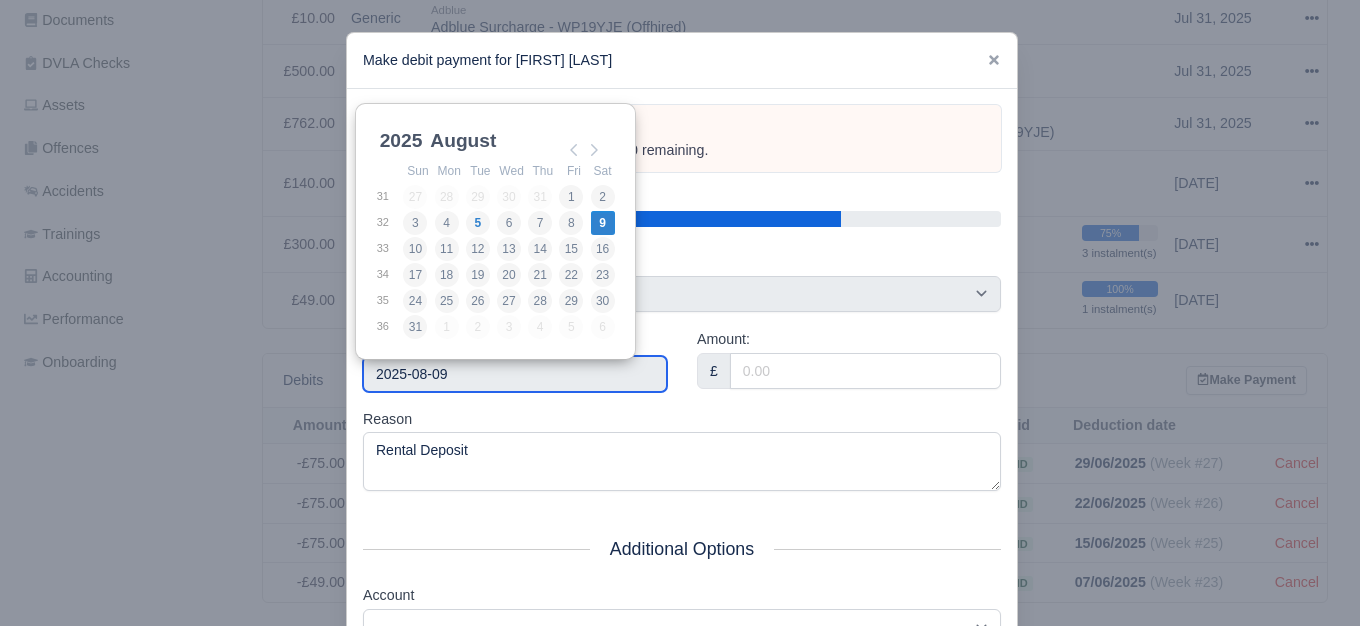 click on "WEB LOGISTIX LTD
My Invoices Schedule Workforce Manpower Expiring Documents Leave Requests Daily Attendance Daily Timesheet Onboardings Feedback Administration Depots Operating Centres Management Schedule Tasks Tasks Metrics Vehicles Fleet Schedule Rental Agreements Today's Inspections Forms Customers Offences Incidents Service Entries Renewal Dates Vehicle Groups Fleet Insurance B2B Contractors Finance Invoices Disputes Payment Types Service Types Assets Credit Instalments Bulk Payment Custom Invoices Health & Safety Vehicle Inspections Support Portal Incidents Compliance Compliance Dashboard E-Sign Documents Communication Center Trainings Reports
×" at bounding box center [680, -278] 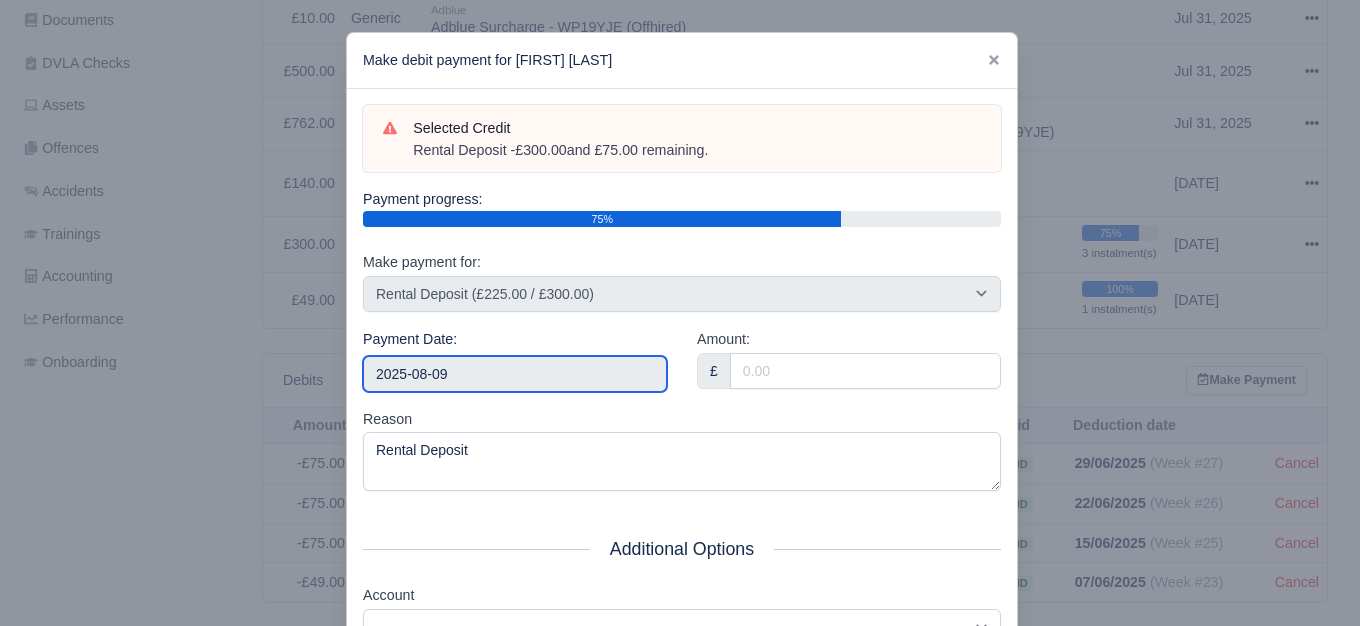 click on "2025-08-09" at bounding box center [515, 374] 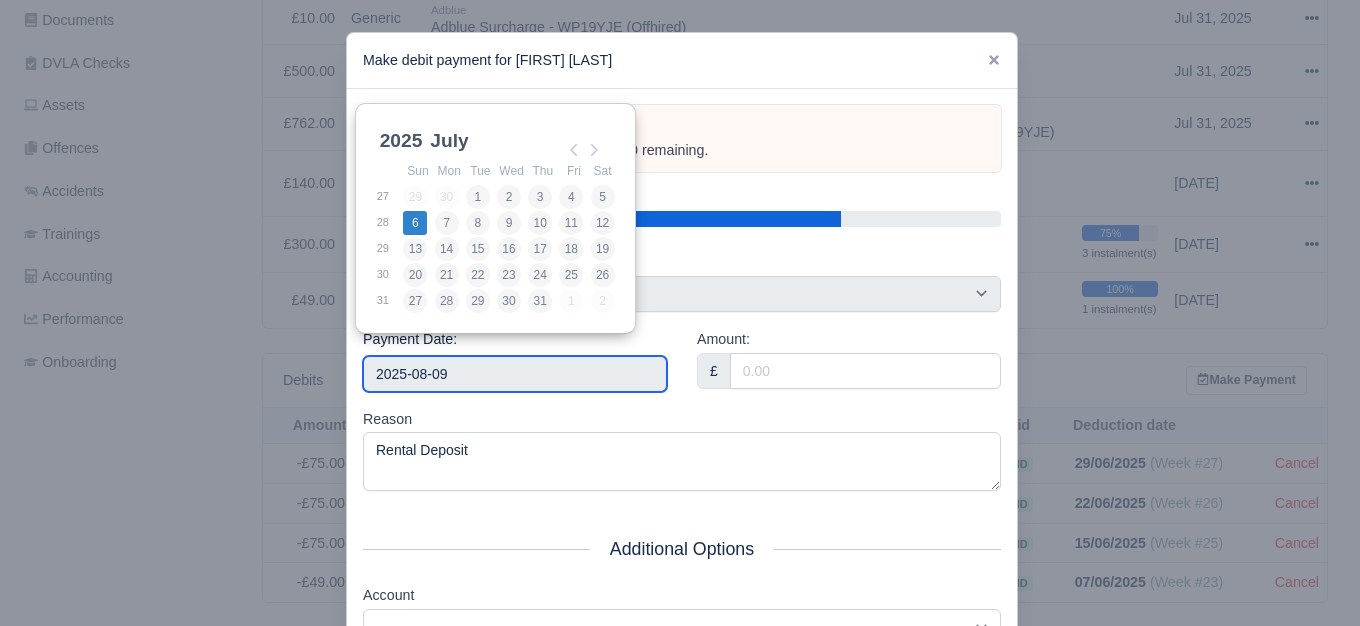 type on "2025-07-06" 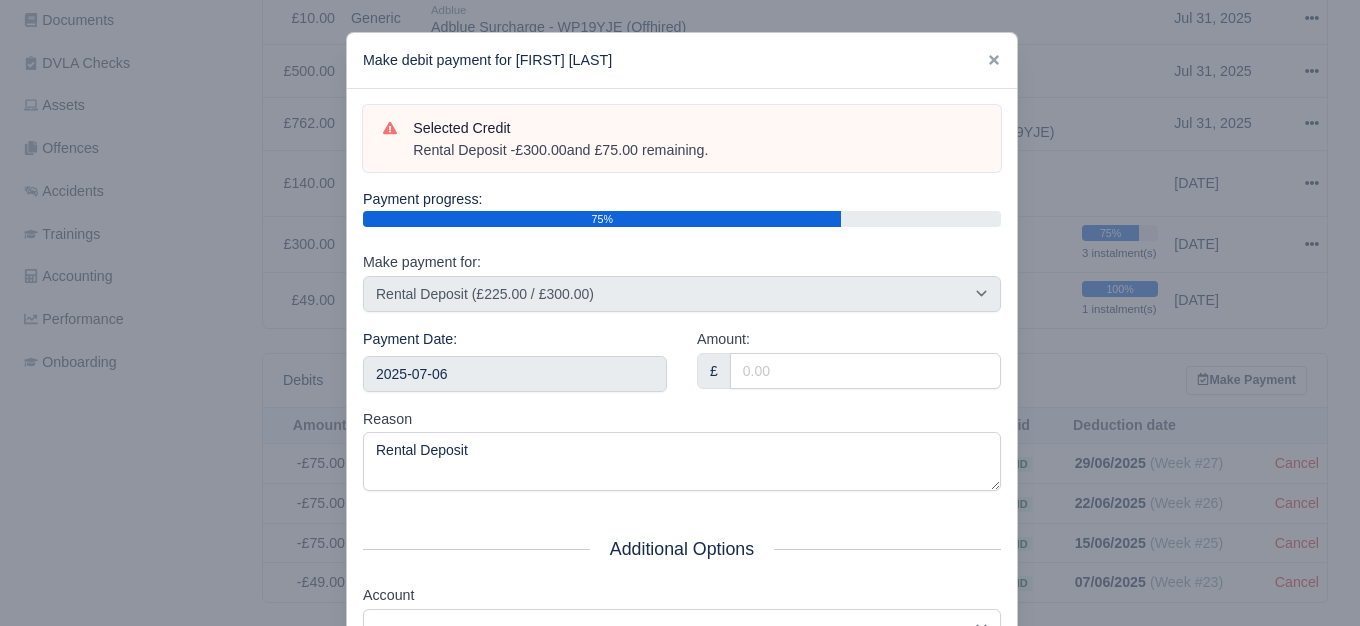 click on "Amount:
£" at bounding box center [849, 358] 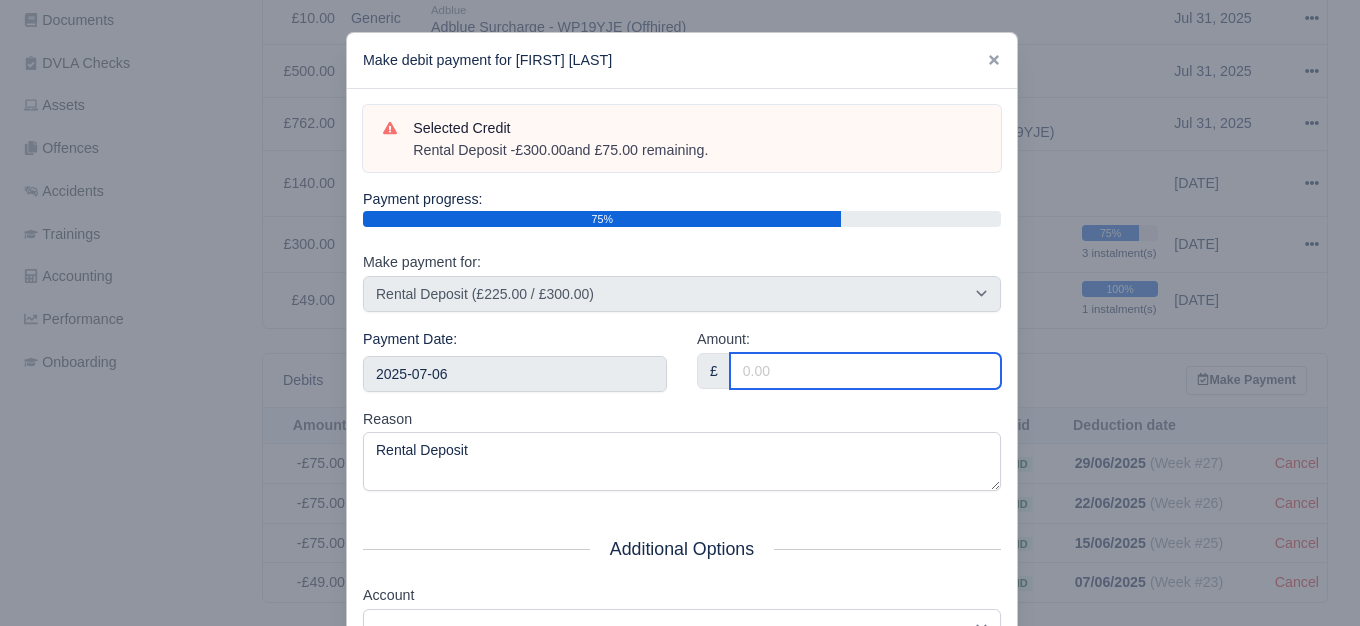 click on "Amount:" at bounding box center (865, 371) 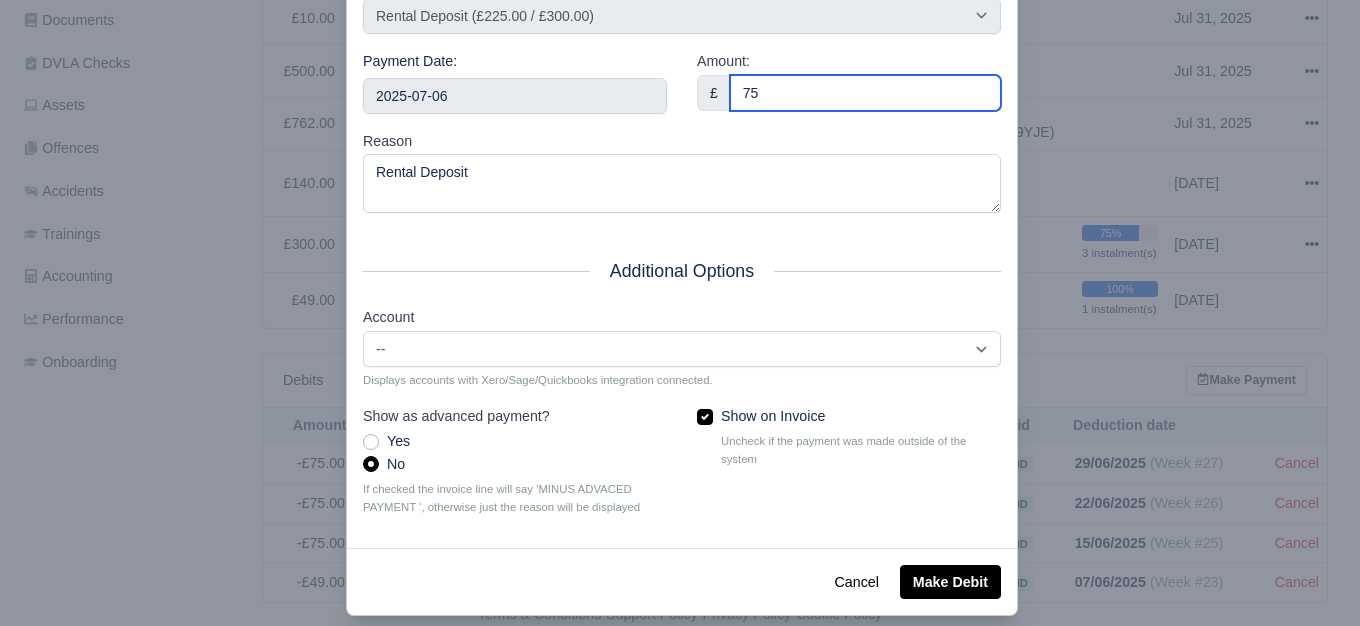 scroll, scrollTop: 302, scrollLeft: 0, axis: vertical 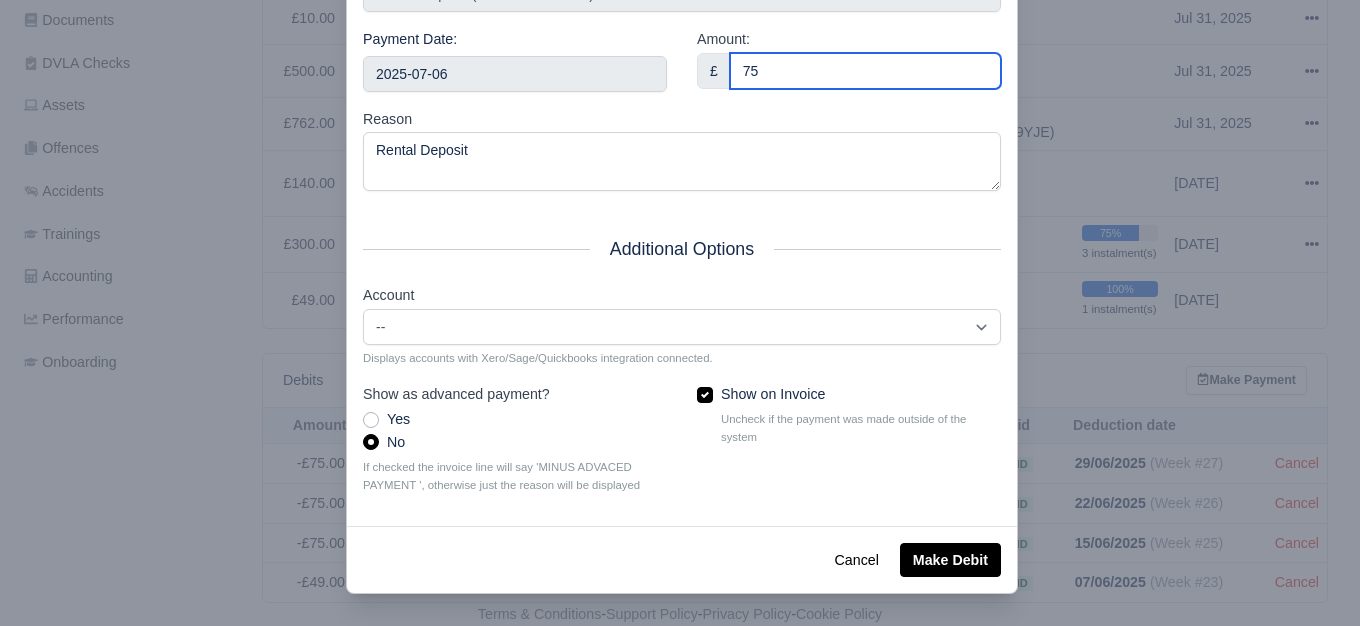 type on "75" 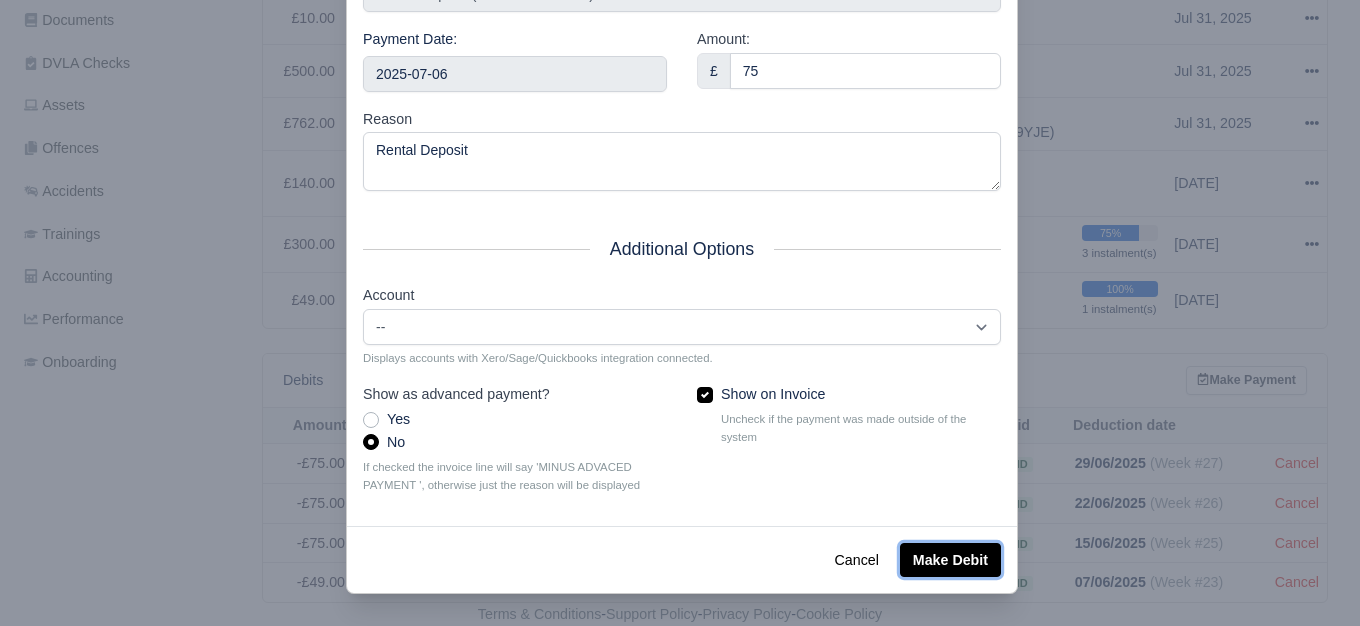 click on "Make Debit" at bounding box center (950, 560) 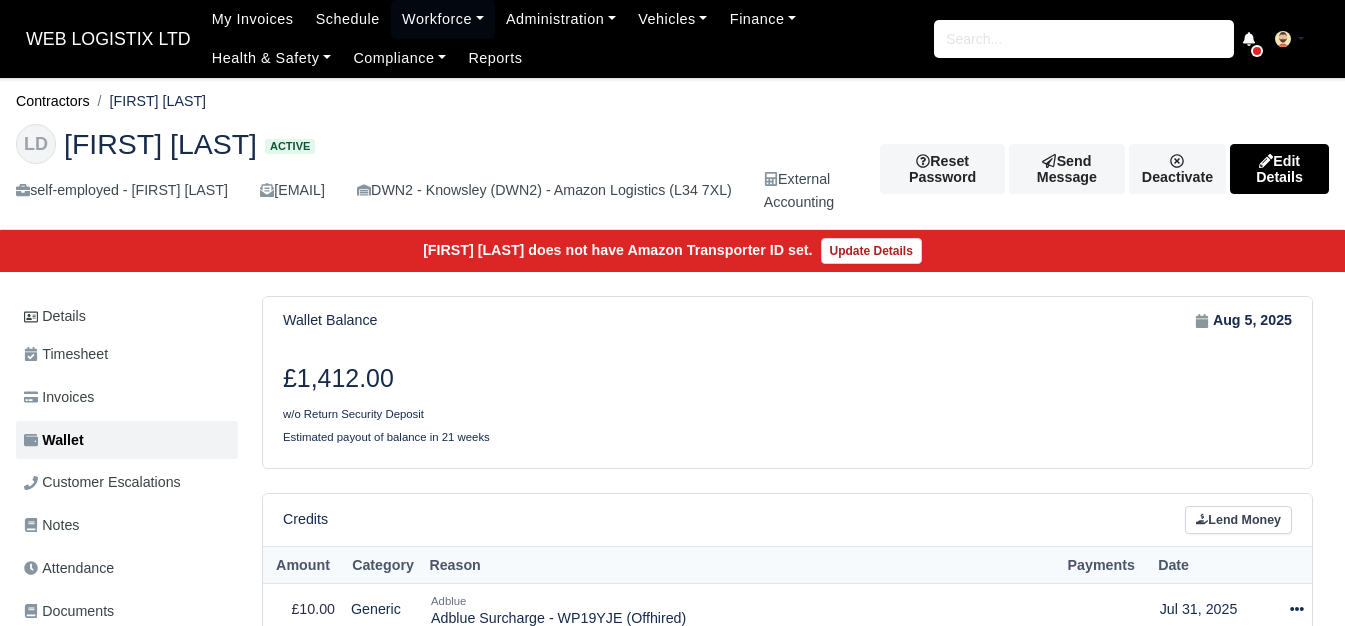 scroll, scrollTop: 645, scrollLeft: 0, axis: vertical 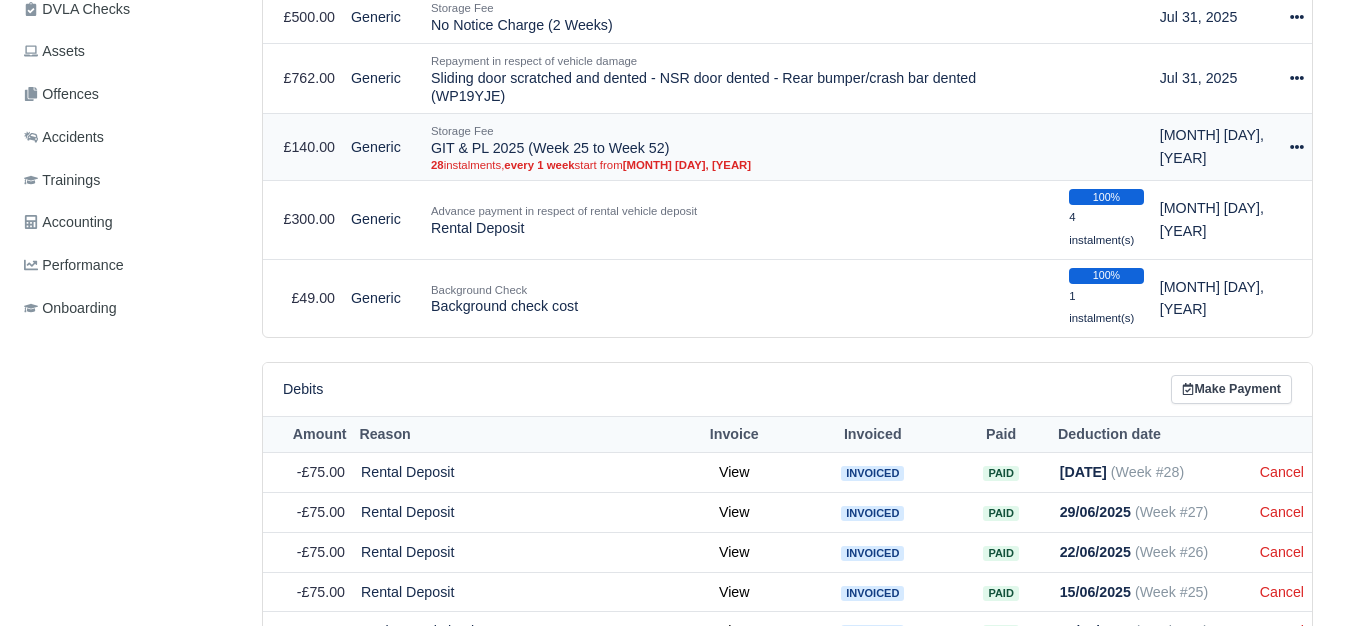 drag, startPoint x: 432, startPoint y: 143, endPoint x: 666, endPoint y: 150, distance: 234.10468 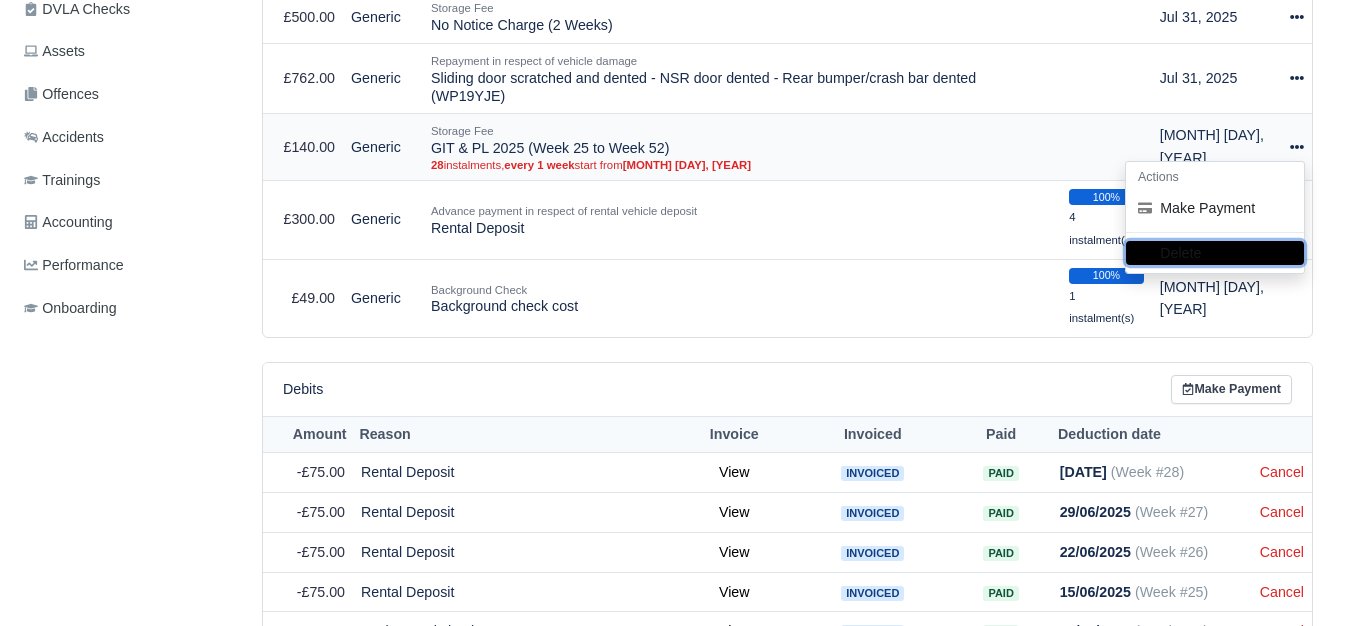 click on "Delete" at bounding box center [1215, 253] 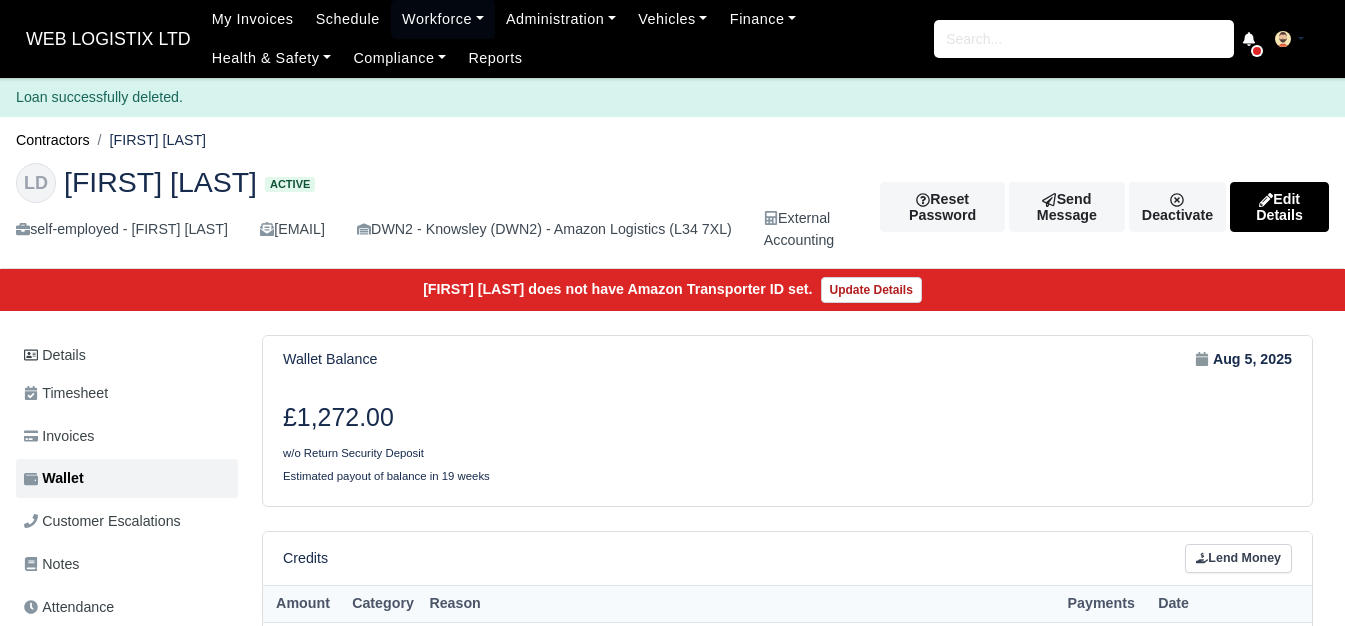 scroll, scrollTop: 0, scrollLeft: 0, axis: both 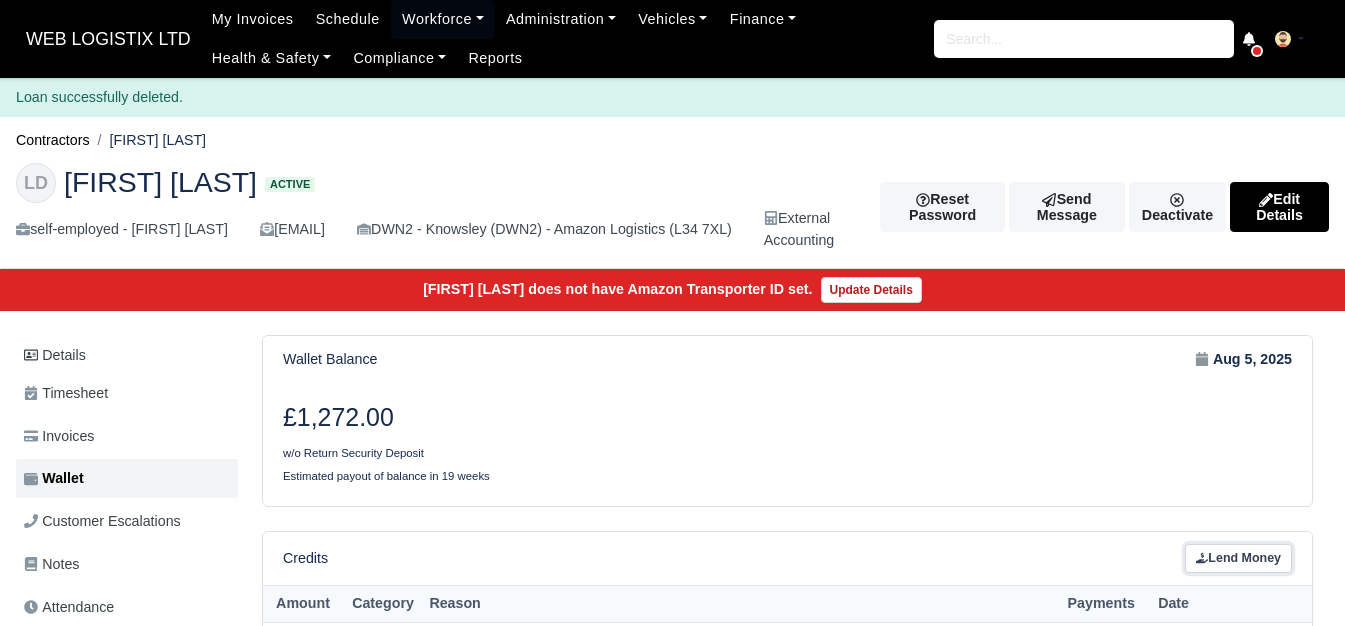 click on "Lend Money" at bounding box center (1238, 558) 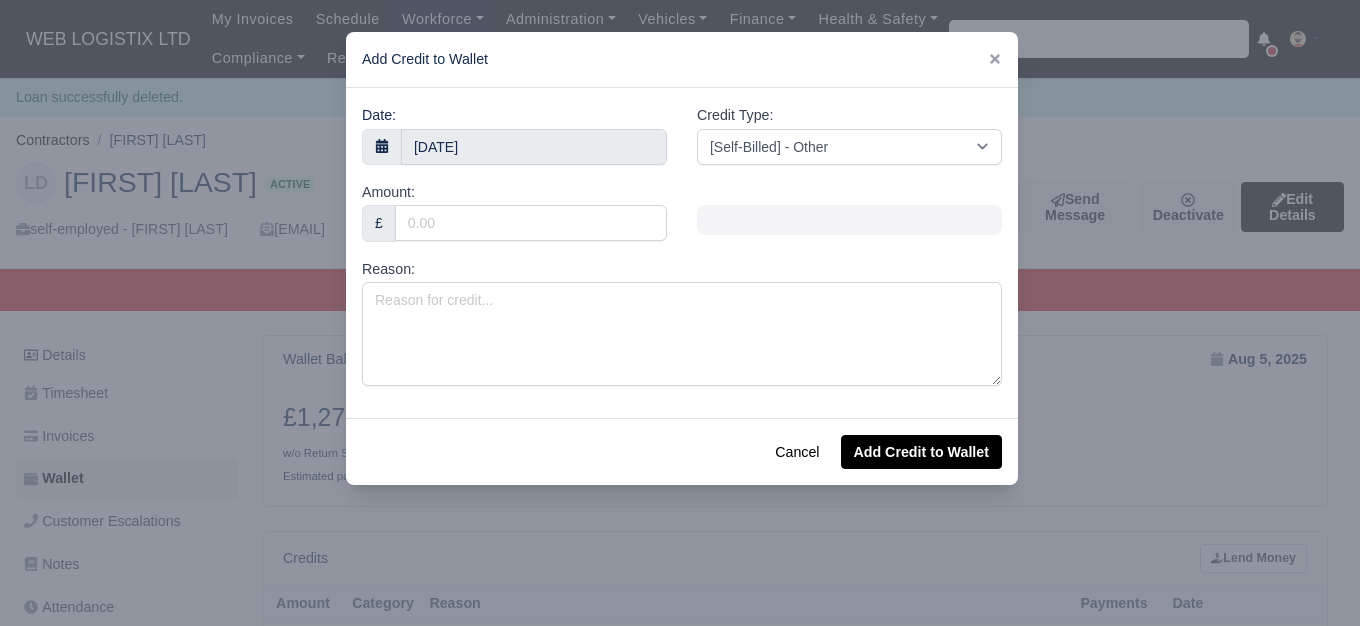 click on "Date:
[DATE]
Credit Type:
[Self-Billed] - Other
[Self-Billed] - Negative Invoice
[Self-Billed] - Keychain
[Self-Billed] - Background Check
[Self-Billed] - Fuel Advance Payment
[Self-Billed] - Prepayment for Upcoming Work
[Rental] - Other
[Rental] - Vehicle Wash
[Rental] - Repayment in respect of vehicle damage
[Rental] - Vehicle Recovery Charge
[Rental] - Vehicle Pound Recovery
[Rental] - Vehicle Key Replacement
[Rental] - Vehicle Fuel Out" at bounding box center (682, 253) 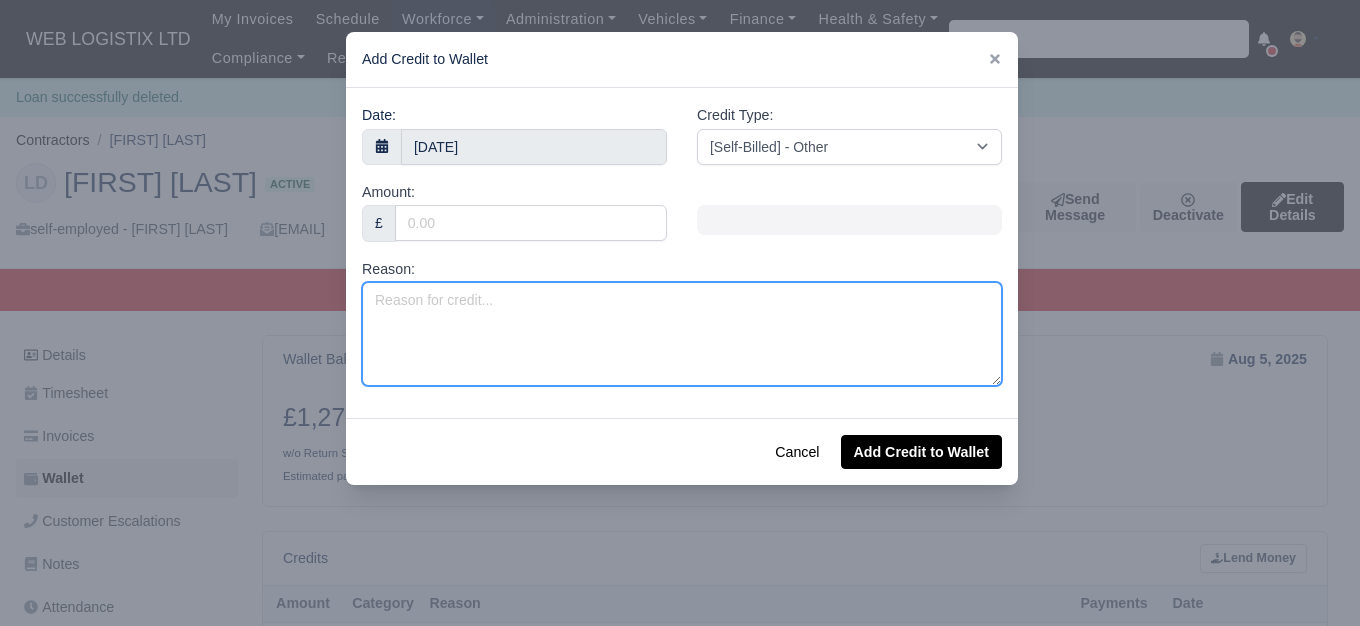 click on "Reason:" at bounding box center (682, 334) 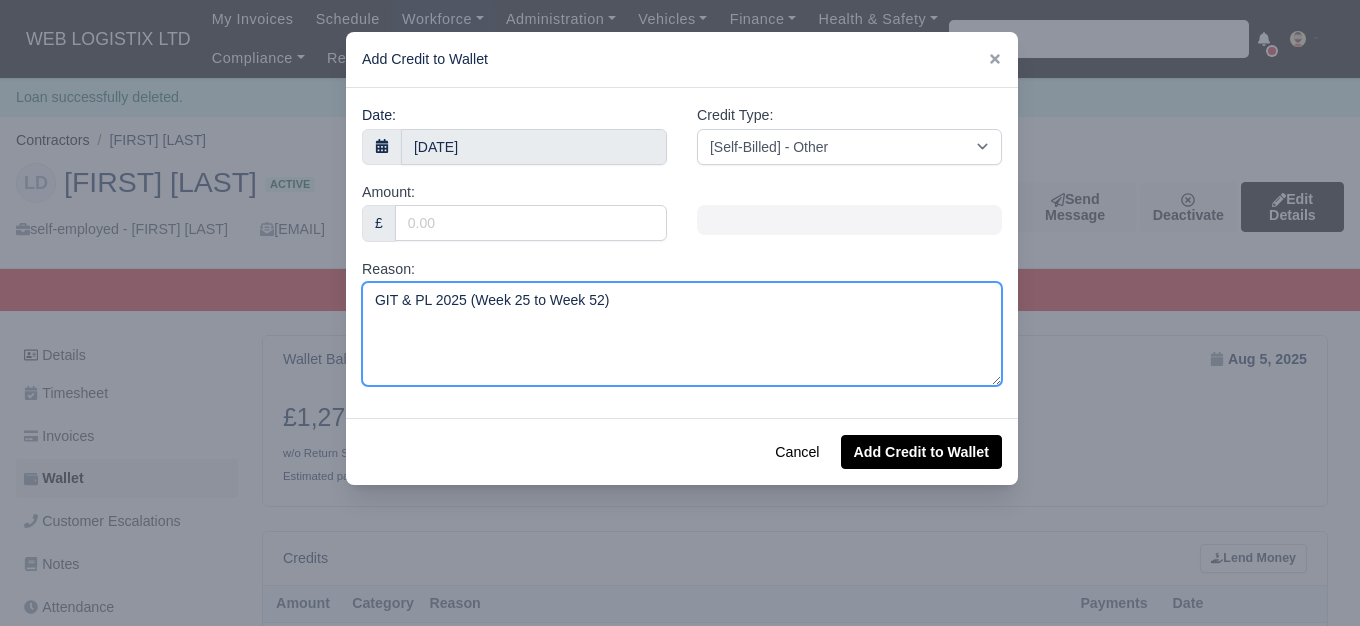drag, startPoint x: 577, startPoint y: 304, endPoint x: 590, endPoint y: 306, distance: 13.152946 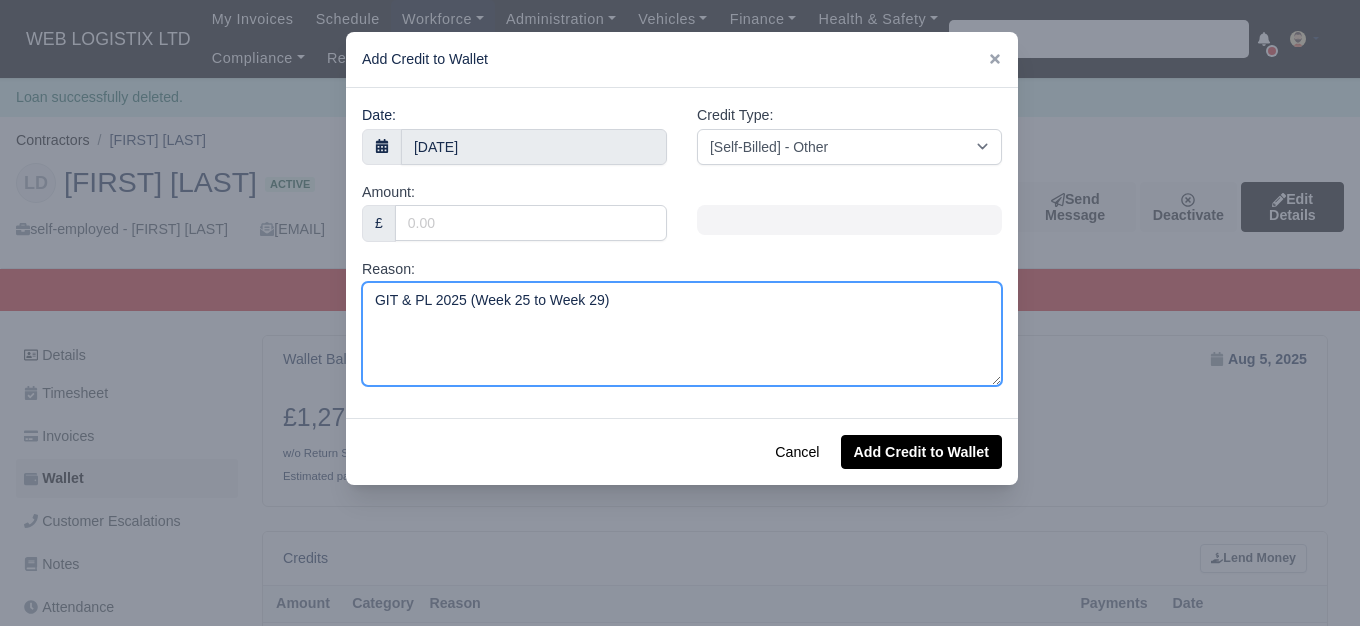 type on "GIT & PL 2025 (Week 25 to Week 29)" 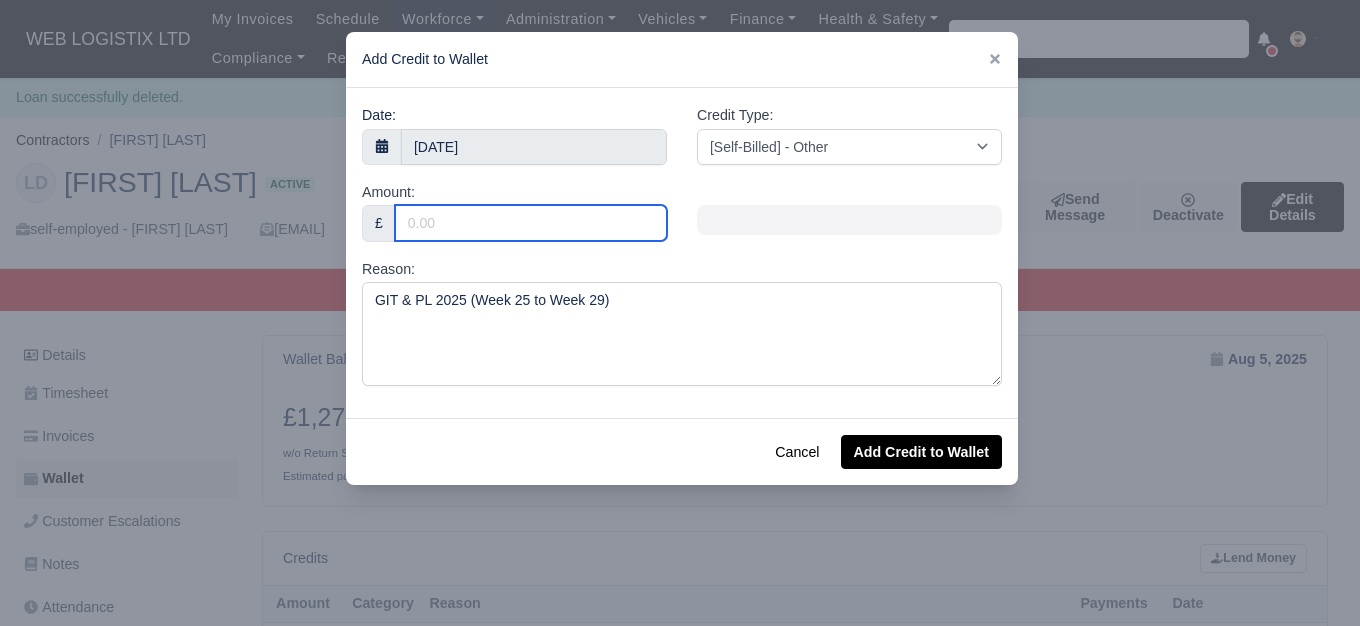 click on "Amount:" at bounding box center (531, 223) 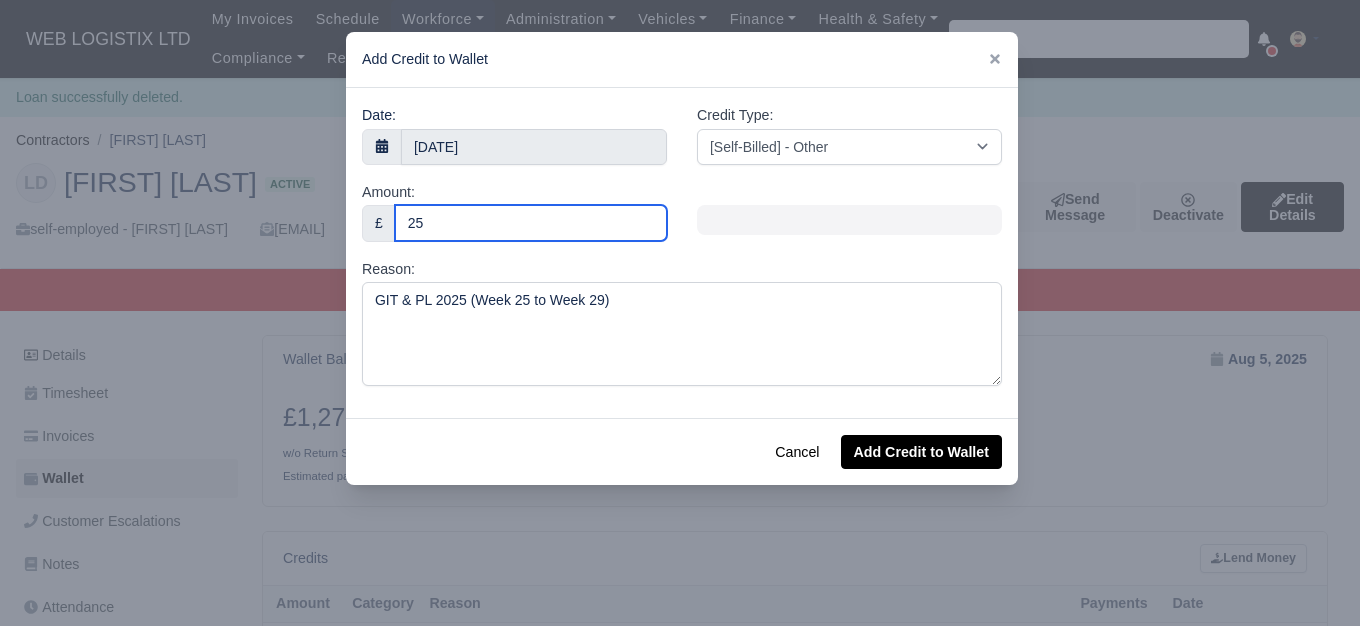 type on "25" 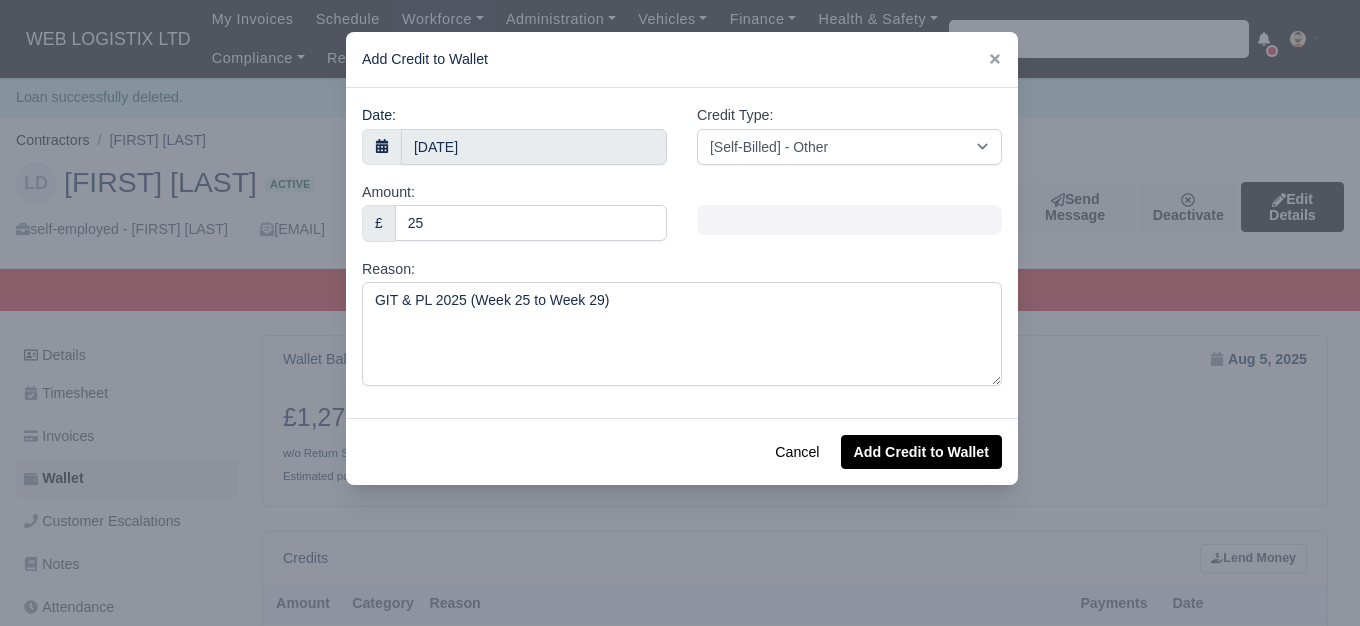 click on "Date:
[DATE]" at bounding box center [514, 134] 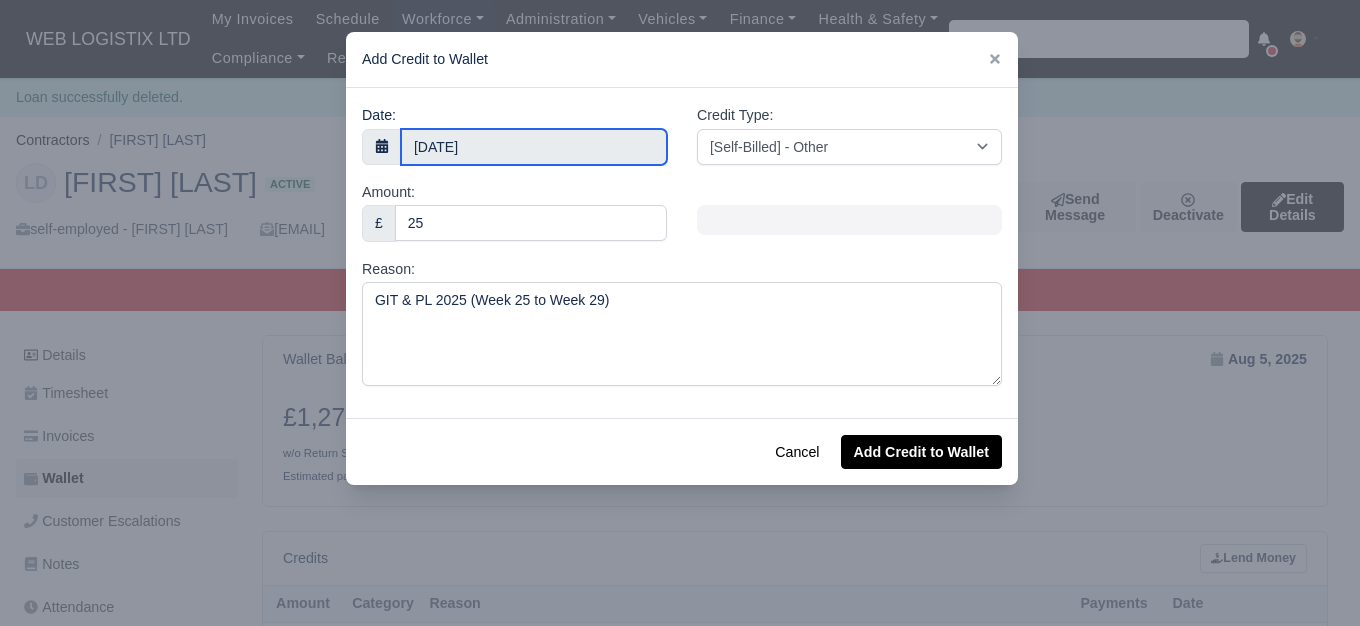 click on "[DATE]" at bounding box center [534, 147] 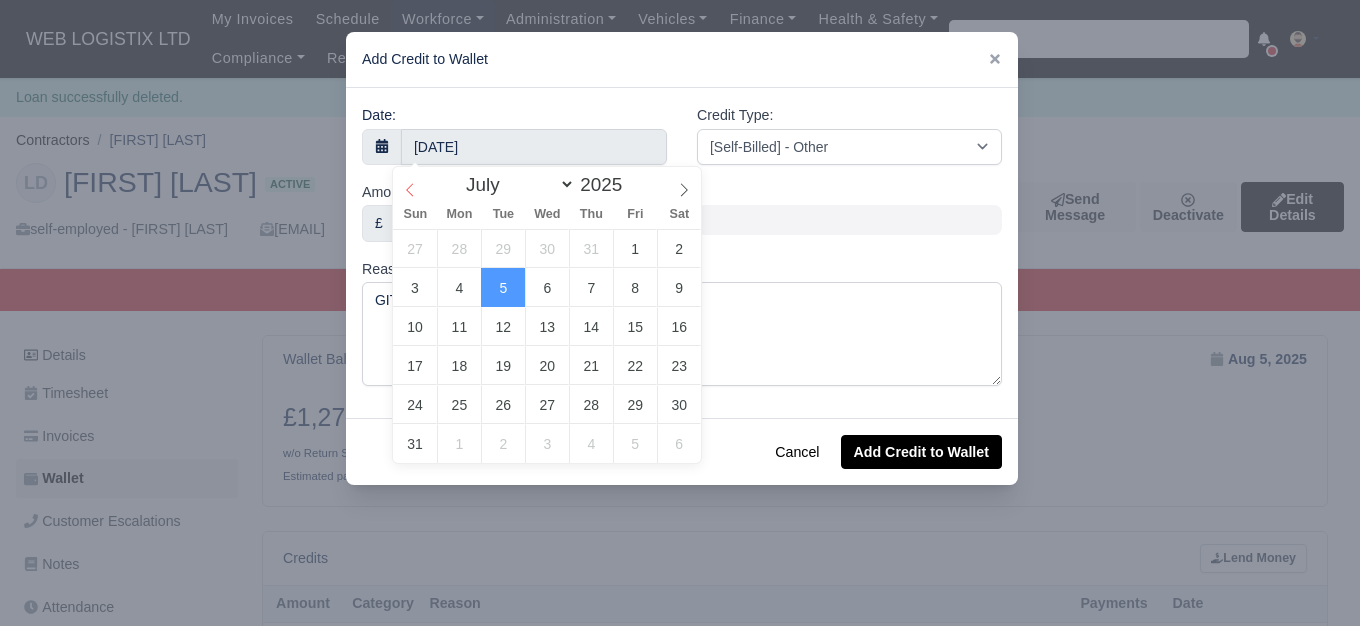 click 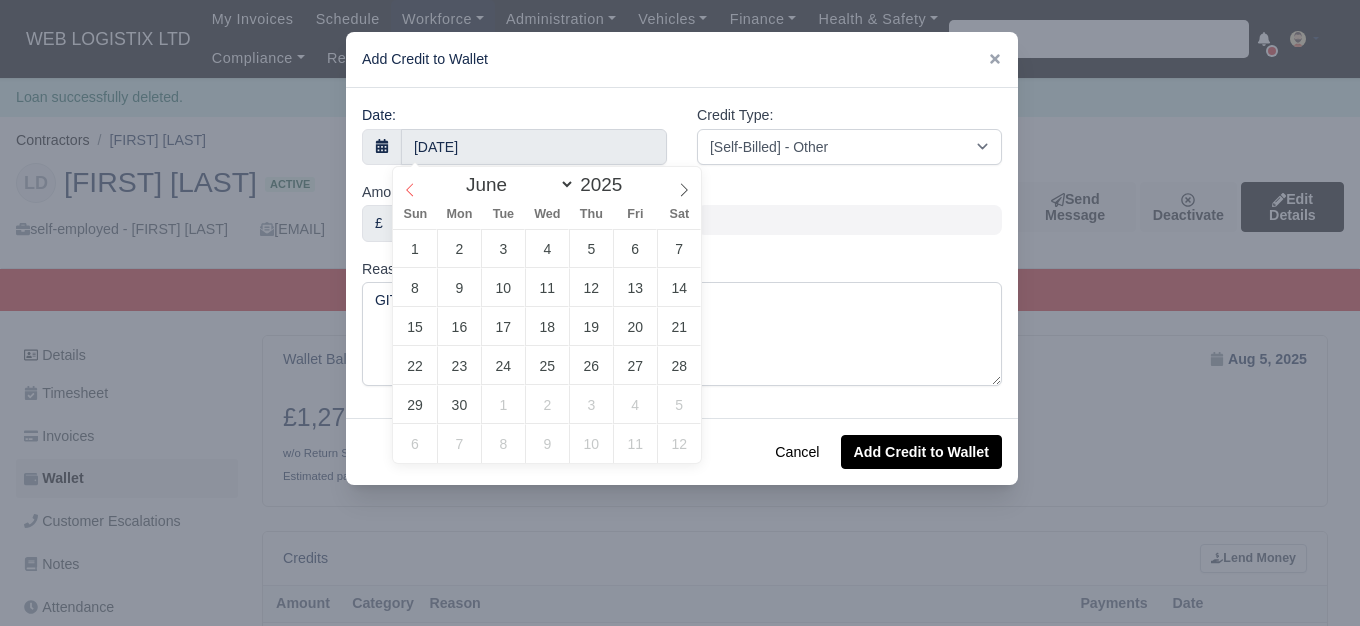click 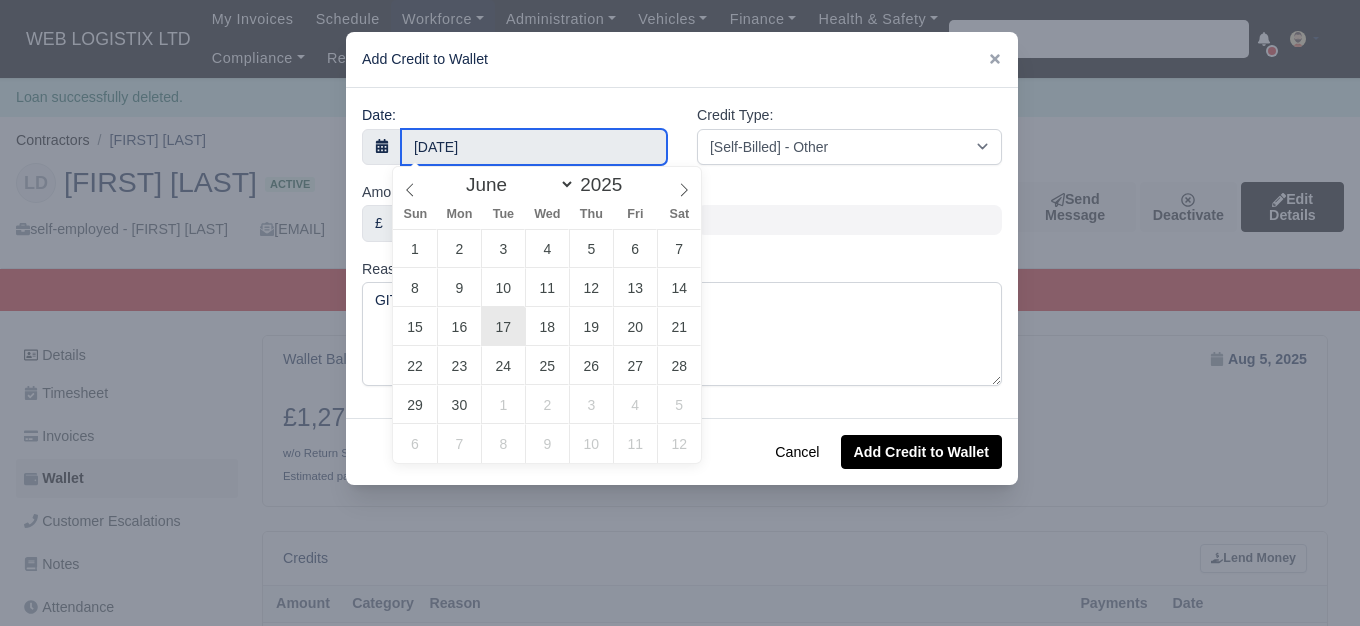 type on "[DATE]" 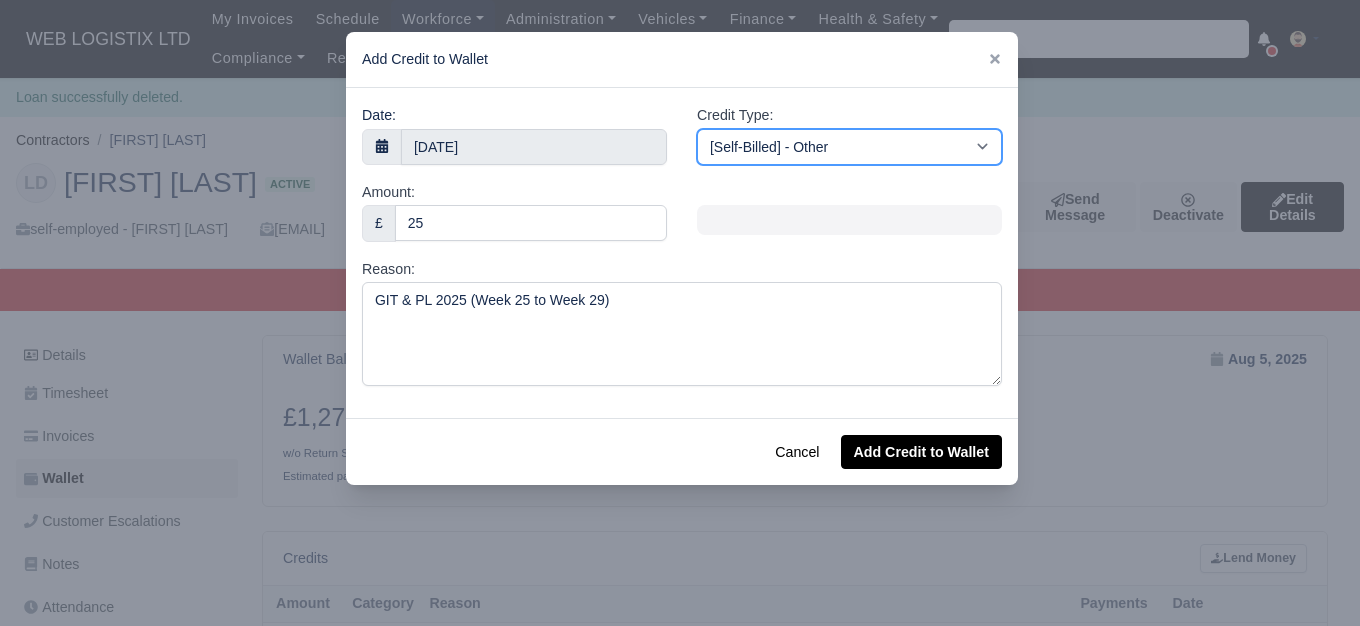 click on "[Self-Billed] - Other
[Self-Billed] - Negative Invoice
[Self-Billed] - Keychain
[Self-Billed] - Background Check
[Self-Billed] - Fuel Advance Payment
[Self-Billed] - Prepayment for Upcoming Work
[Rental] - Other
[Rental] - Vehicle Wash
[Rental] - Repayment in respect of vehicle damage
[Rental] - Vehicle Recovery Charge
[Rental] - Vehicle Pound Recovery
[Rental] - Vehicle Key Replacement
[Rental] - Vehicle Fuel Out
[Rental] - Van Fuel out/Adblue/Keychain/Van Wash/Sticker
[Rental] - Security Deposit to a maximum of £500
[Rental] - Advance payment in respect of rental vehicle deposit
[Rental] - Vehicle Violation
[Rental] - Violation Fee" at bounding box center [849, 147] 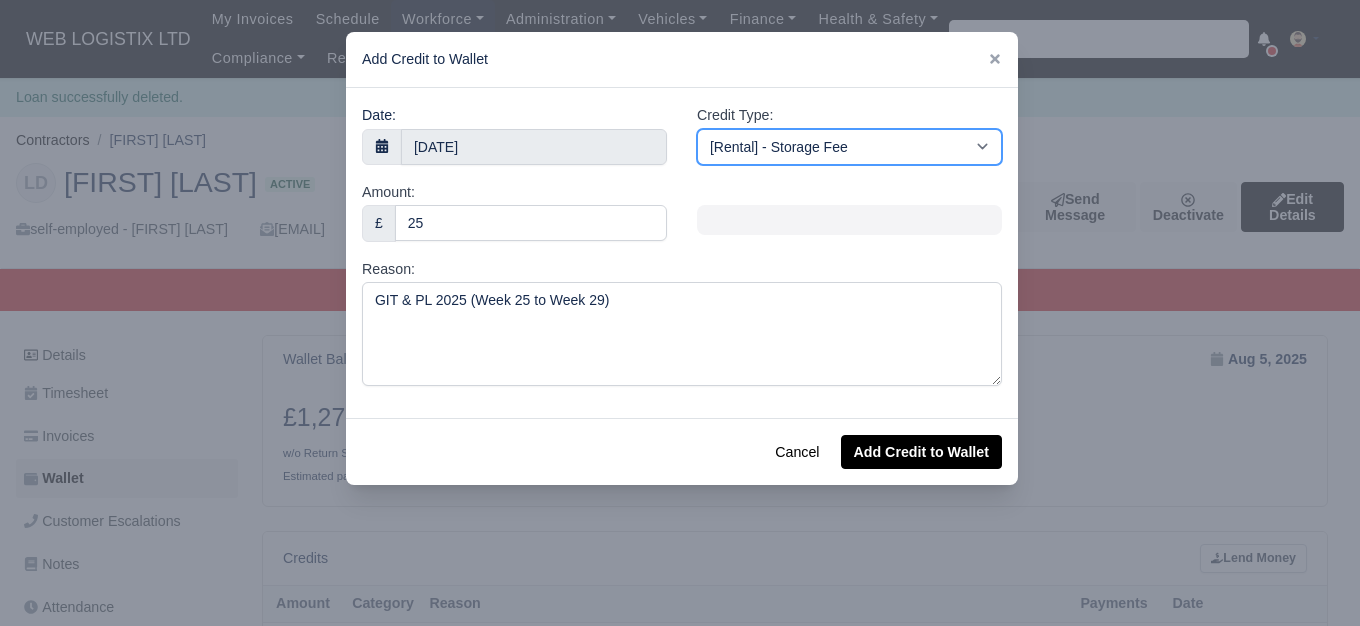 click on "[Self-Billed] - Other
[Self-Billed] - Negative Invoice
[Self-Billed] - Keychain
[Self-Billed] - Background Check
[Self-Billed] - Fuel Advance Payment
[Self-Billed] - Prepayment for Upcoming Work
[Rental] - Other
[Rental] - Vehicle Wash
[Rental] - Repayment in respect of vehicle damage
[Rental] - Vehicle Recovery Charge
[Rental] - Vehicle Pound Recovery
[Rental] - Vehicle Key Replacement
[Rental] - Vehicle Fuel Out
[Rental] - Van Fuel out/Adblue/Keychain/Van Wash/Sticker
[Rental] - Security Deposit to a maximum of £500
[Rental] - Advance payment in respect of rental vehicle deposit
[Rental] - Vehicle Violation
[Rental] - Violation Fee" at bounding box center [849, 147] 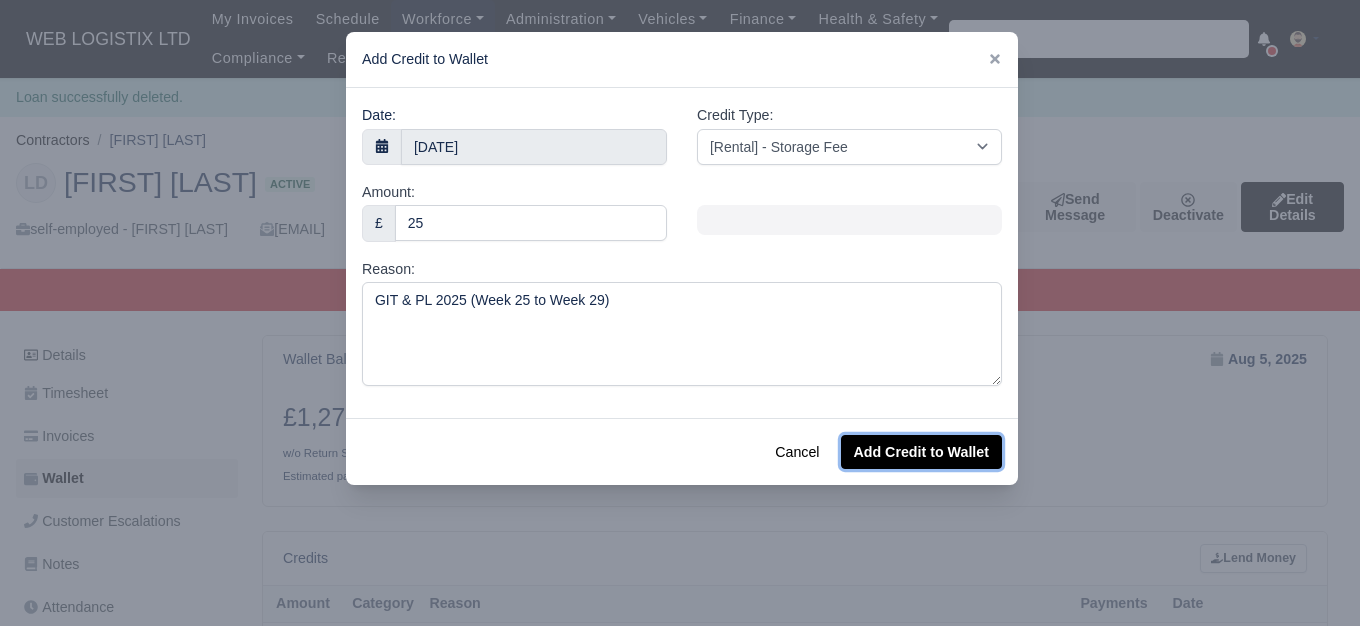click on "Add Credit to Wallet" at bounding box center [921, 452] 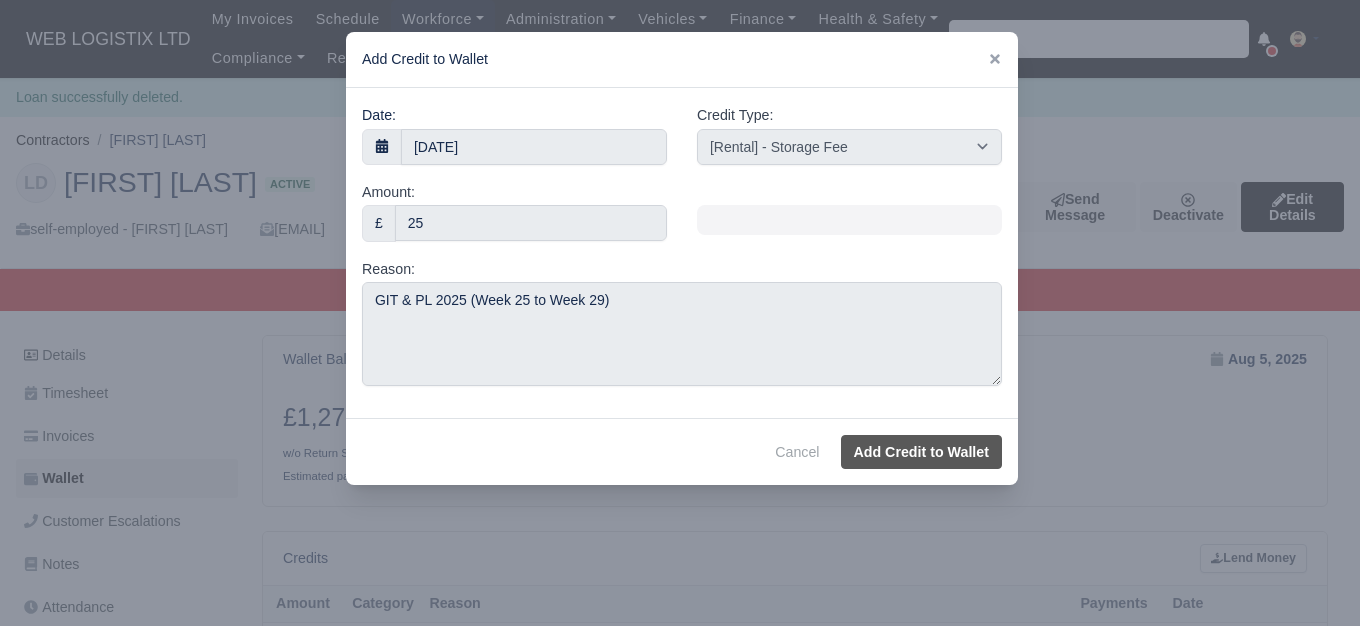 select on "other" 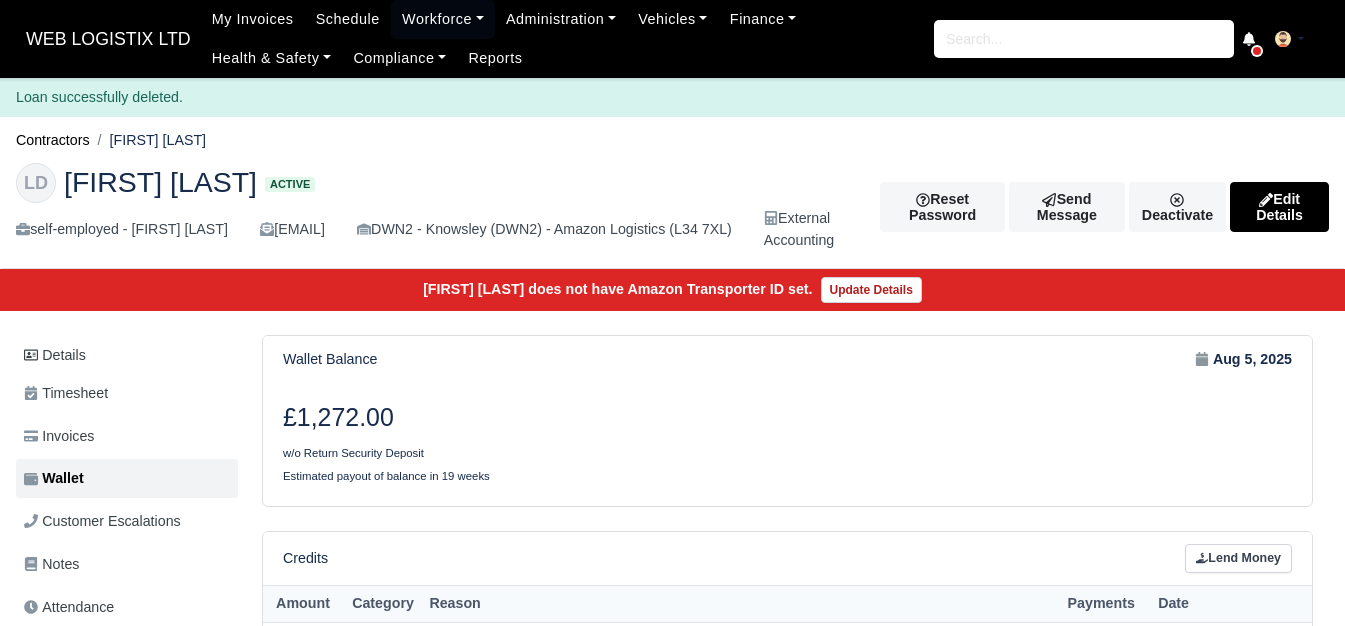 scroll, scrollTop: 0, scrollLeft: 0, axis: both 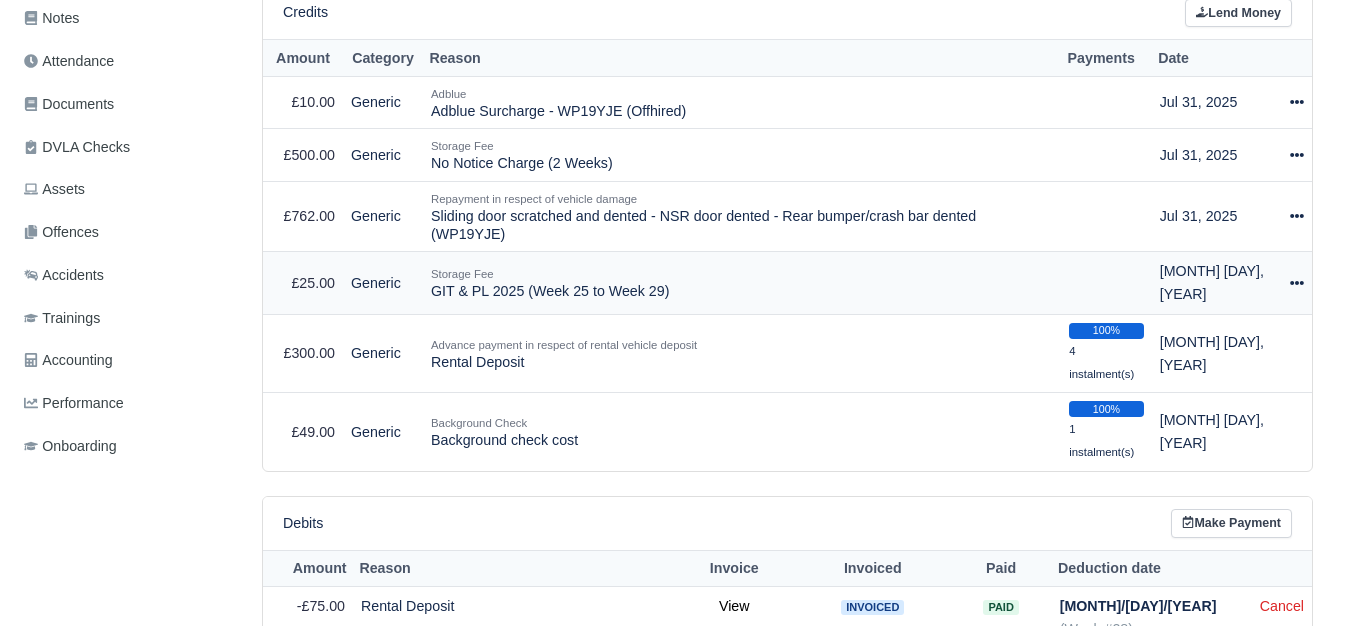 click on "Actions
Make Payment
Schedule
Delete" at bounding box center (1297, 283) 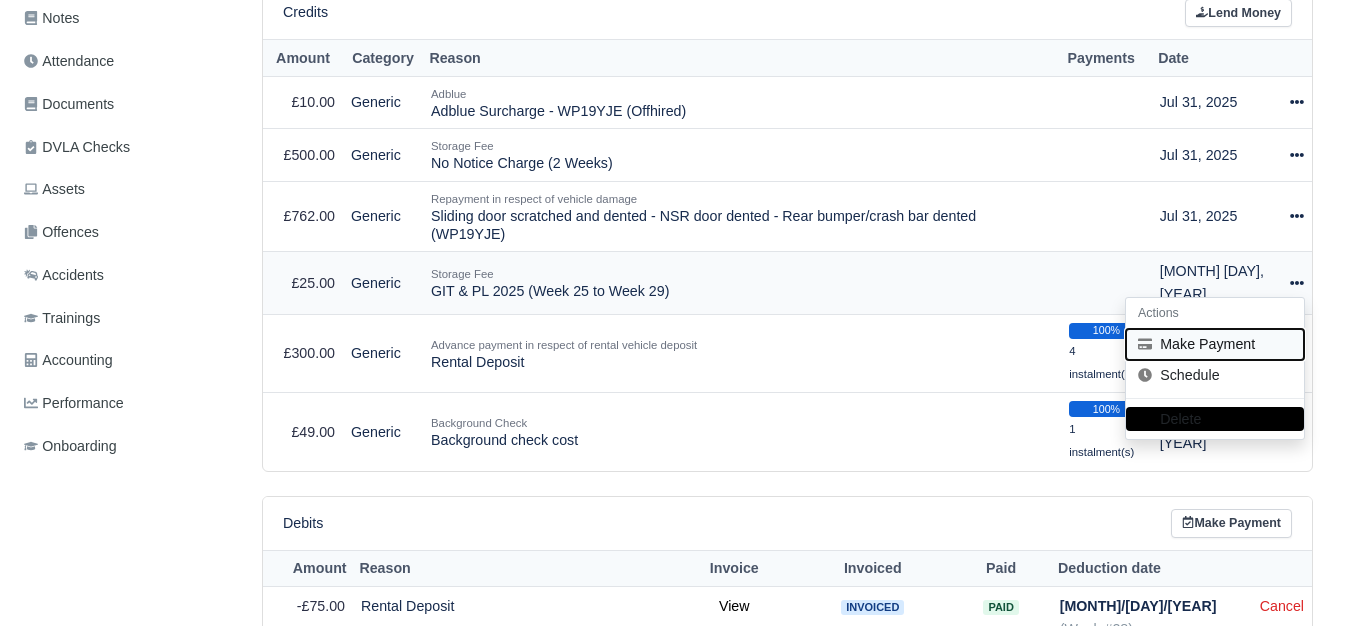 click on "Make Payment" at bounding box center (1215, 344) 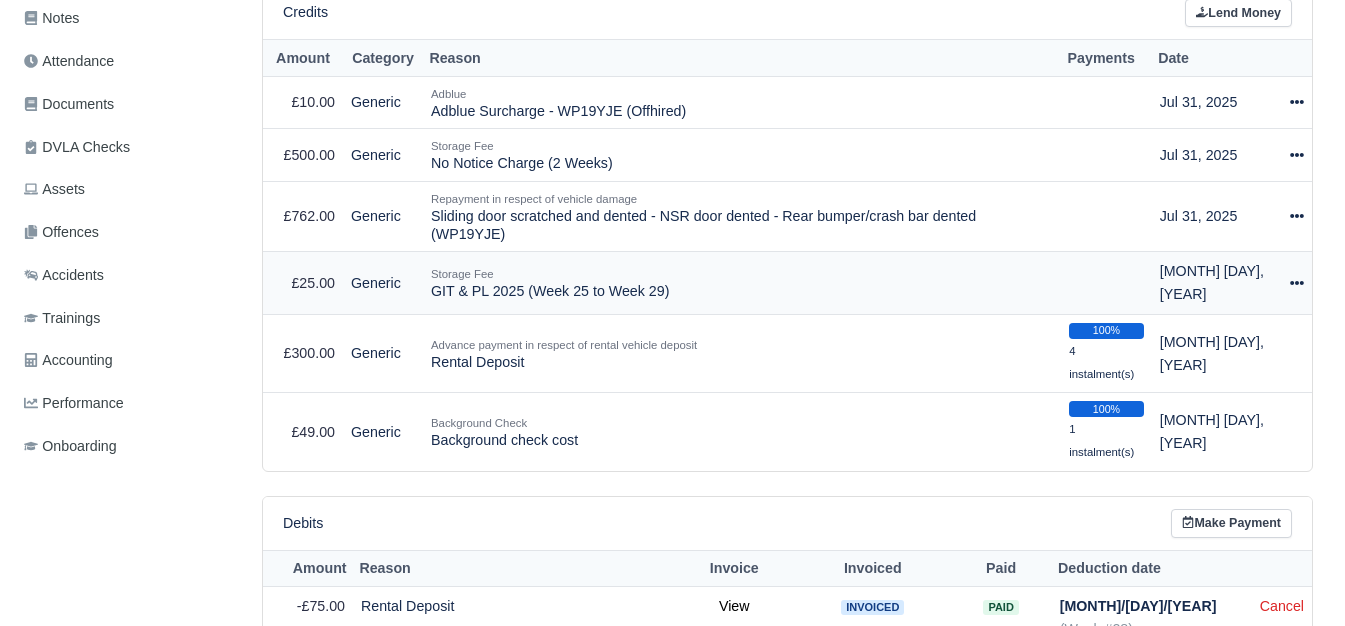 select on "6078" 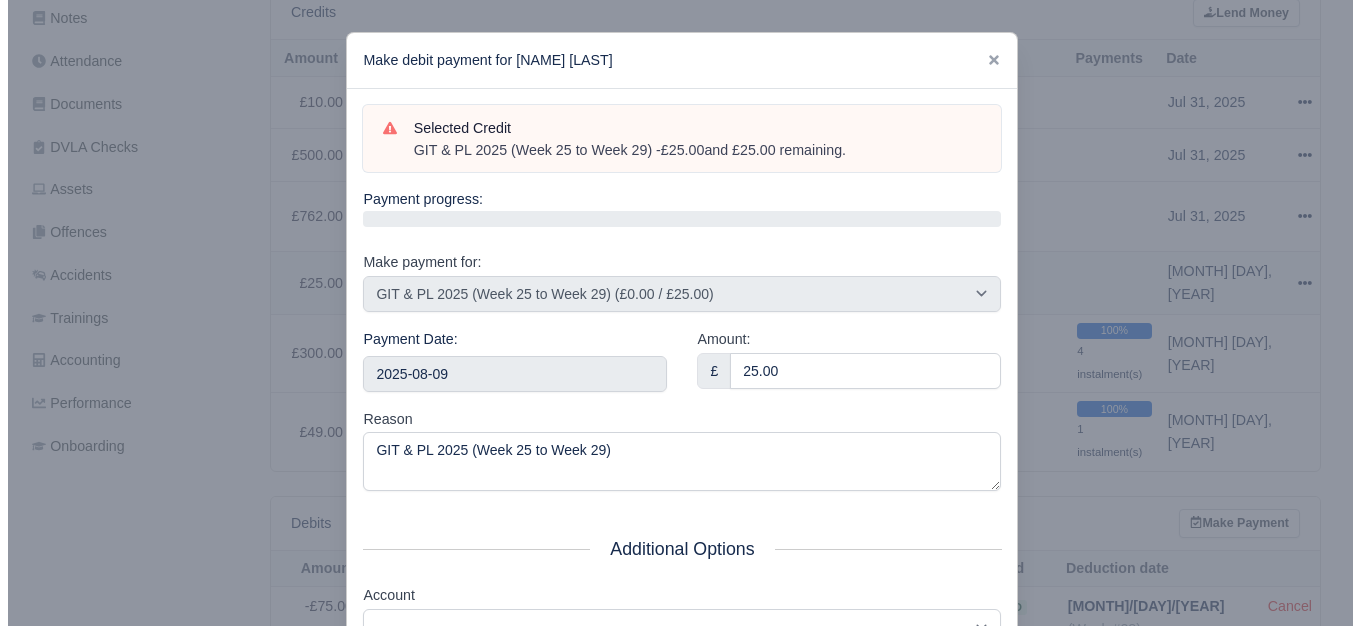 scroll, scrollTop: 492, scrollLeft: 0, axis: vertical 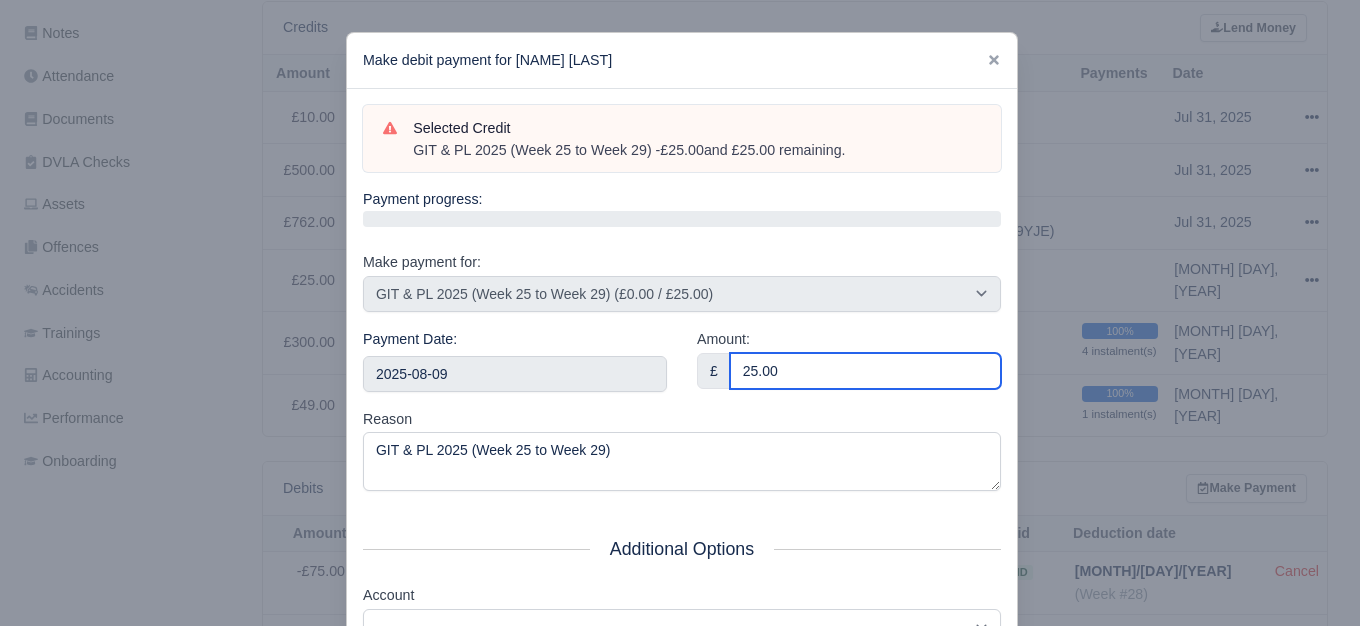 click on "25.00" at bounding box center (865, 371) 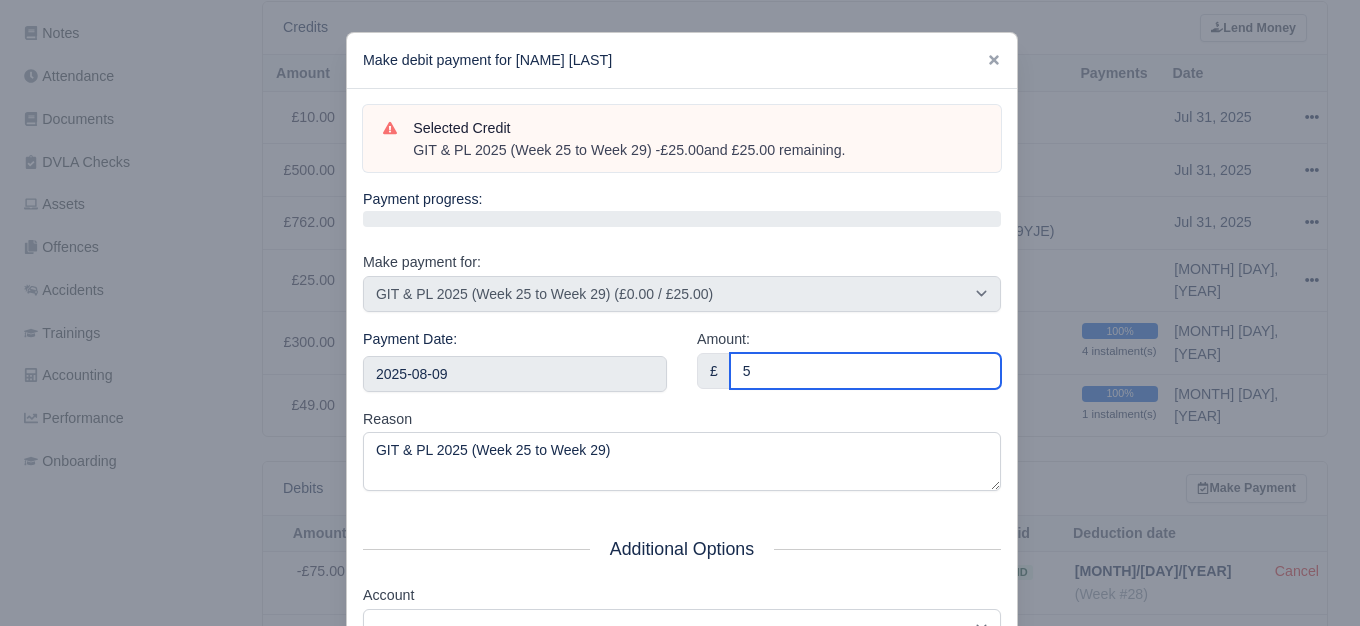 click on "5" at bounding box center [865, 371] 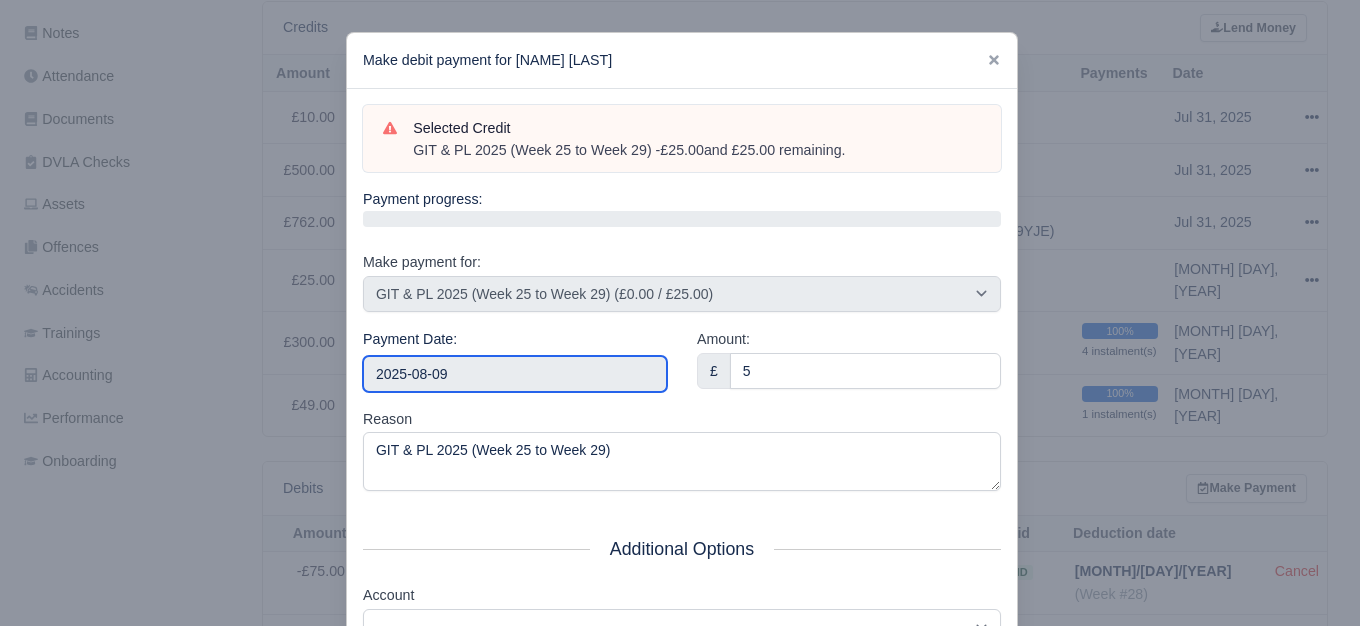 click on "2025-08-09" at bounding box center (515, 374) 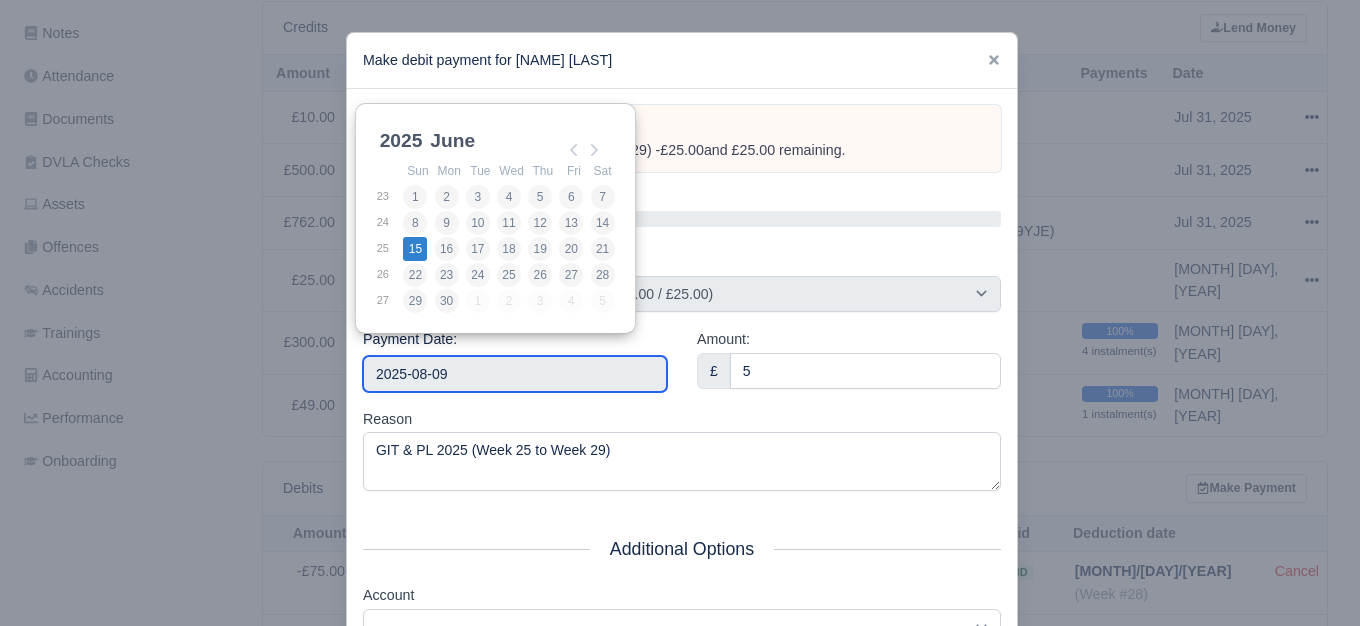 type on "[YEAR]-[MONTH]-[DAY]" 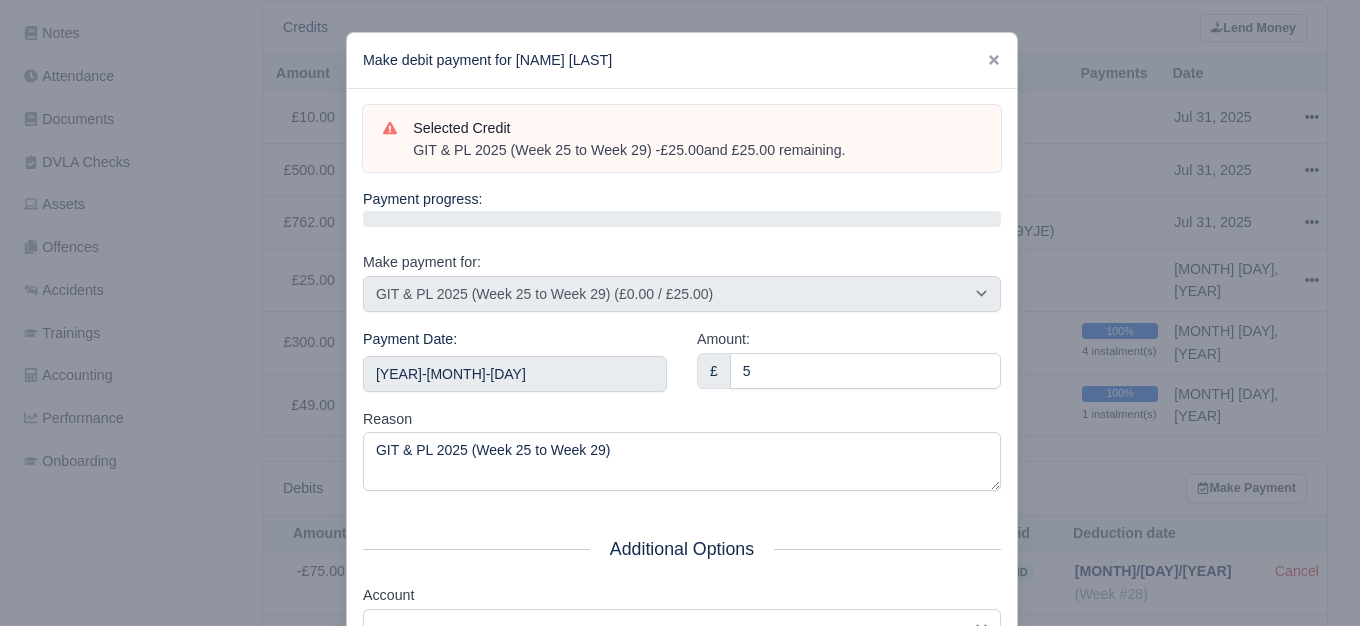 scroll, scrollTop: 302, scrollLeft: 0, axis: vertical 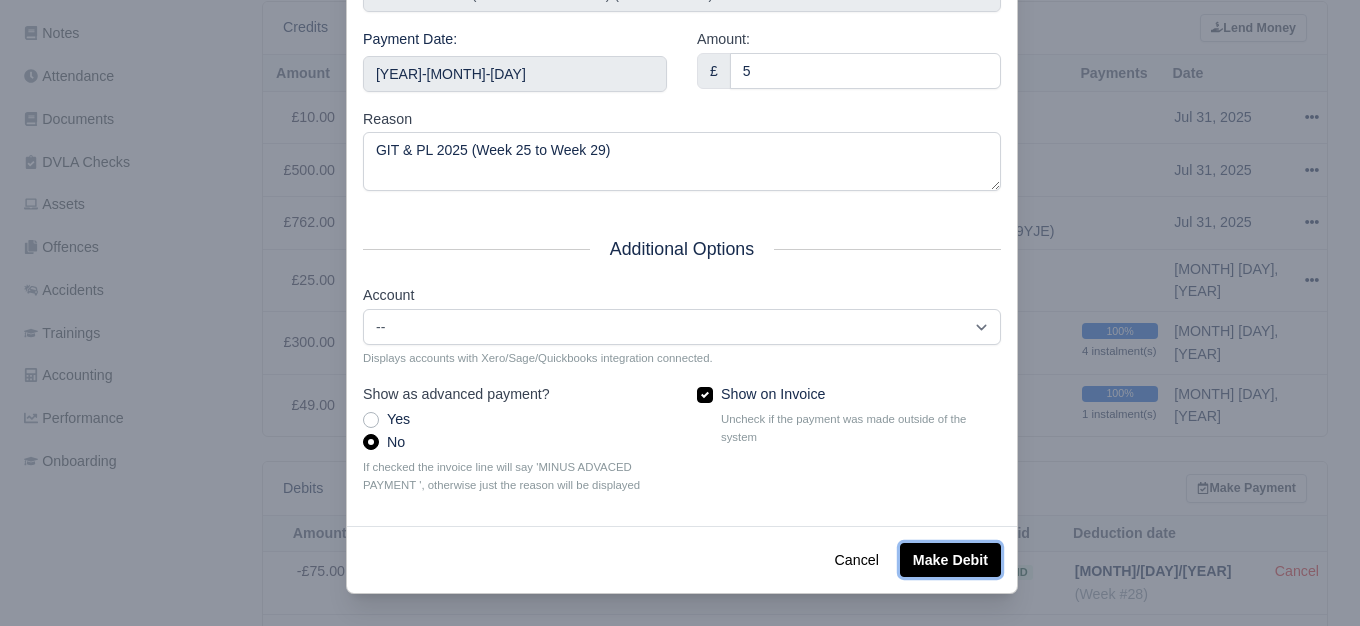 click on "Make Debit" at bounding box center (950, 560) 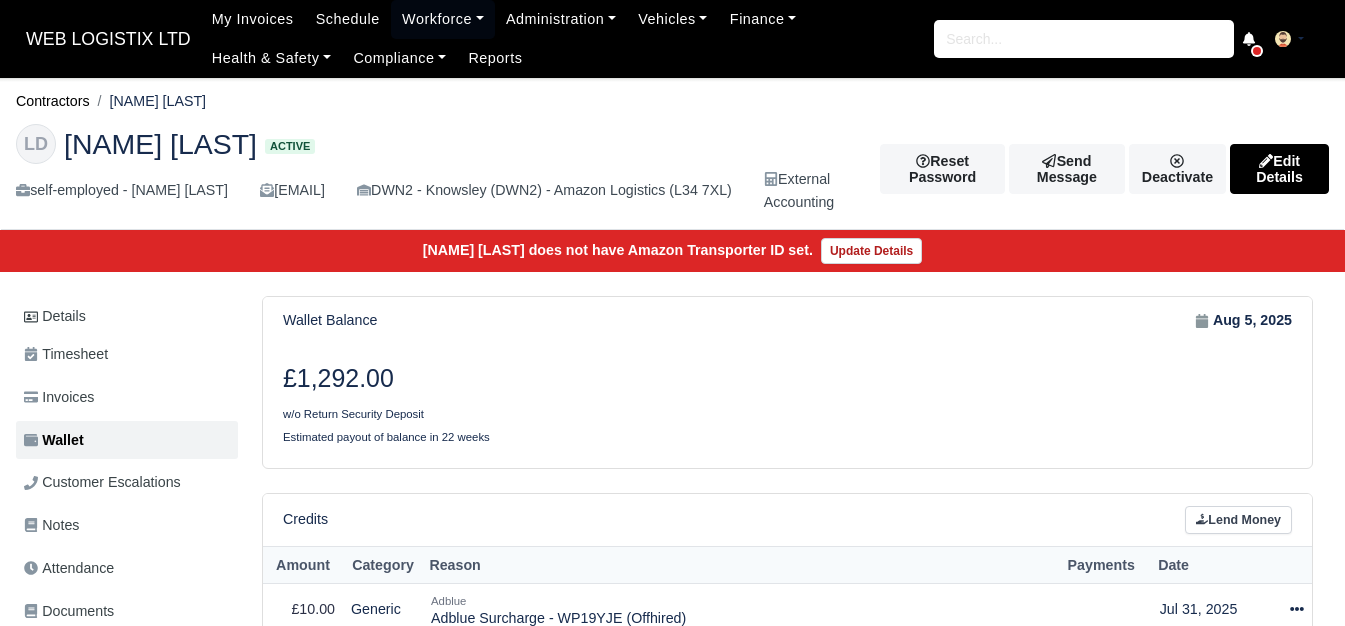 scroll, scrollTop: 0, scrollLeft: 0, axis: both 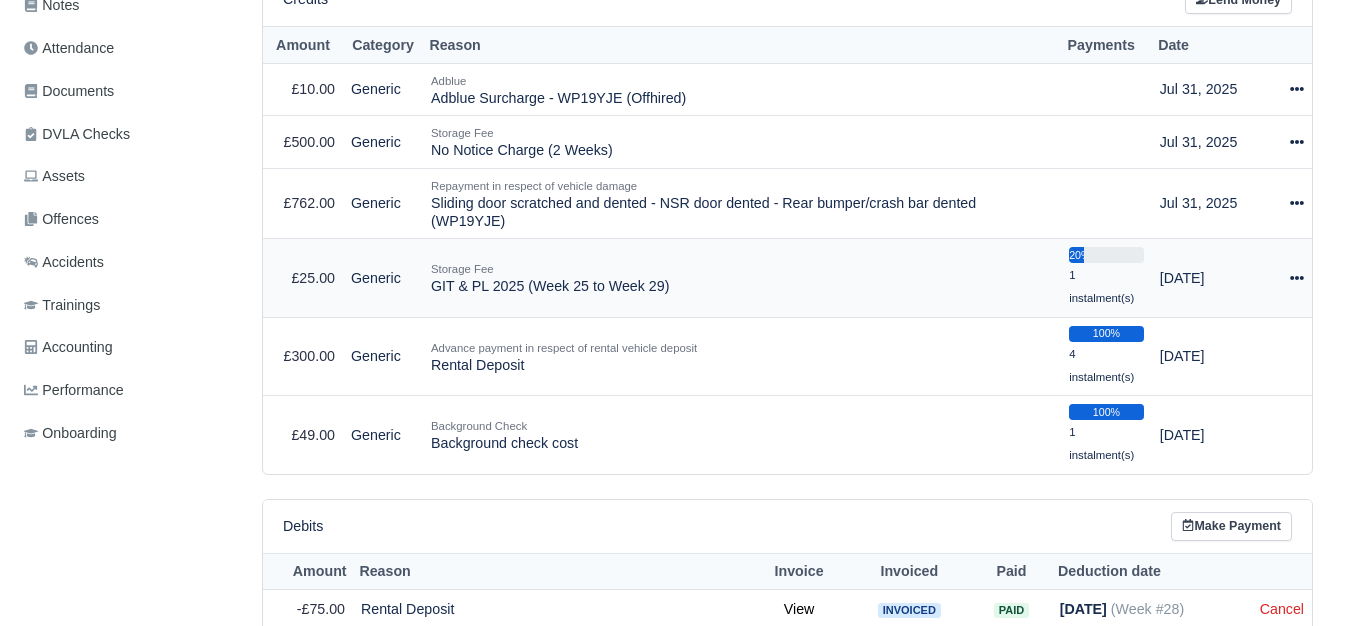 click on "Actions
Make Payment" at bounding box center [1297, 278] 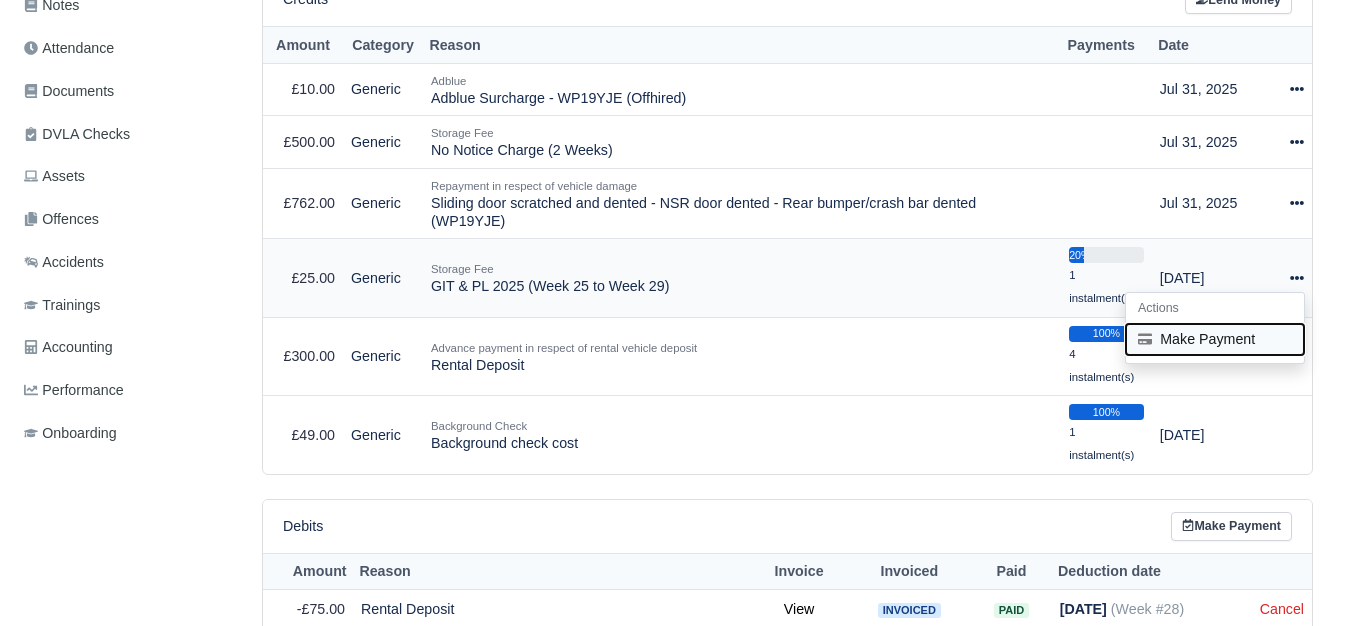 click on "Make Payment" at bounding box center [1215, 339] 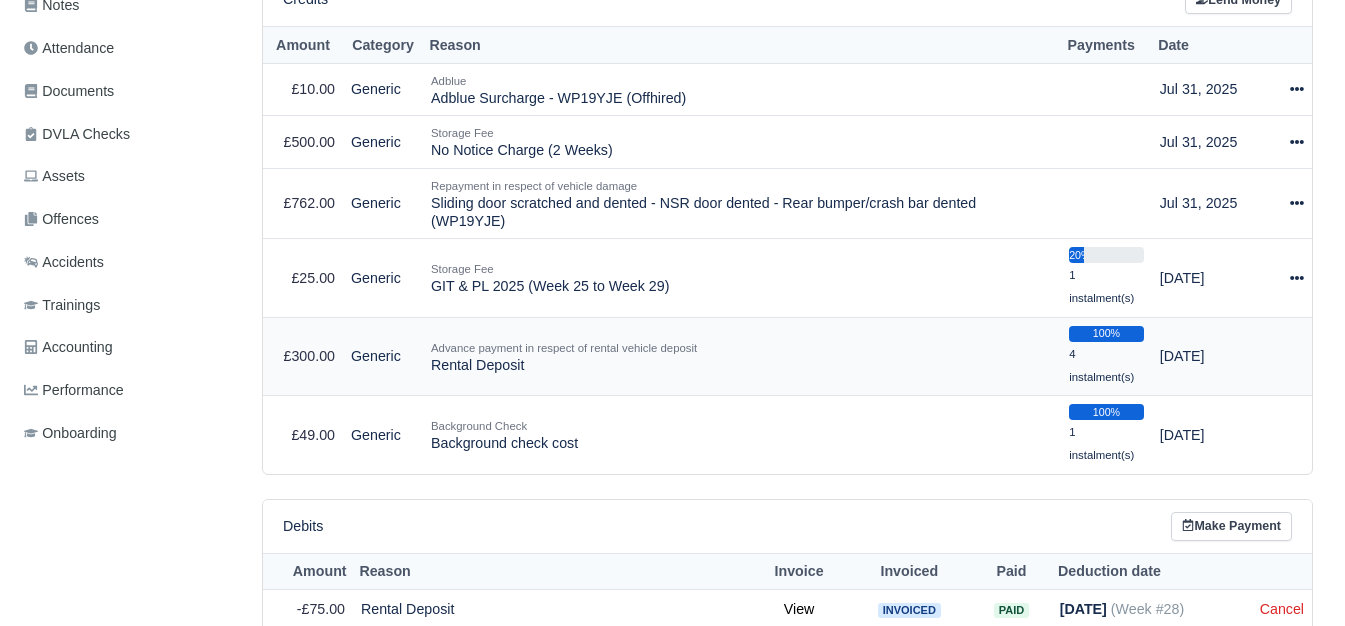 select on "6078" 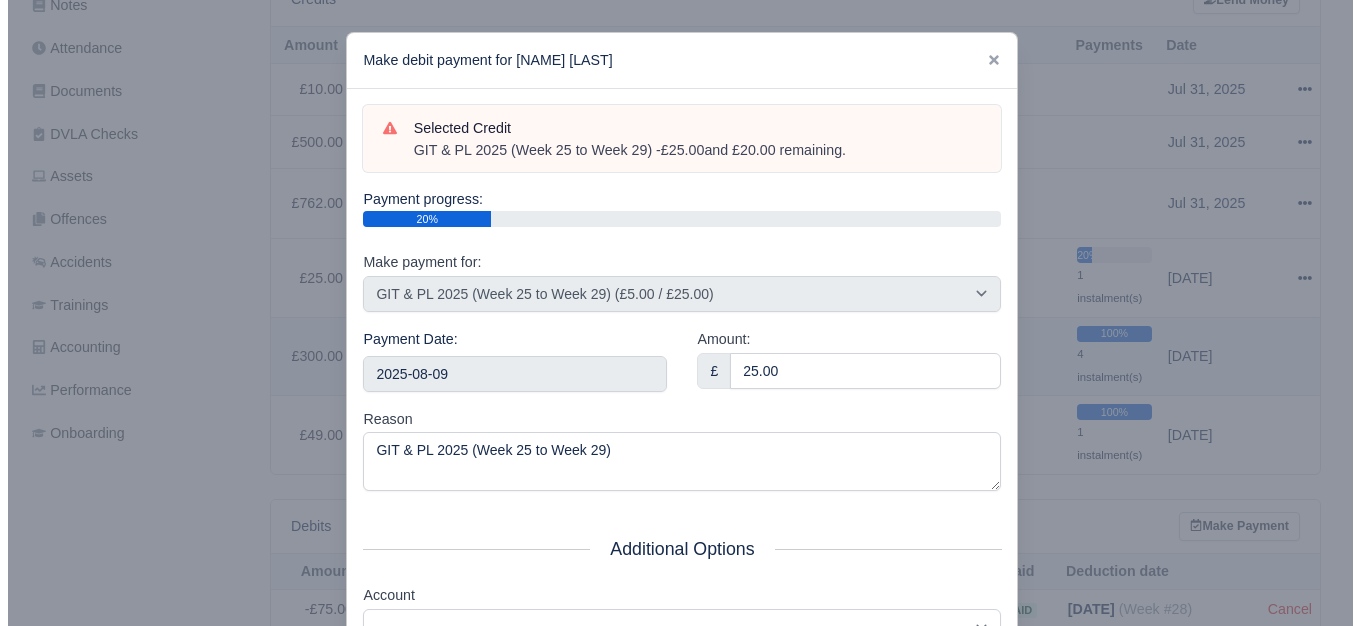 scroll, scrollTop: 506, scrollLeft: 0, axis: vertical 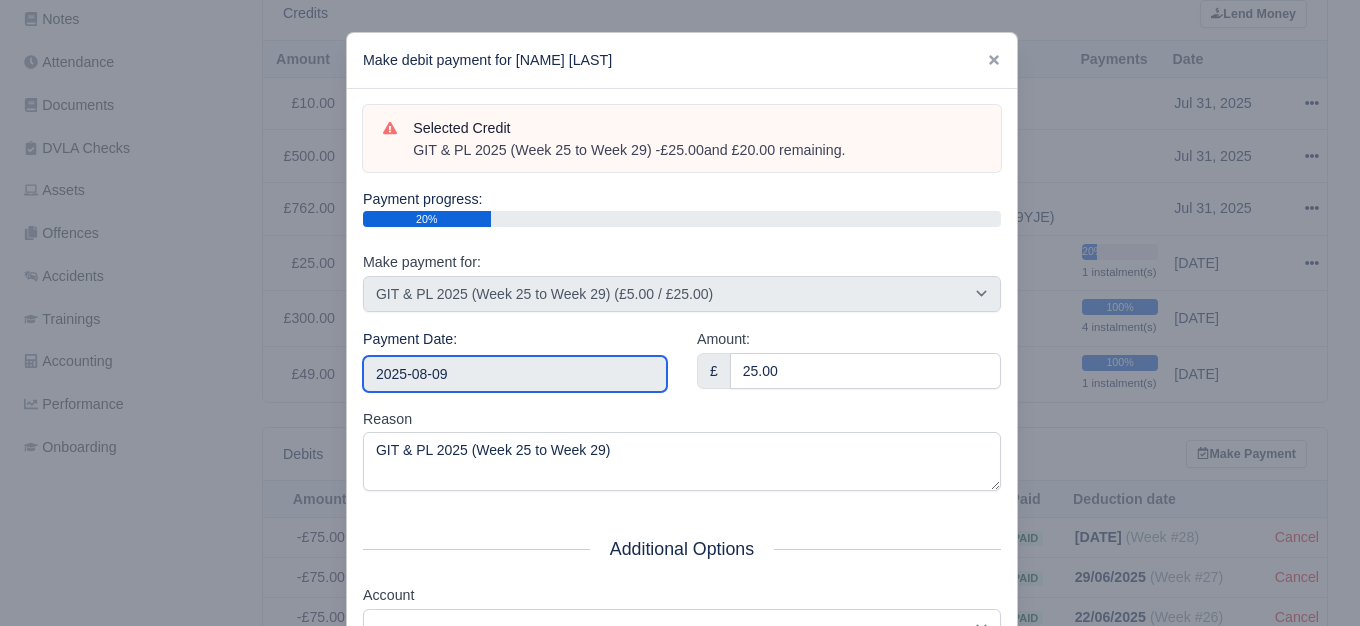click on "2025-08-09" at bounding box center [515, 374] 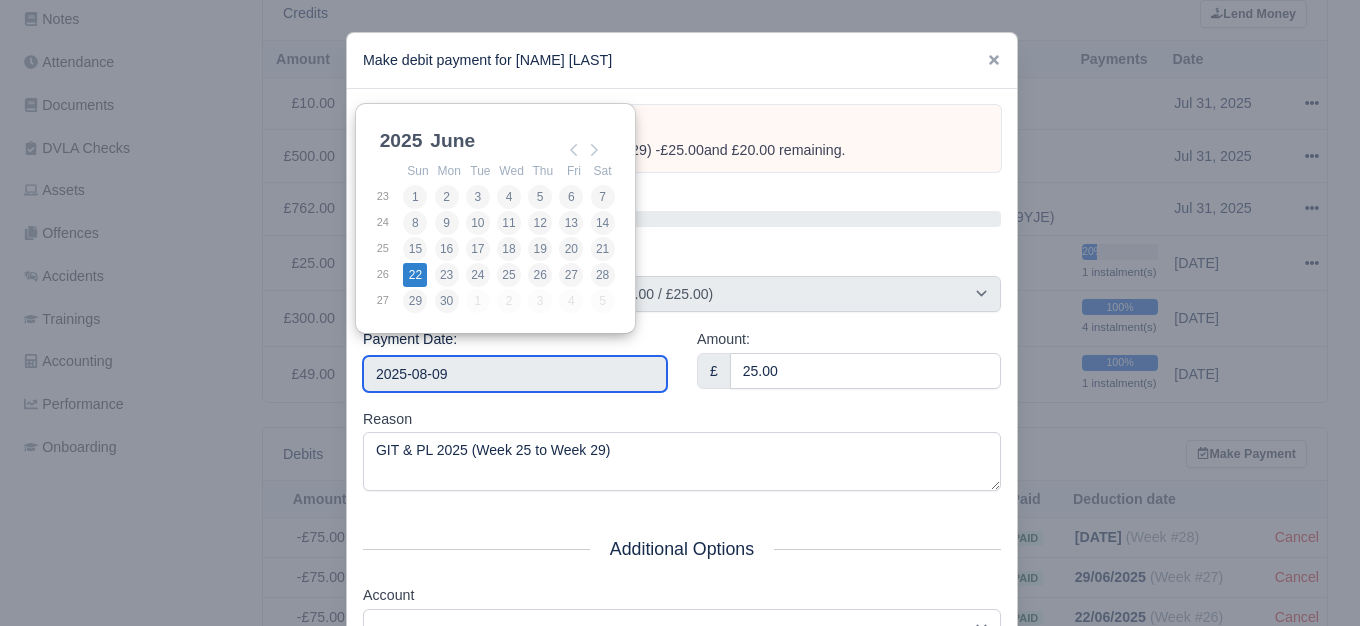 type on "2025-06-22" 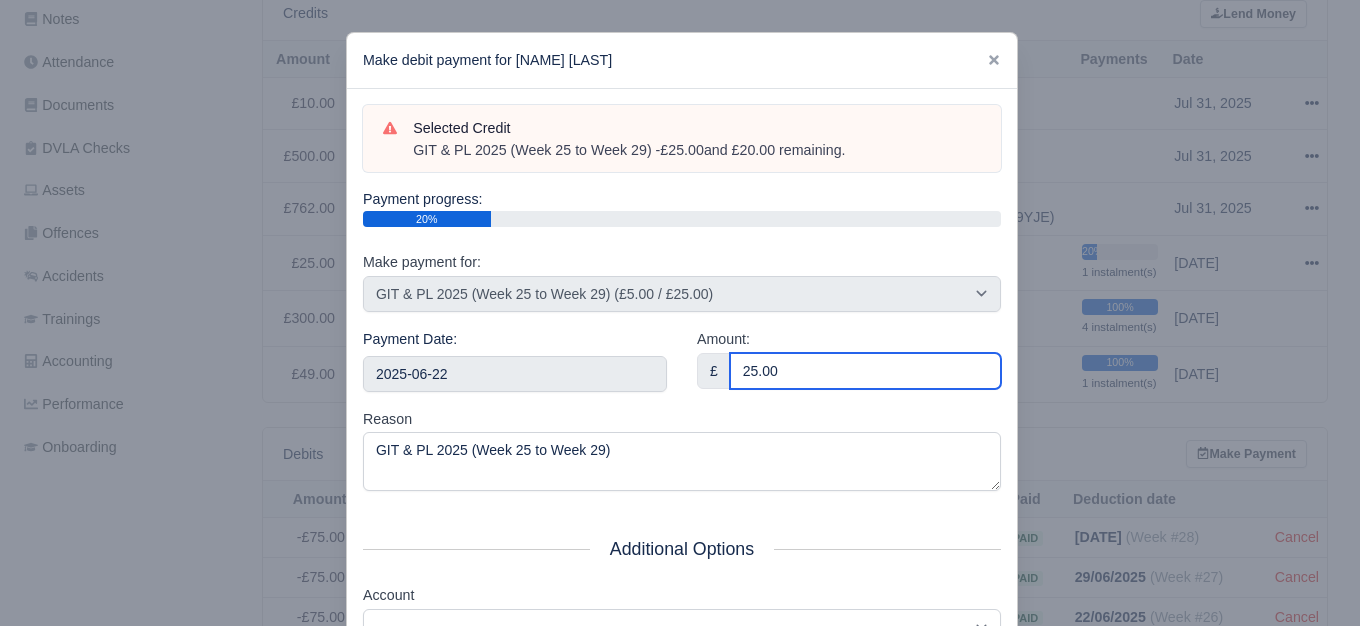 click on "25.00" at bounding box center (865, 371) 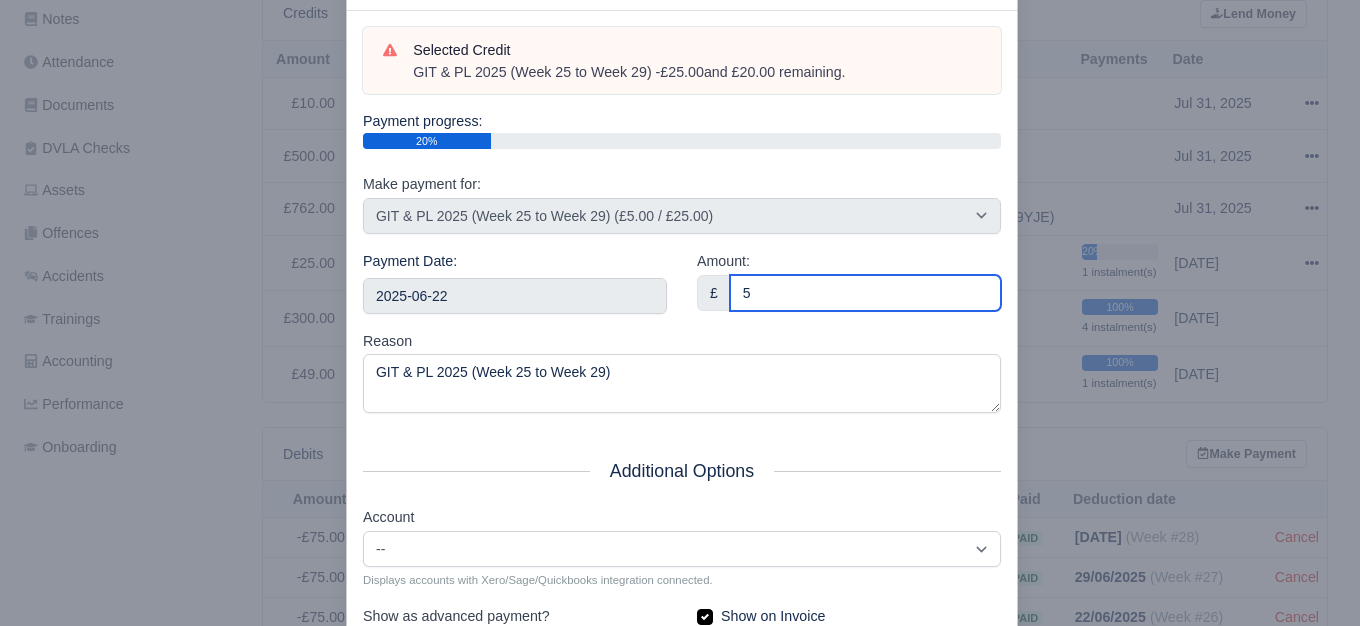 scroll, scrollTop: 302, scrollLeft: 0, axis: vertical 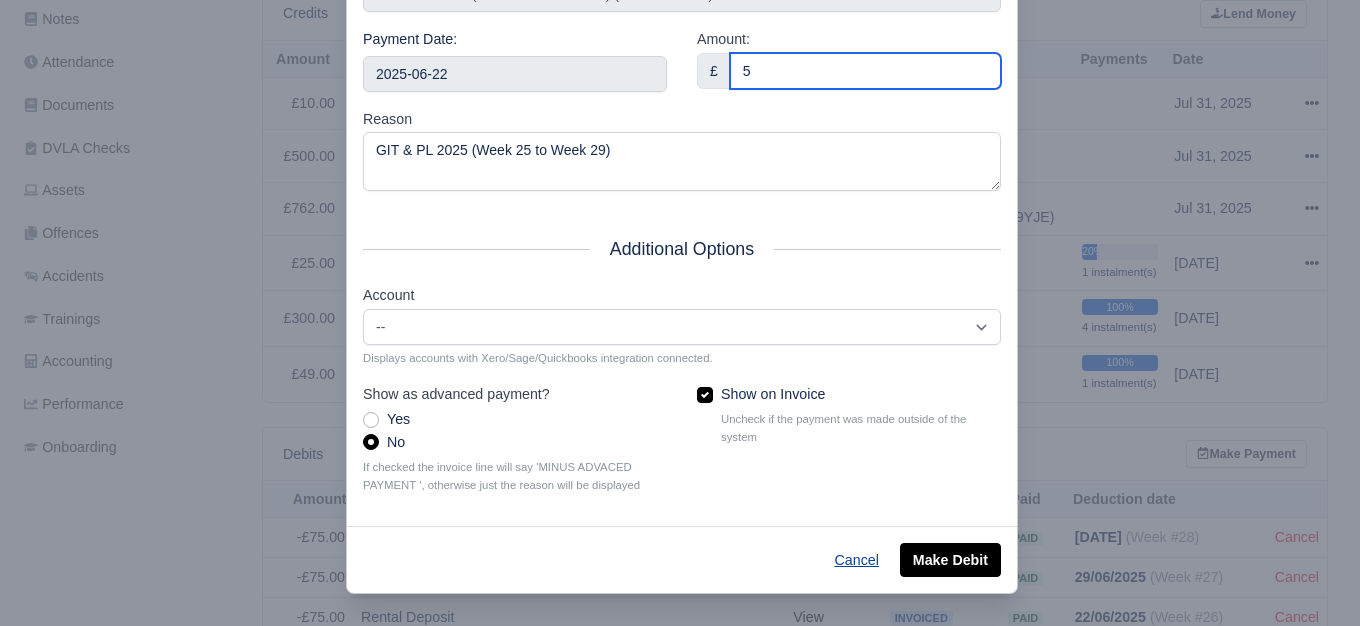 type on "5" 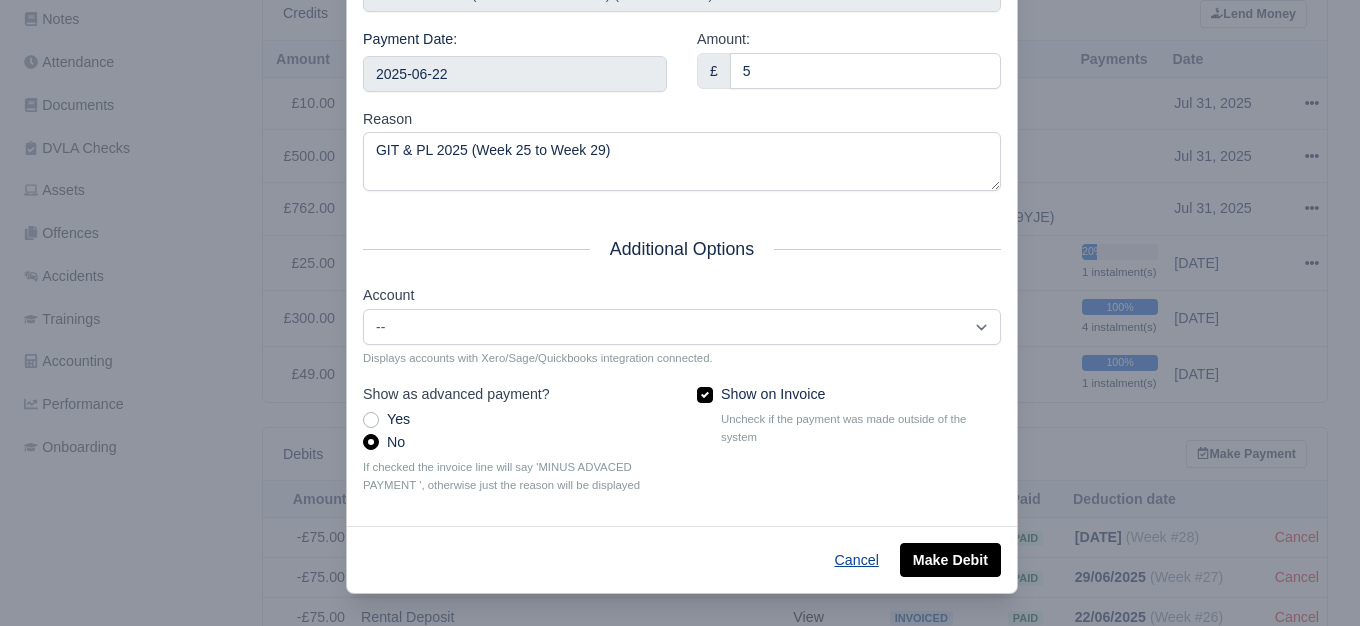 click on "Cancel" at bounding box center (857, 560) 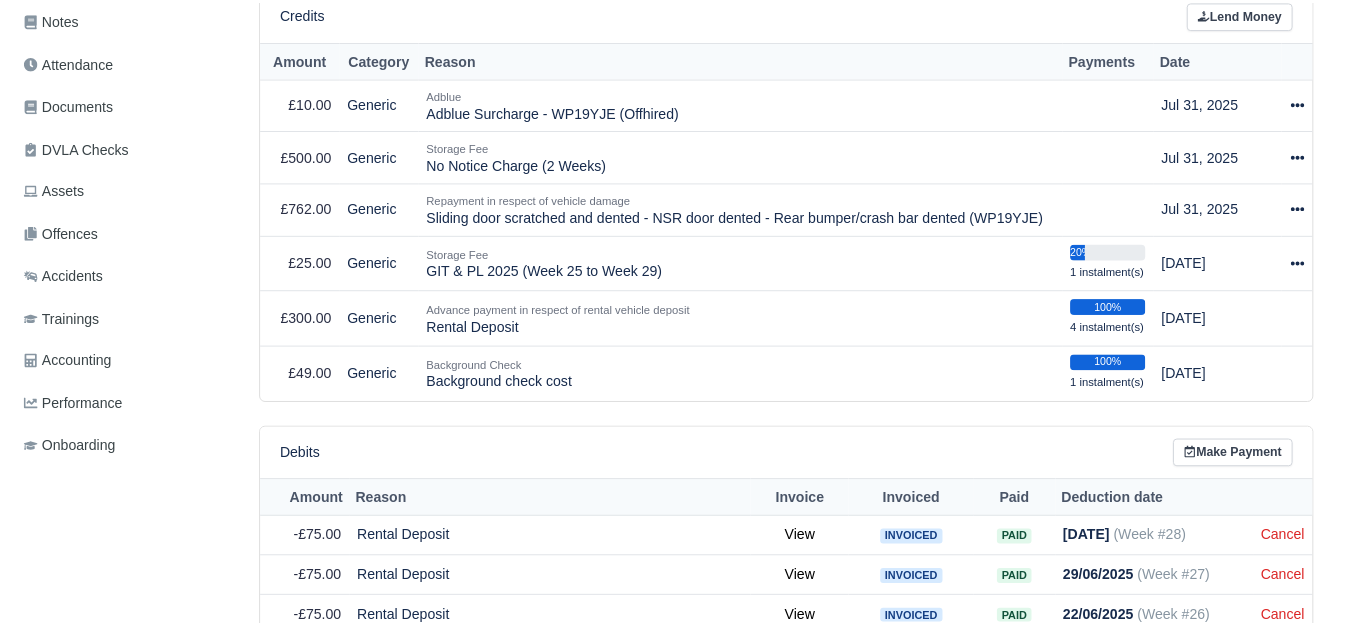 scroll, scrollTop: 520, scrollLeft: 0, axis: vertical 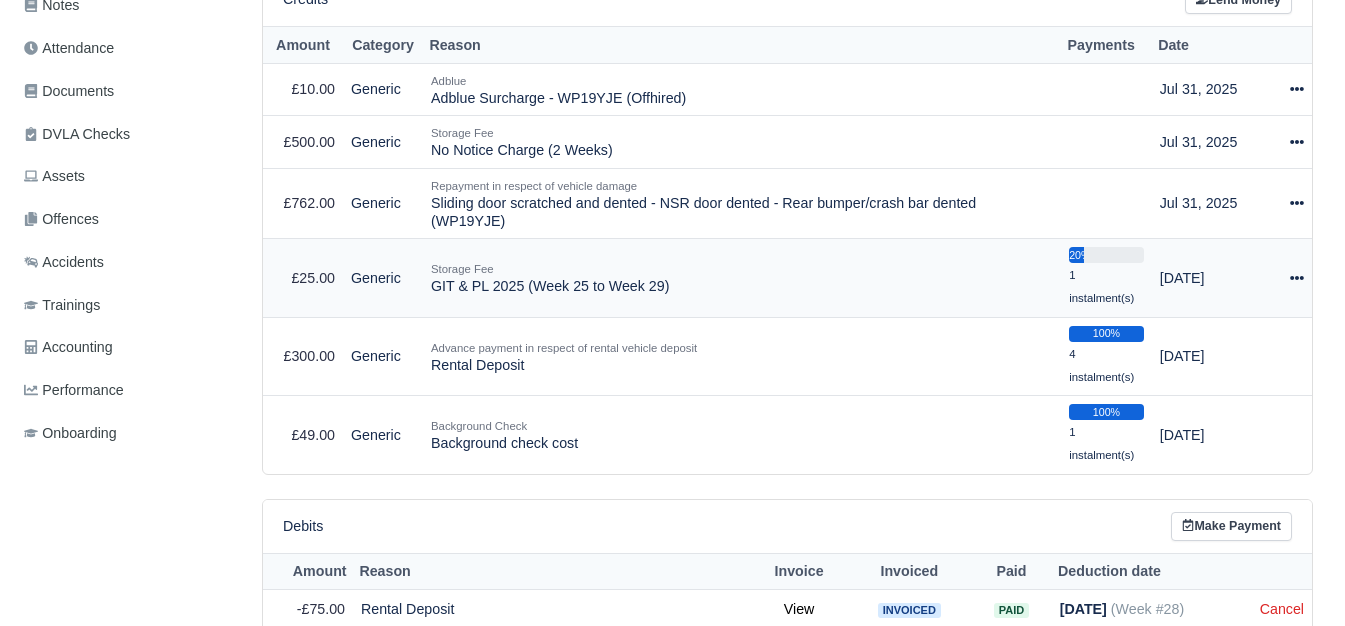 click 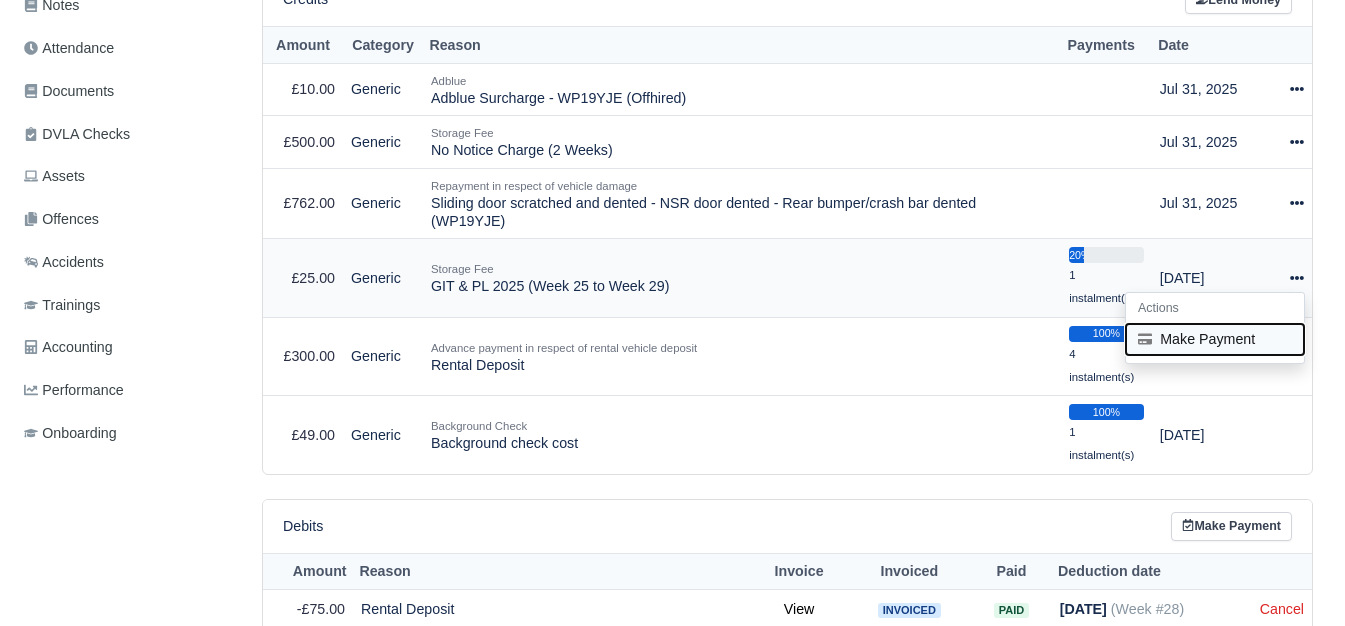 click on "Make Payment" at bounding box center (1215, 339) 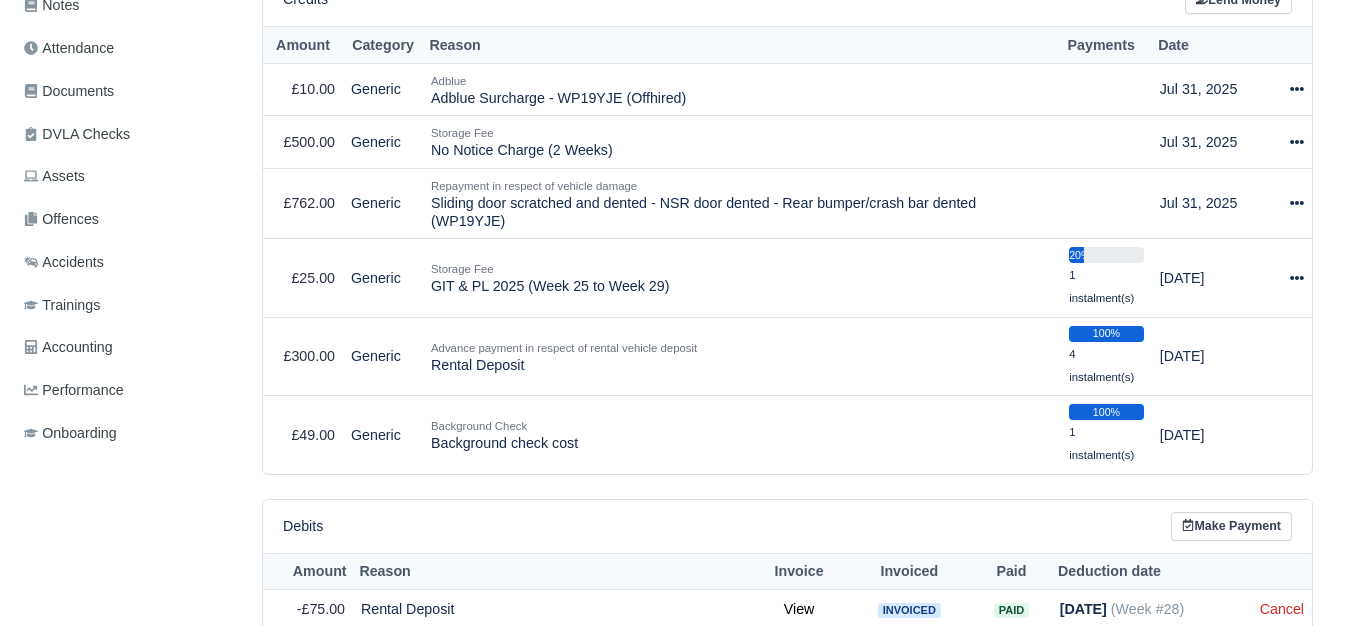 select on "6078" 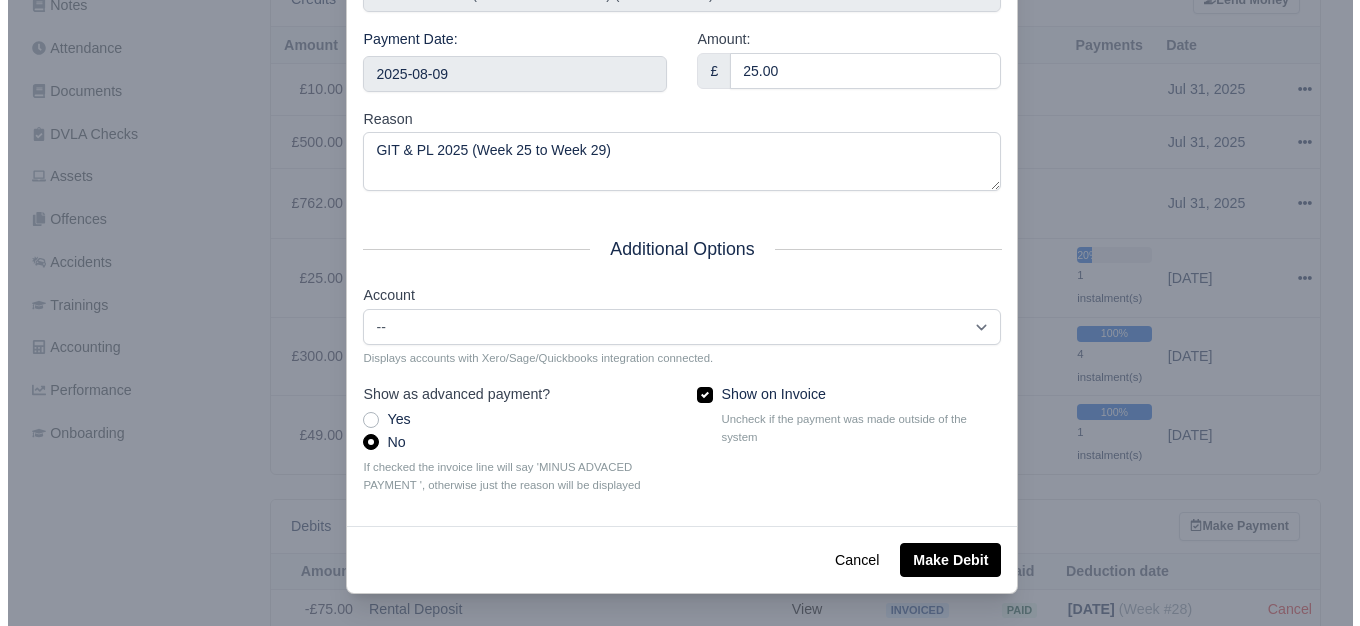 scroll, scrollTop: 506, scrollLeft: 0, axis: vertical 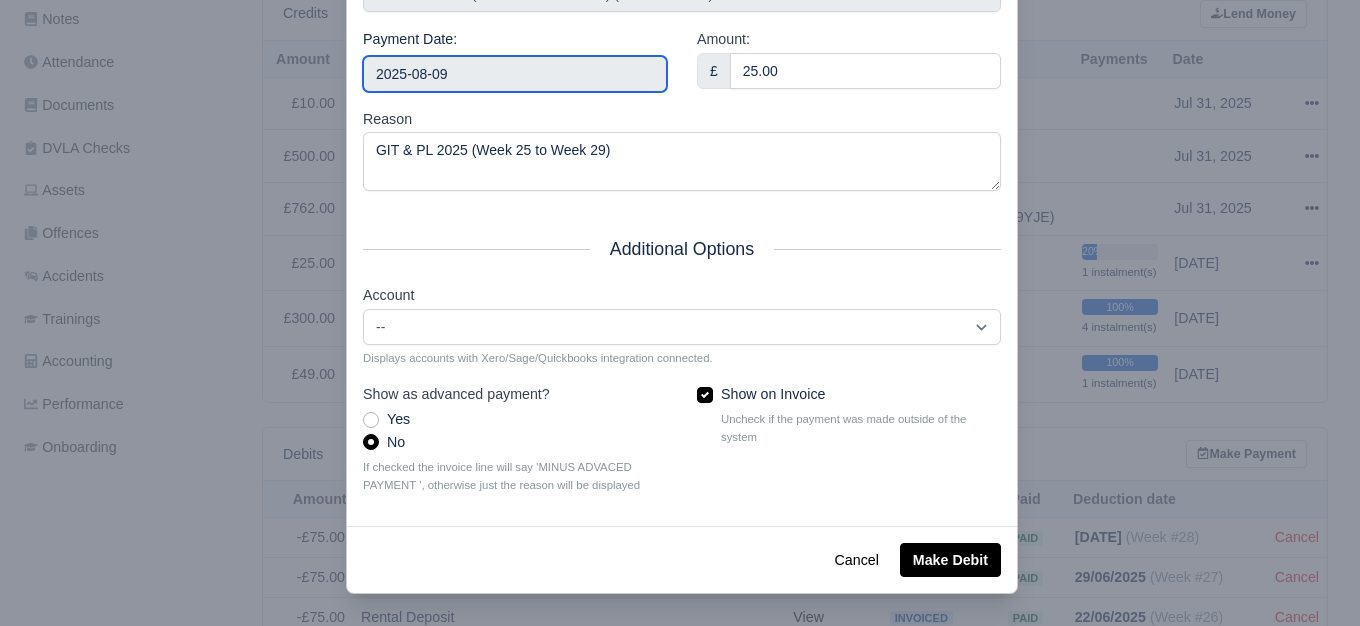 click on "2025-08-09" at bounding box center (515, 74) 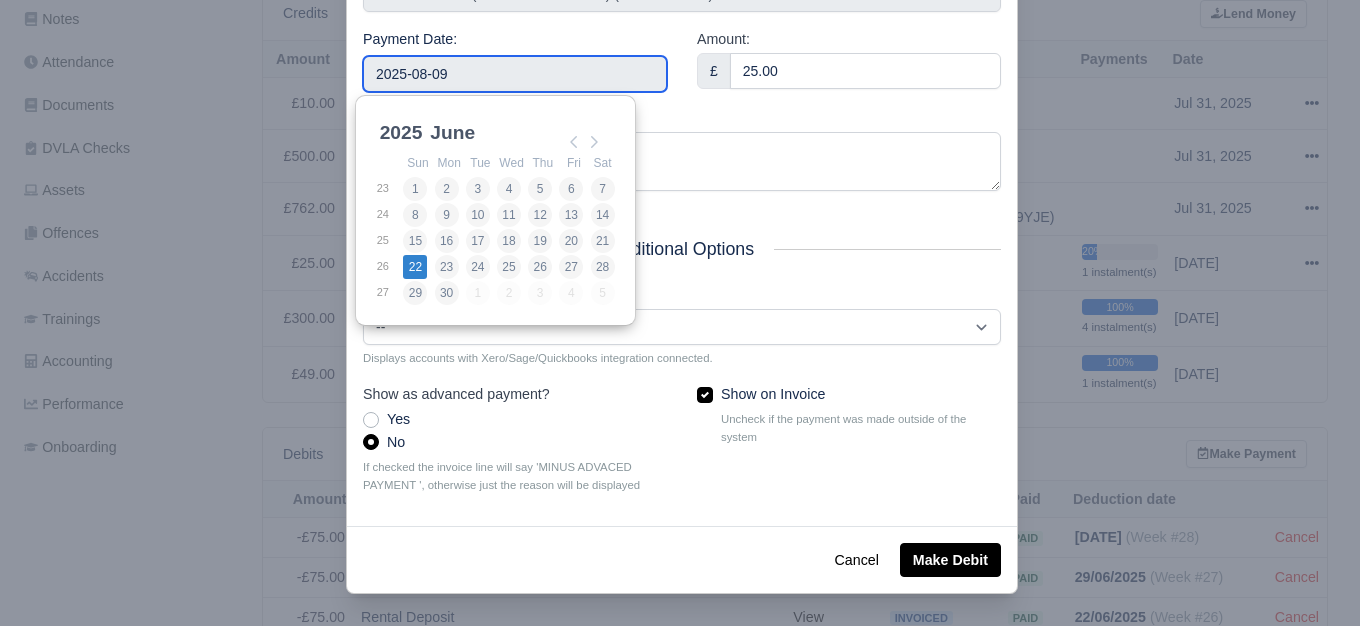 type on "2025-06-22" 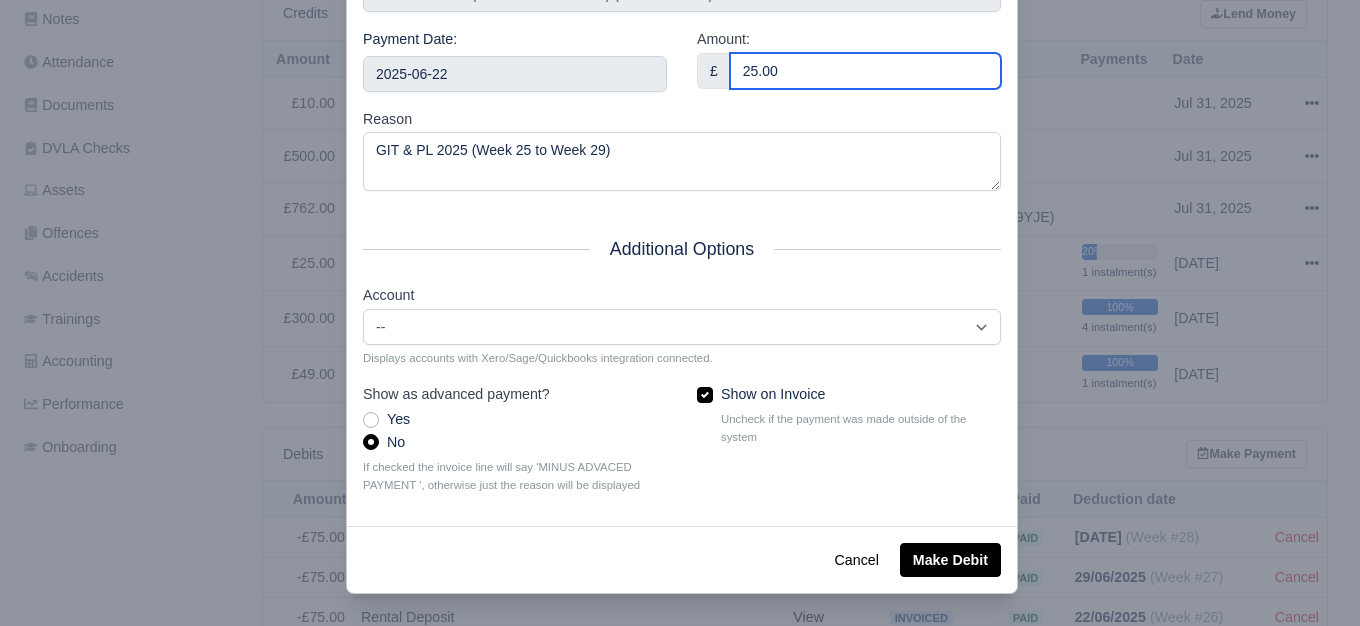 click on "25.00" at bounding box center (865, 71) 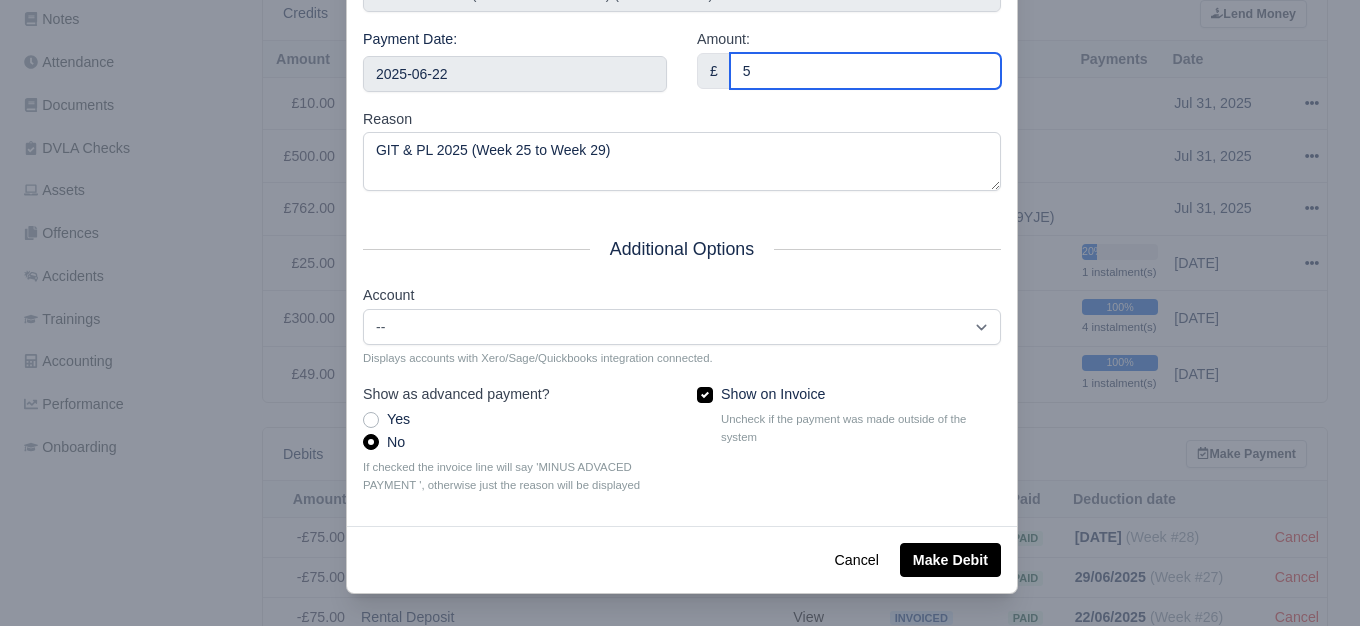 type on "5" 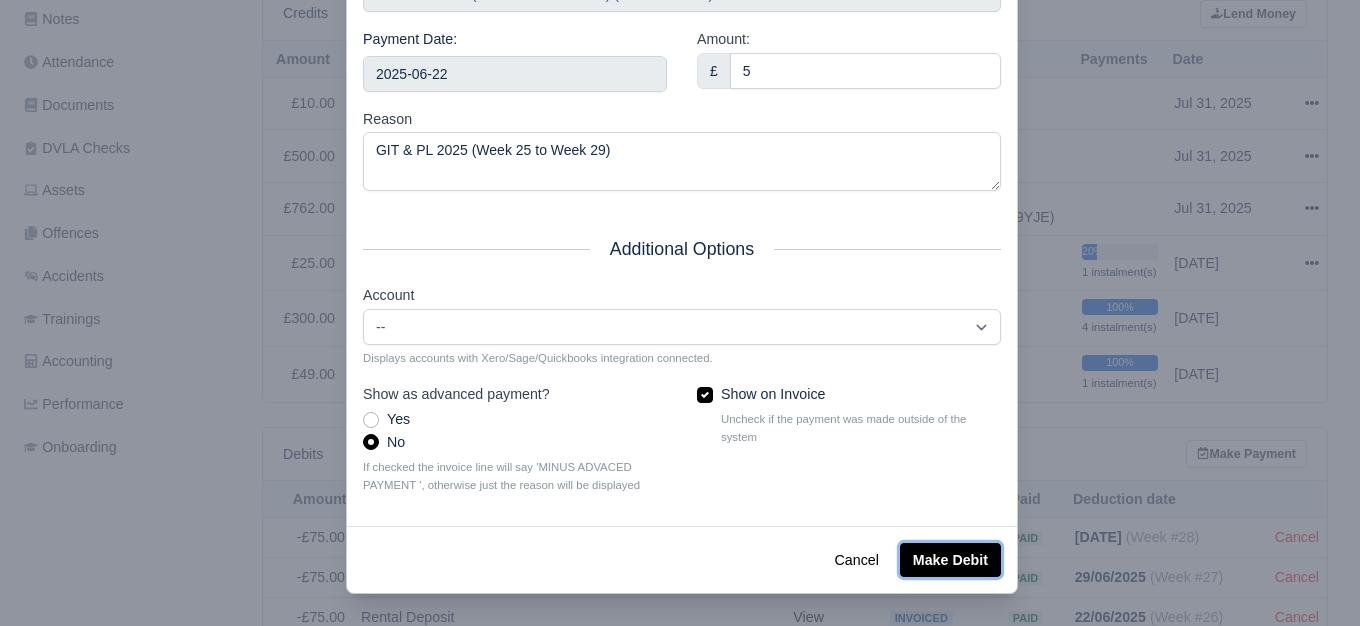 click on "Make Debit" at bounding box center [950, 560] 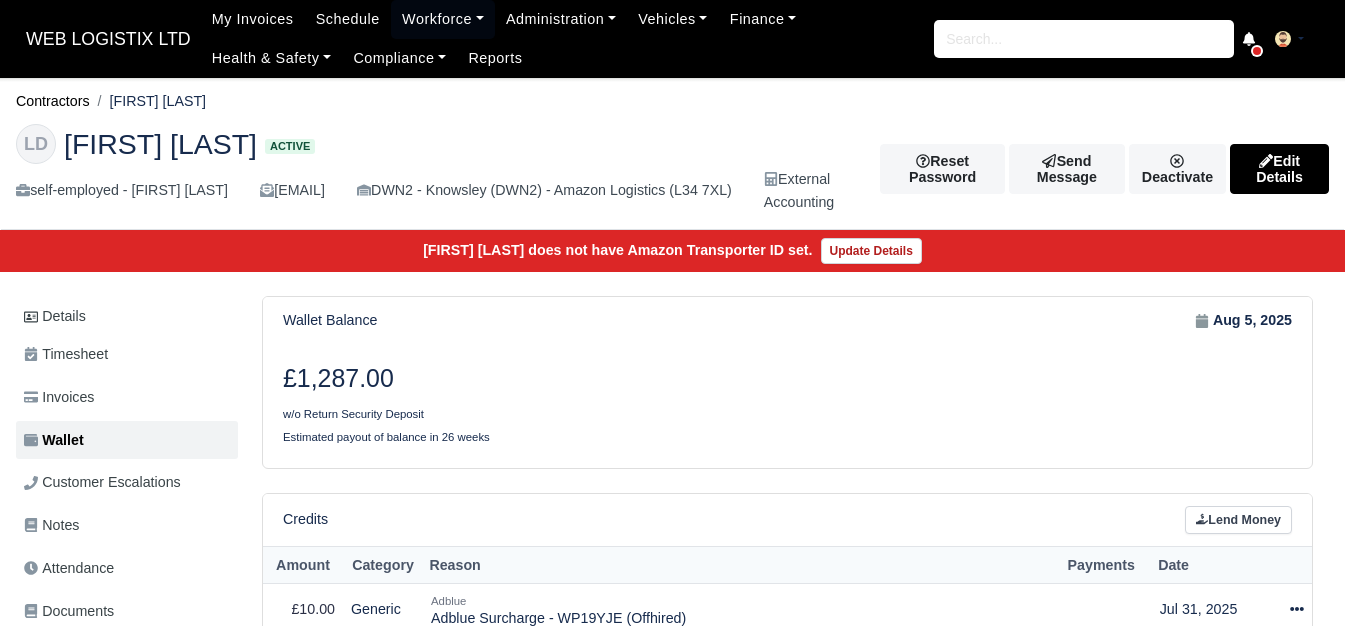 scroll, scrollTop: 0, scrollLeft: 0, axis: both 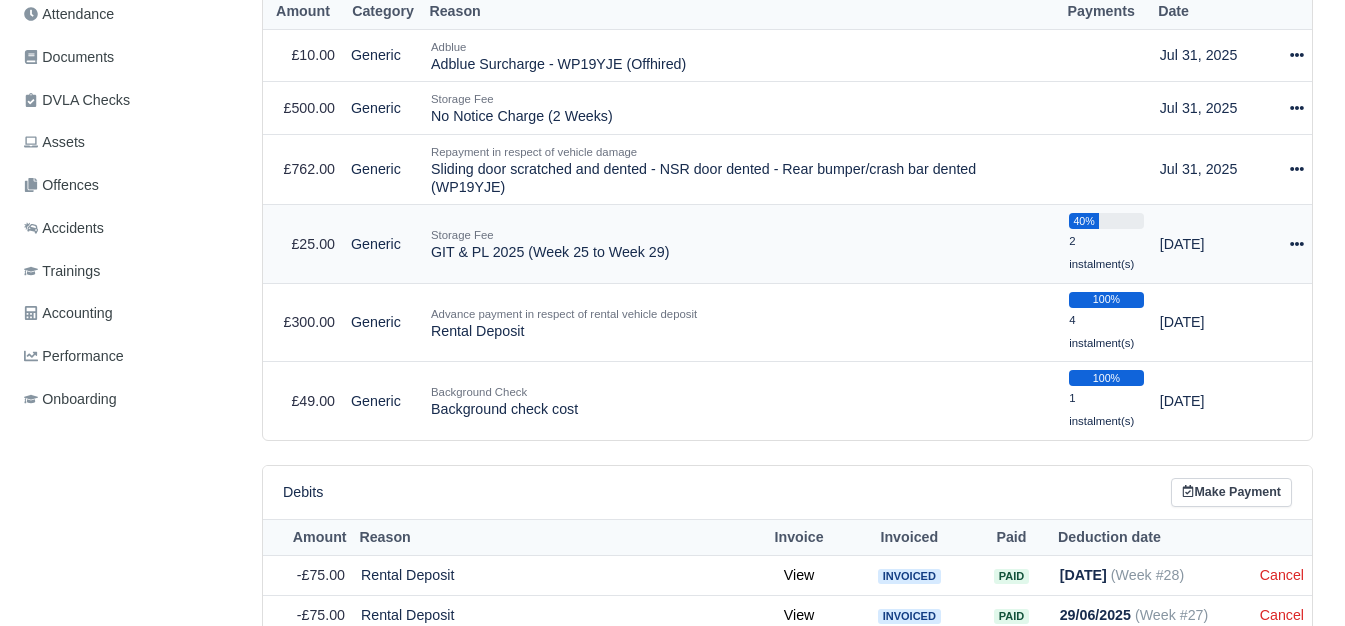 click 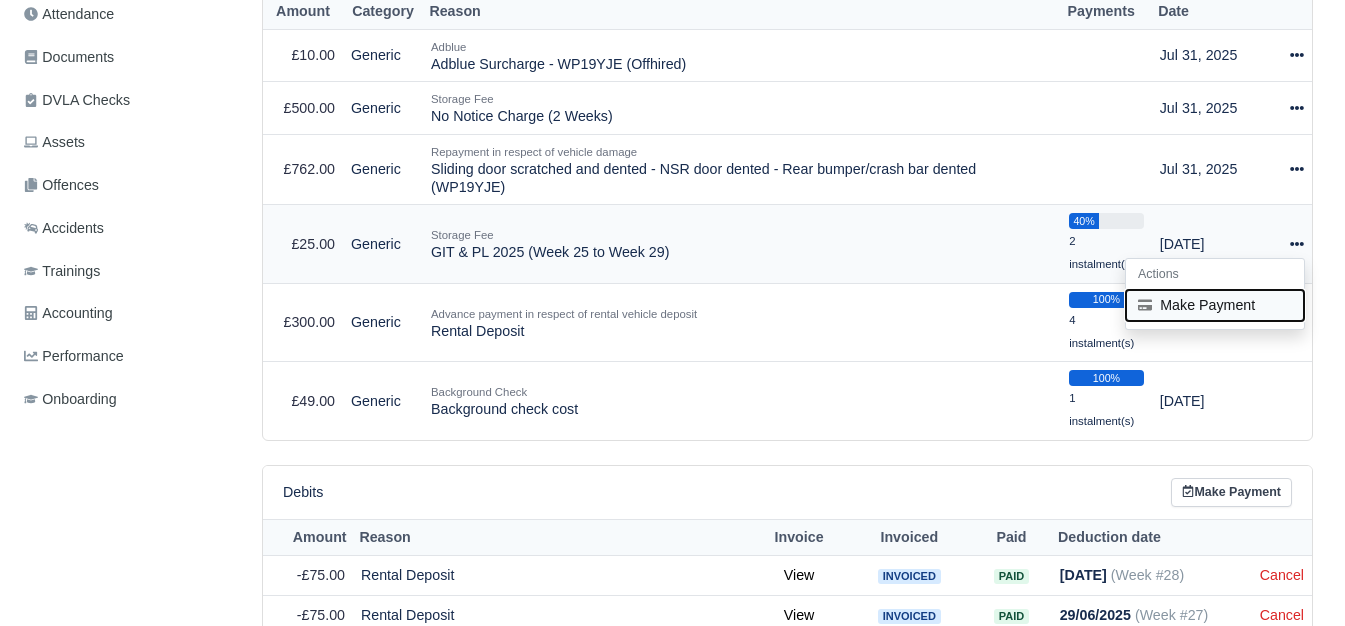 click on "Make Payment" at bounding box center [1215, 305] 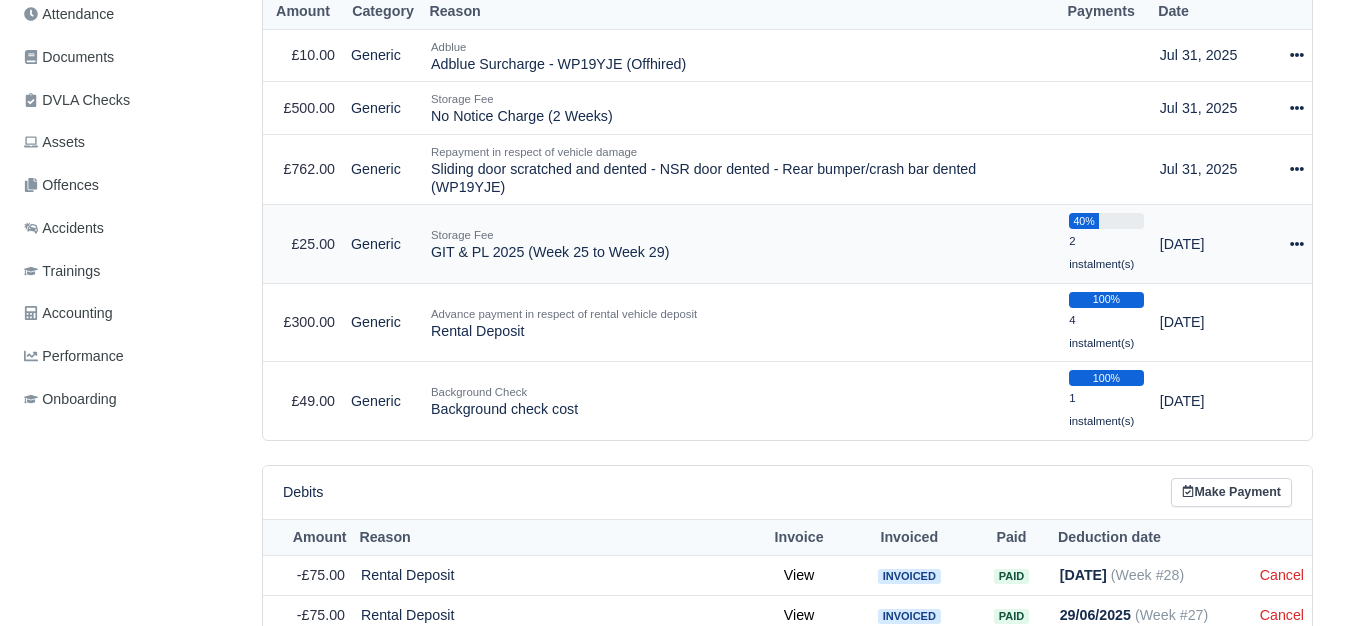 select on "6078" 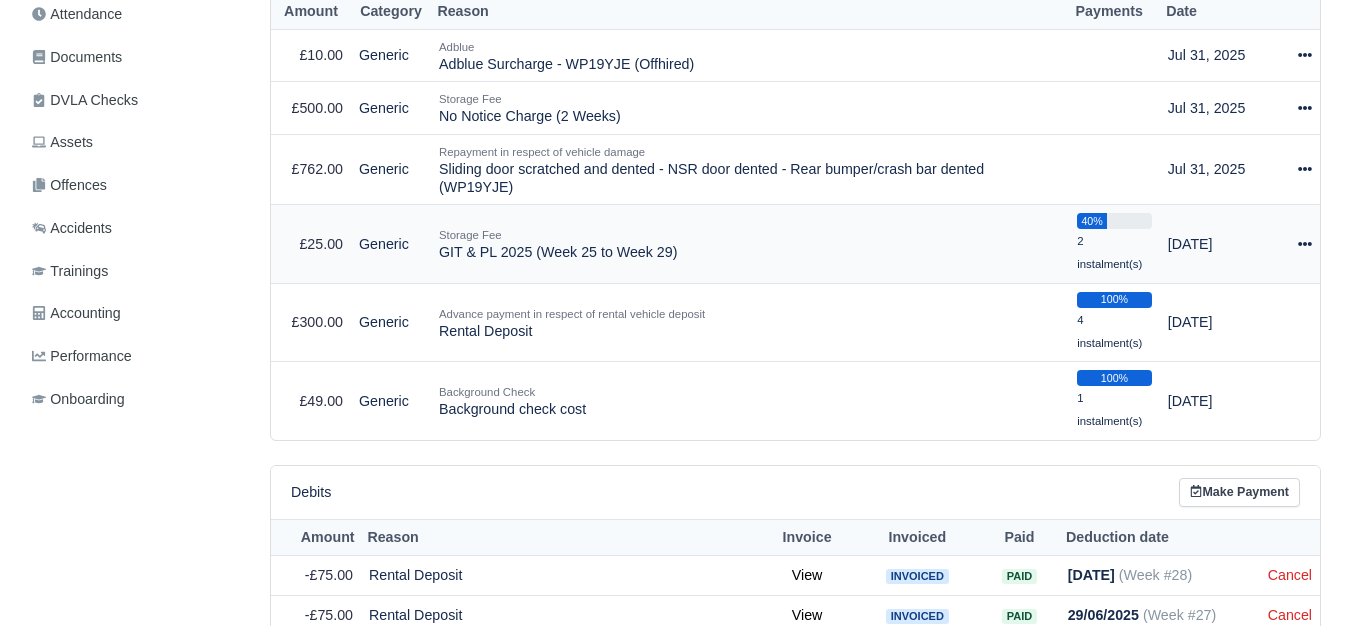 scroll, scrollTop: 540, scrollLeft: 0, axis: vertical 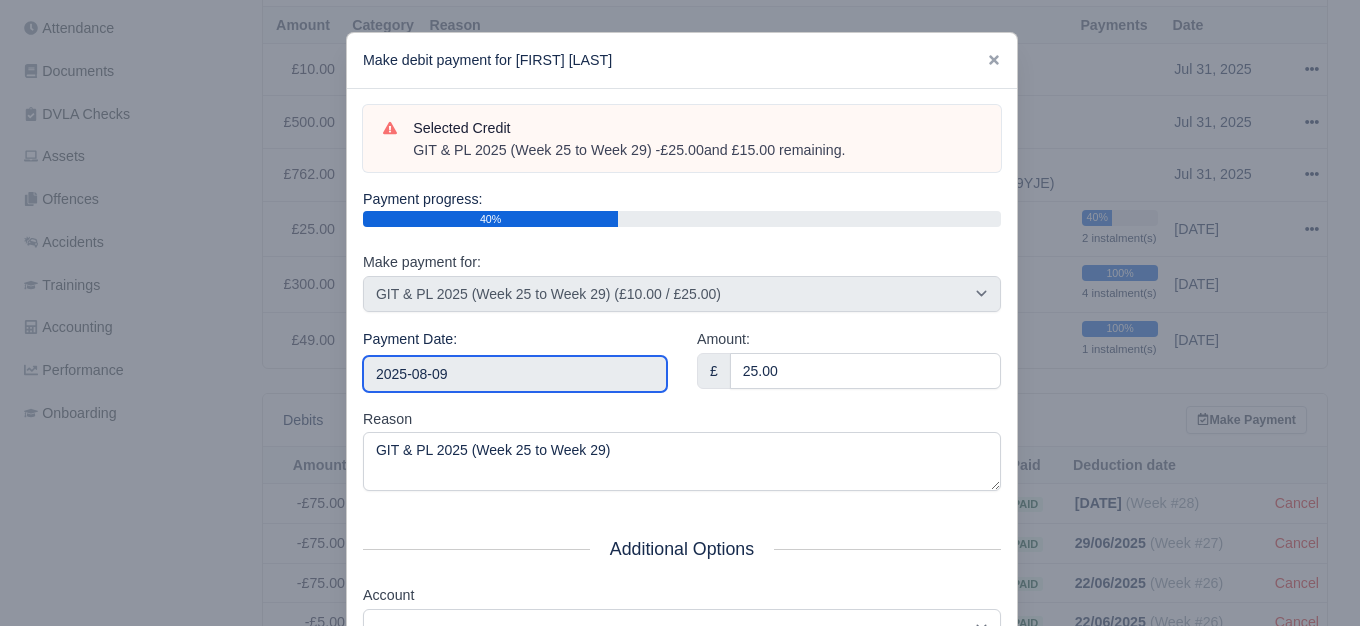click on "2025-08-09" at bounding box center [515, 374] 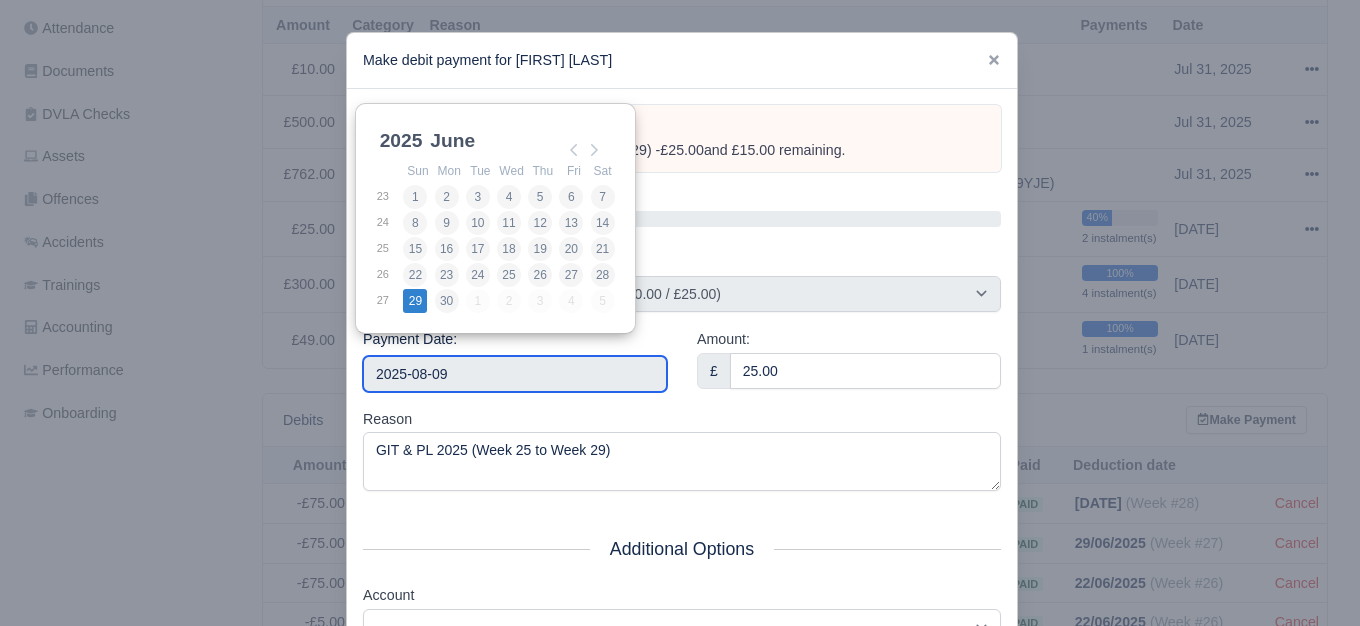 type on "[DATE]" 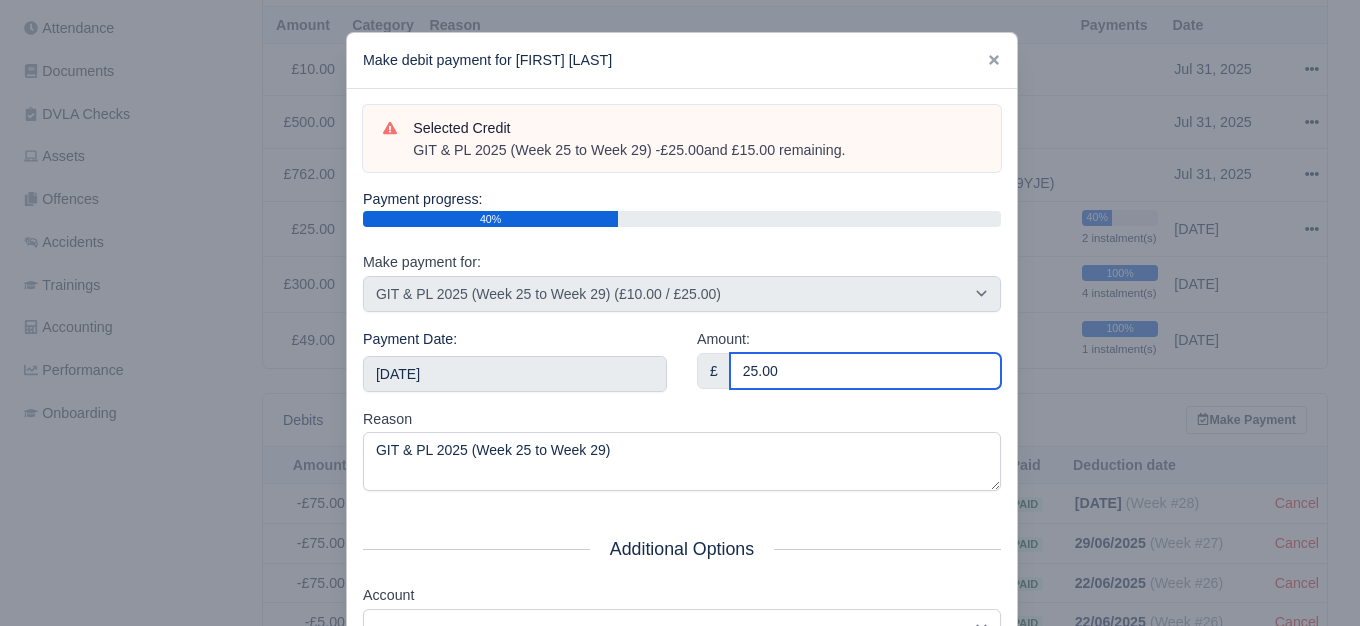 click on "25.00" at bounding box center [865, 371] 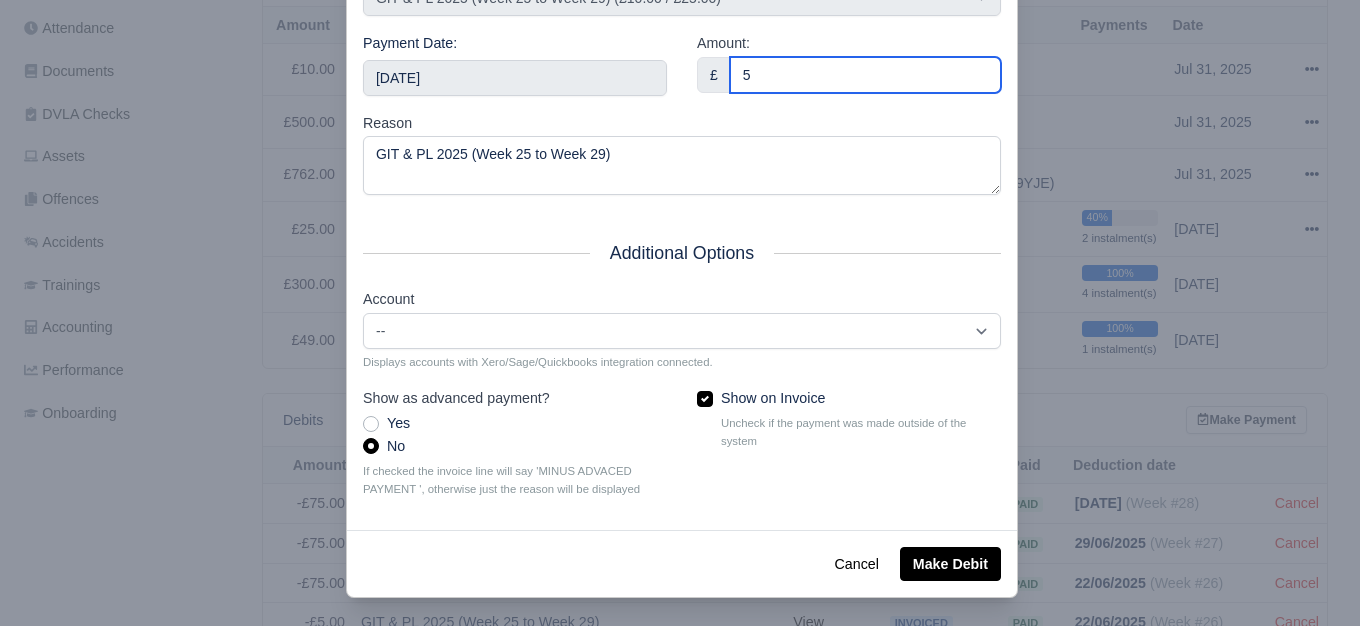 scroll, scrollTop: 302, scrollLeft: 0, axis: vertical 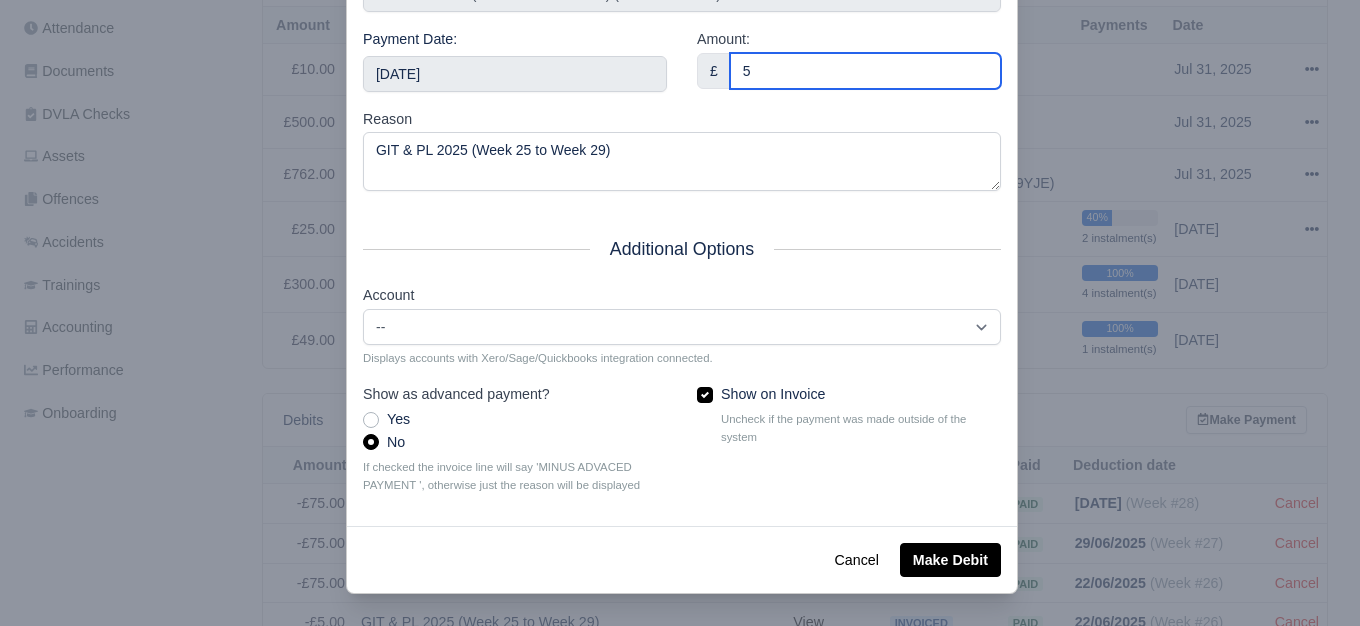 type on "5" 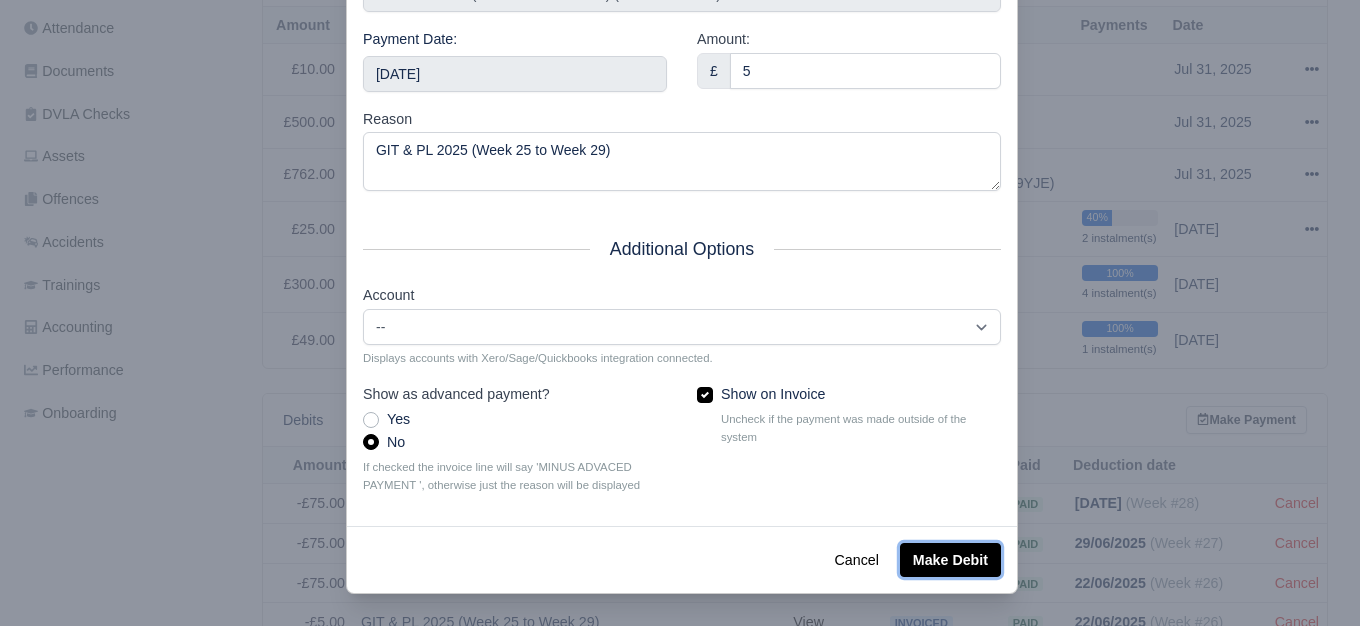 click on "Make Debit" at bounding box center [950, 560] 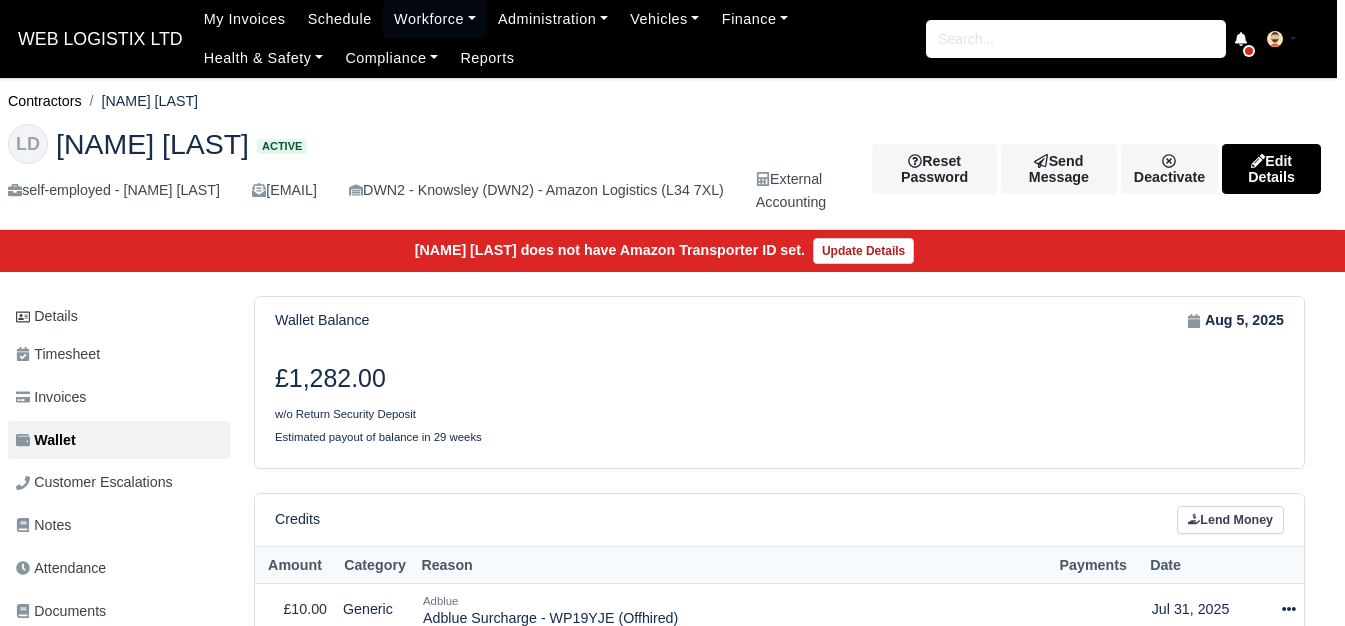 scroll, scrollTop: 0, scrollLeft: 8, axis: horizontal 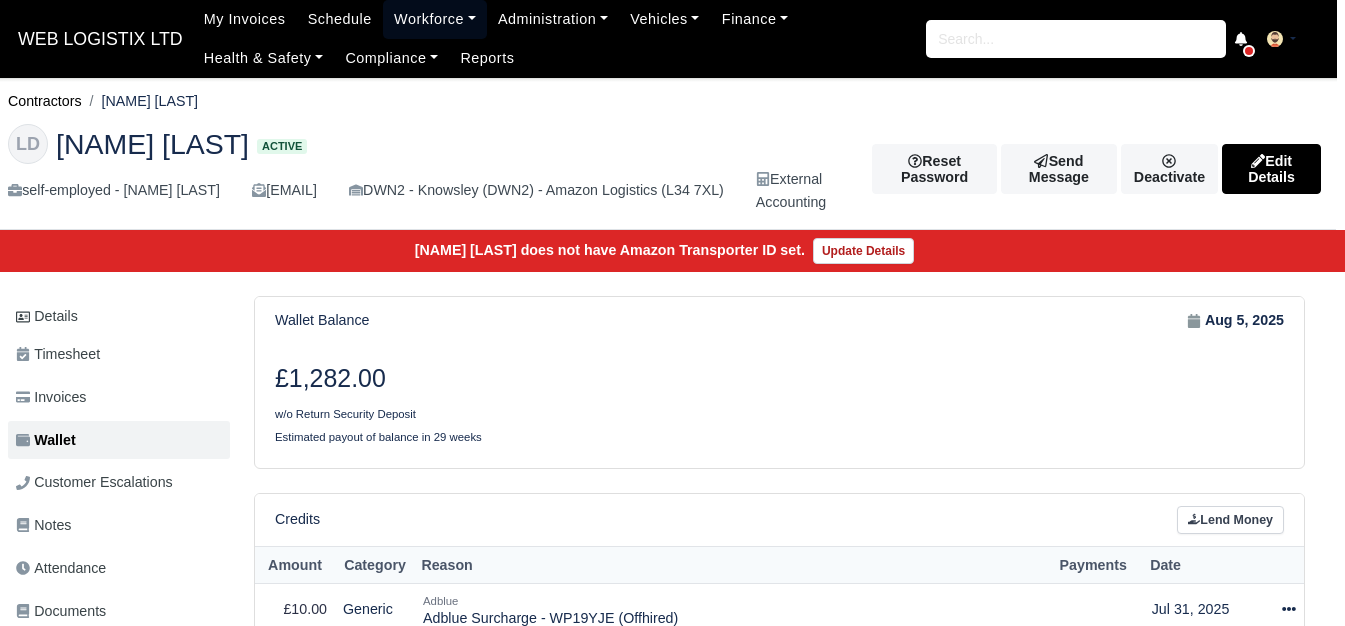 click on "Workforce" at bounding box center [435, 19] 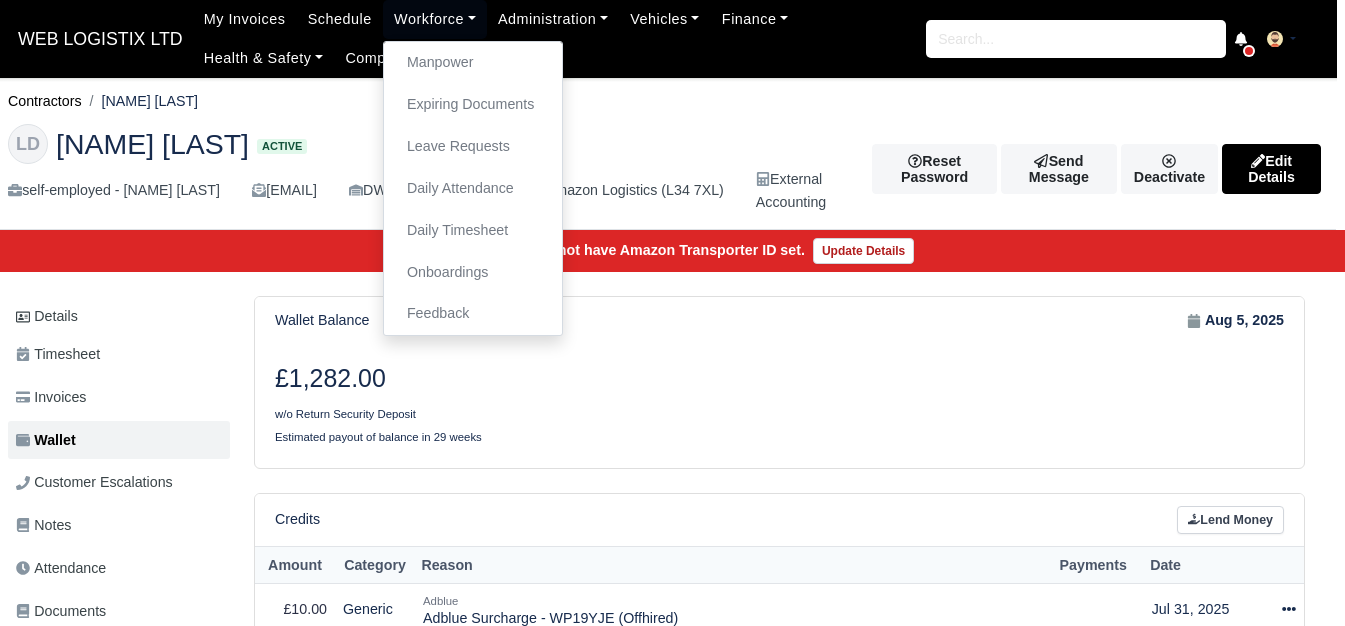 click on "£1,282.00
w/o Return Security Deposit
Estimated payout of balance in 29 weeks" at bounding box center [779, 405] 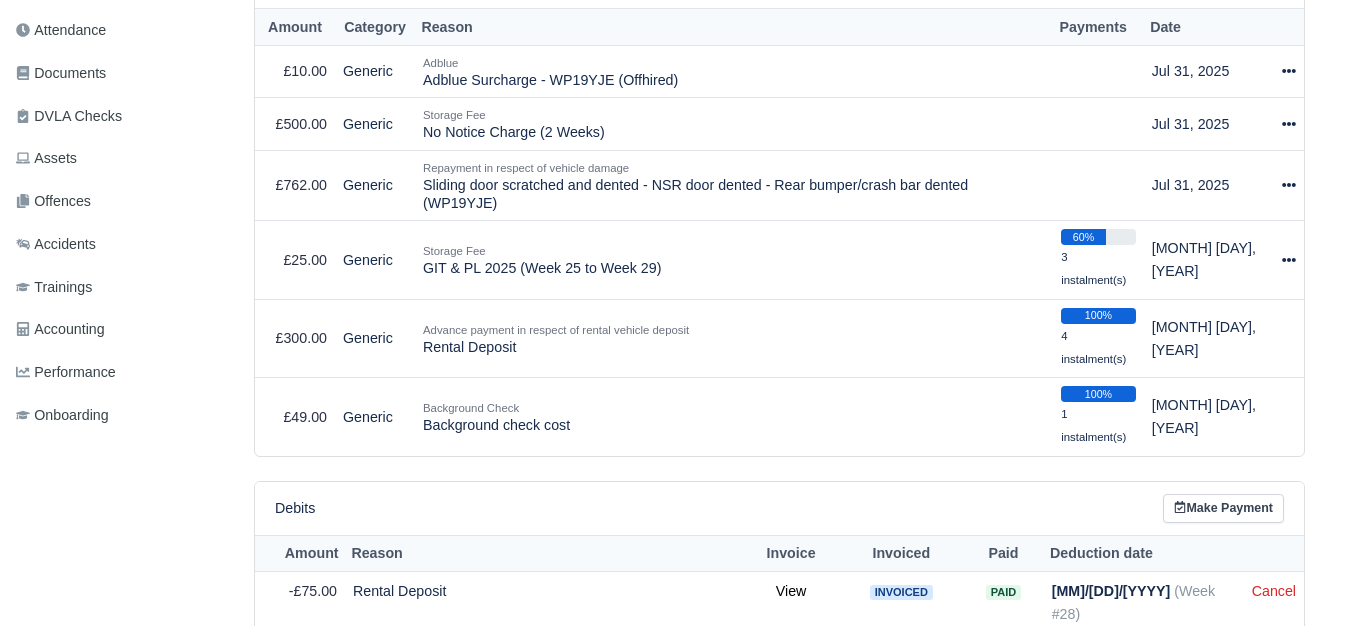 scroll, scrollTop: 493, scrollLeft: 8, axis: both 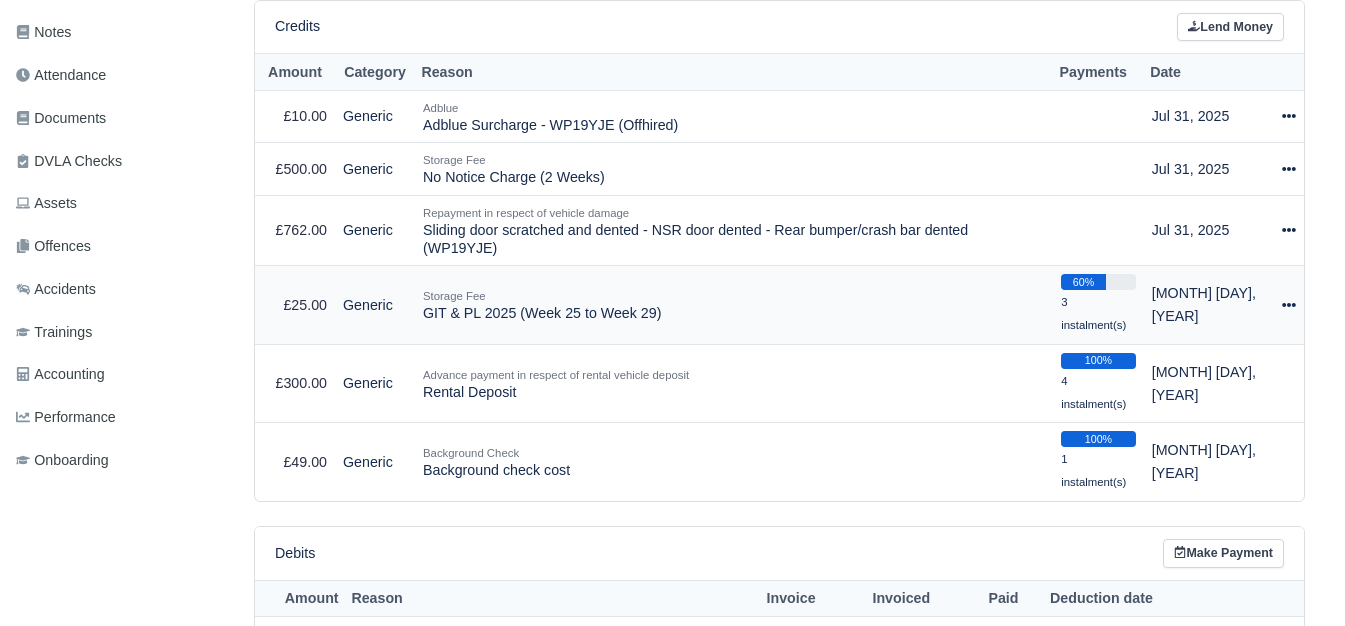 click on "Actions
Make Payment" at bounding box center (1289, 305) 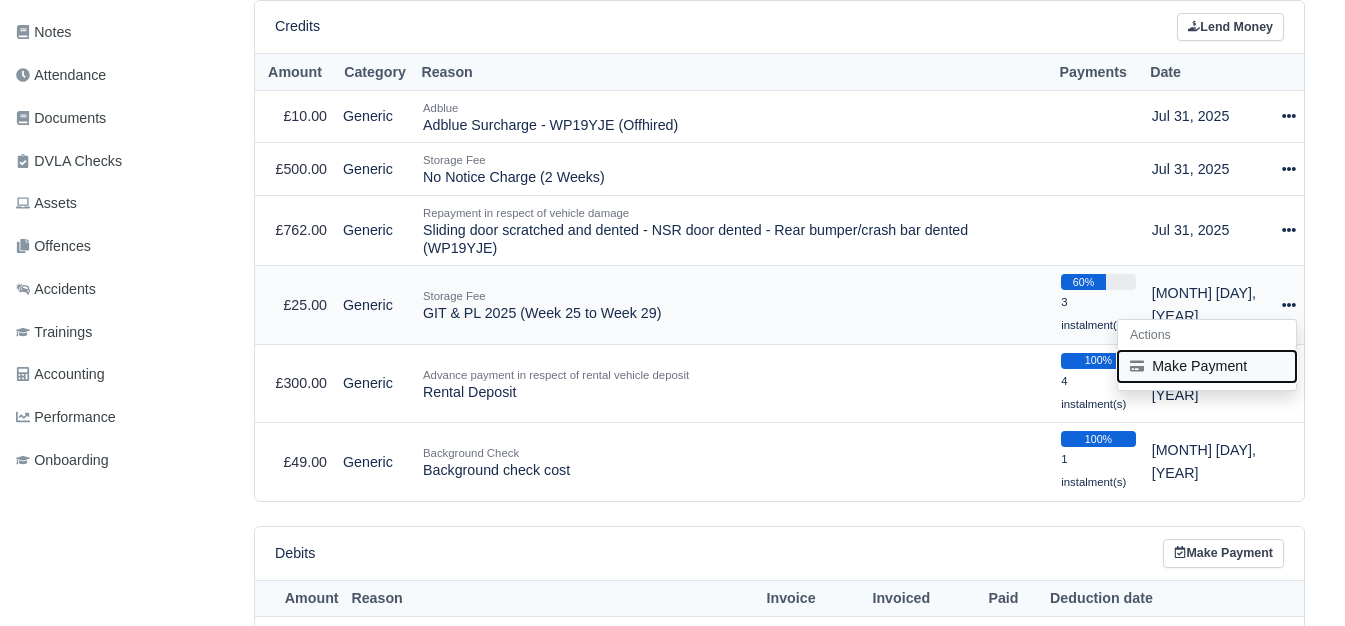 click on "Make Payment" at bounding box center [1207, 366] 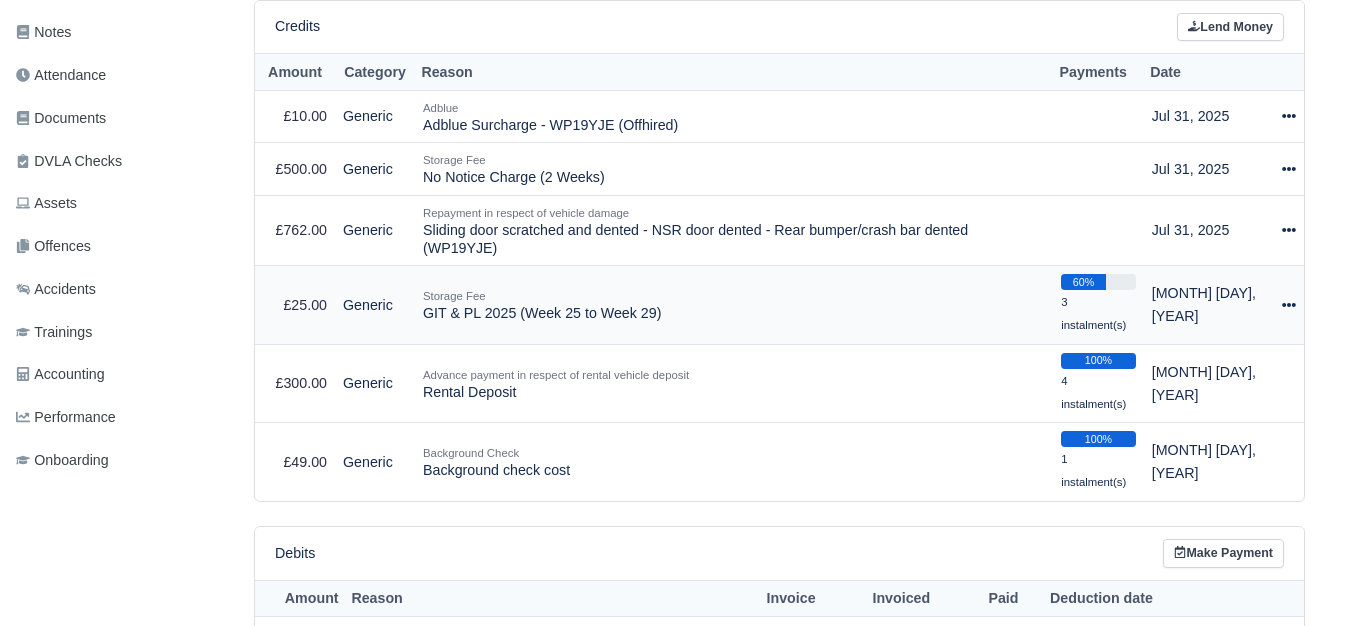 select on "6078" 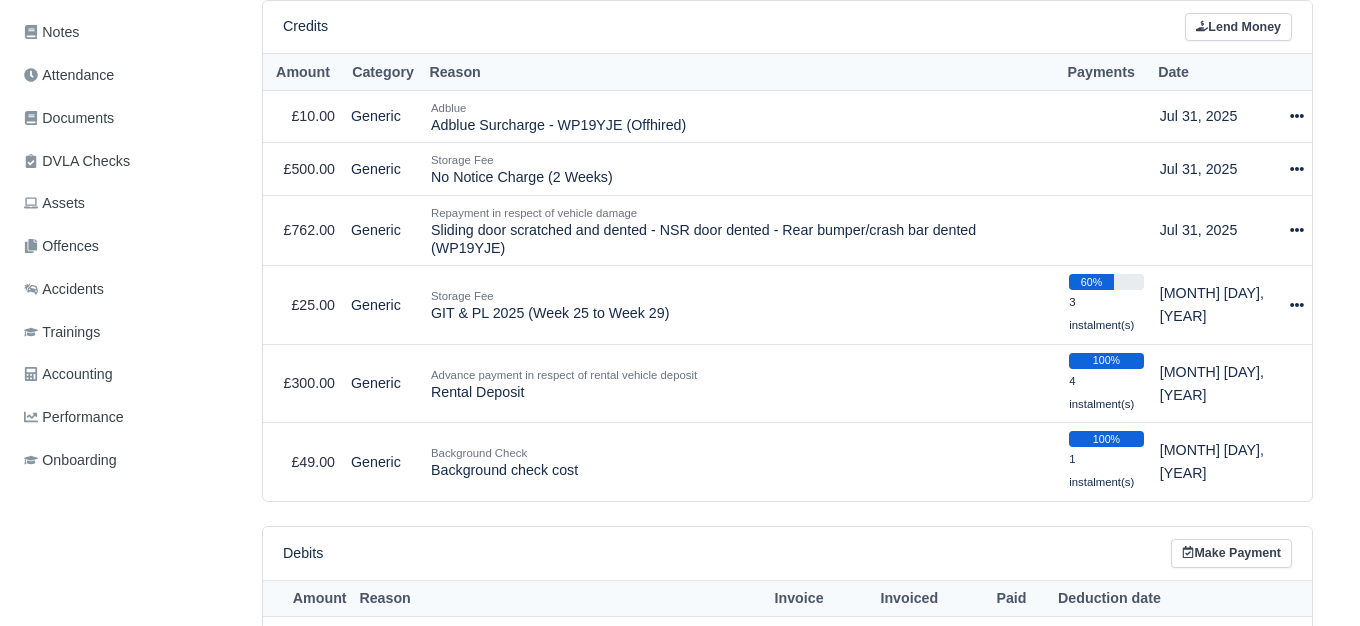 scroll, scrollTop: 479, scrollLeft: 8, axis: both 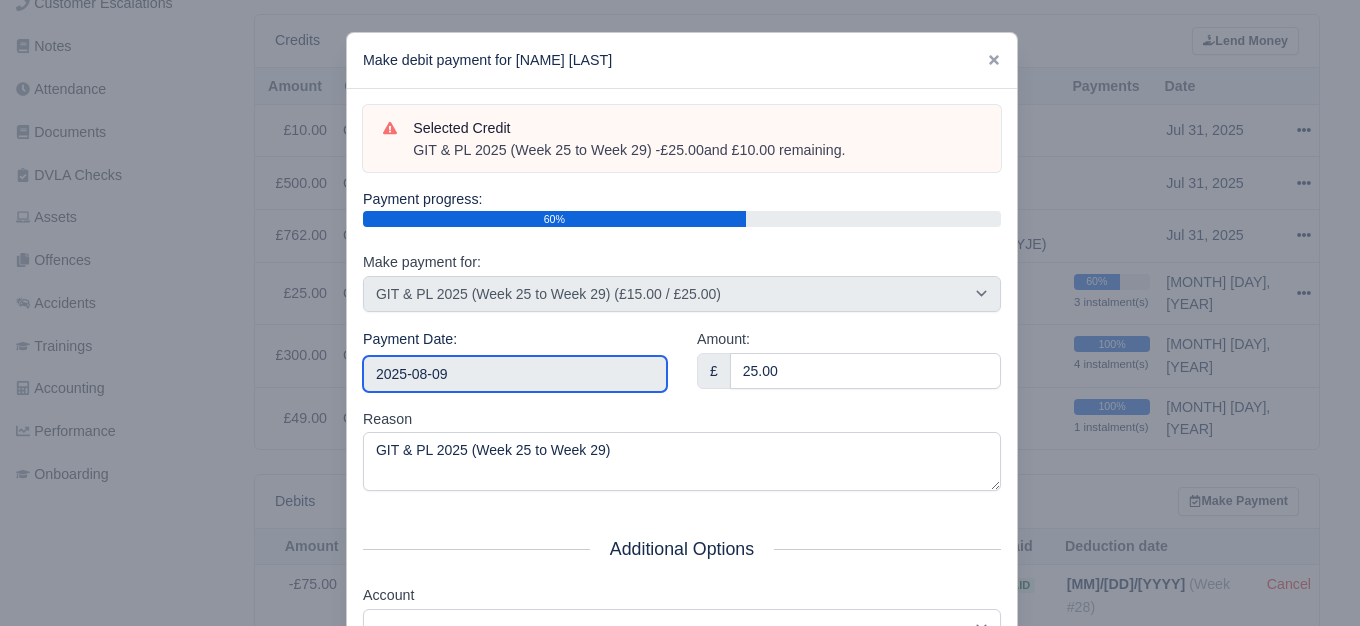 click on "2025-08-09" at bounding box center (515, 374) 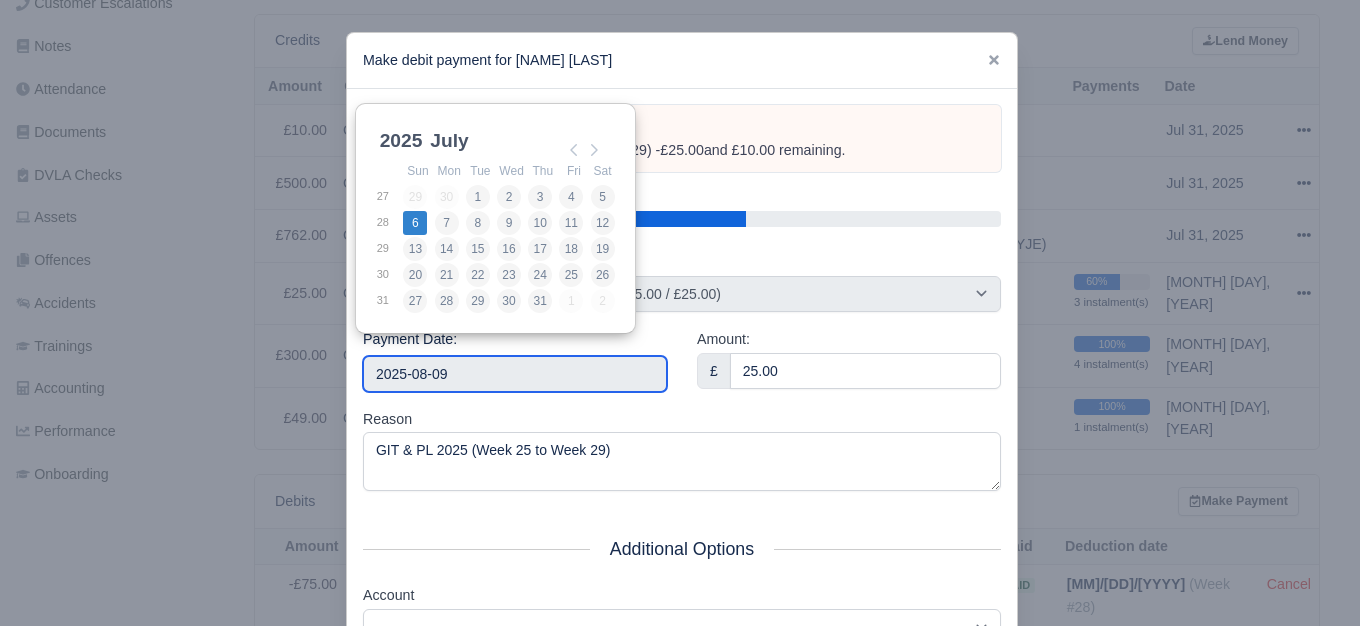 type on "2025-07-06" 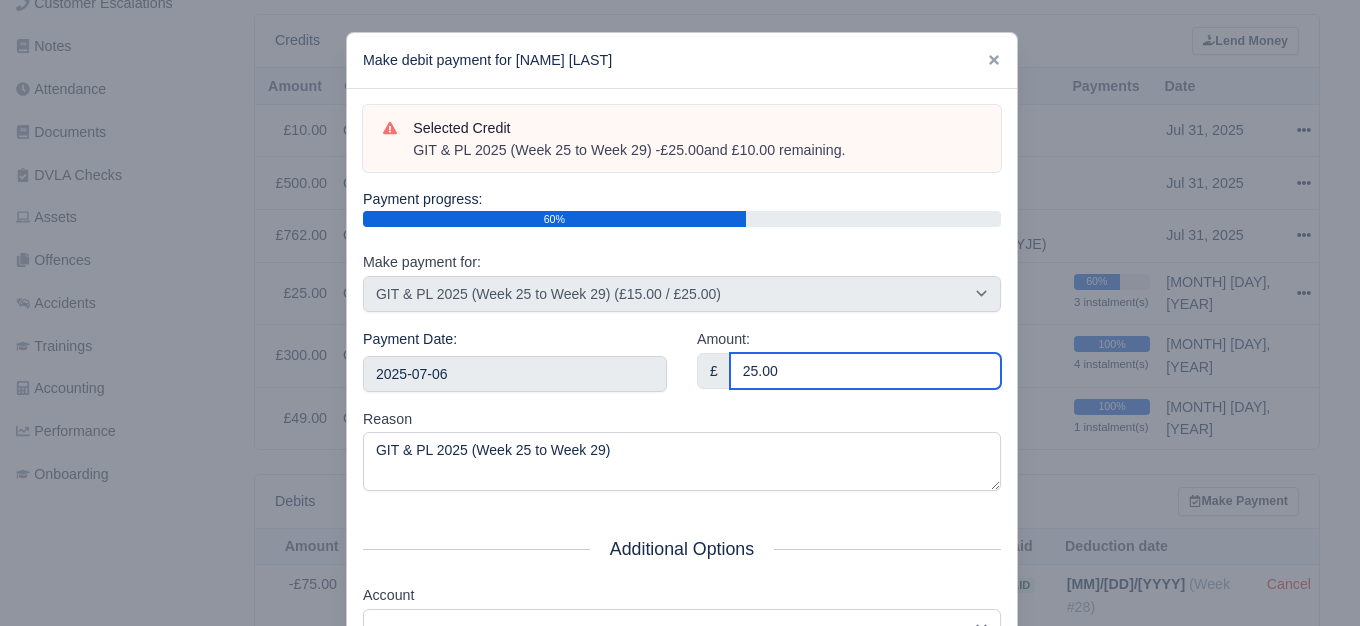click on "25.00" at bounding box center (865, 371) 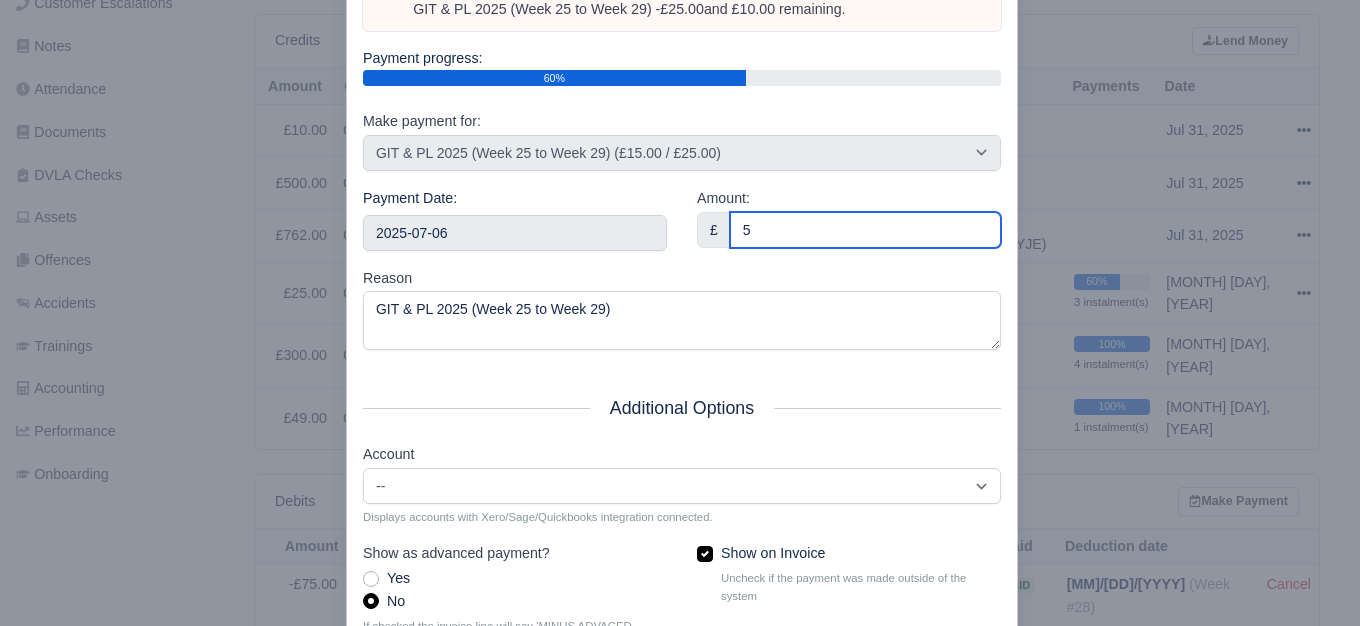 scroll, scrollTop: 302, scrollLeft: 0, axis: vertical 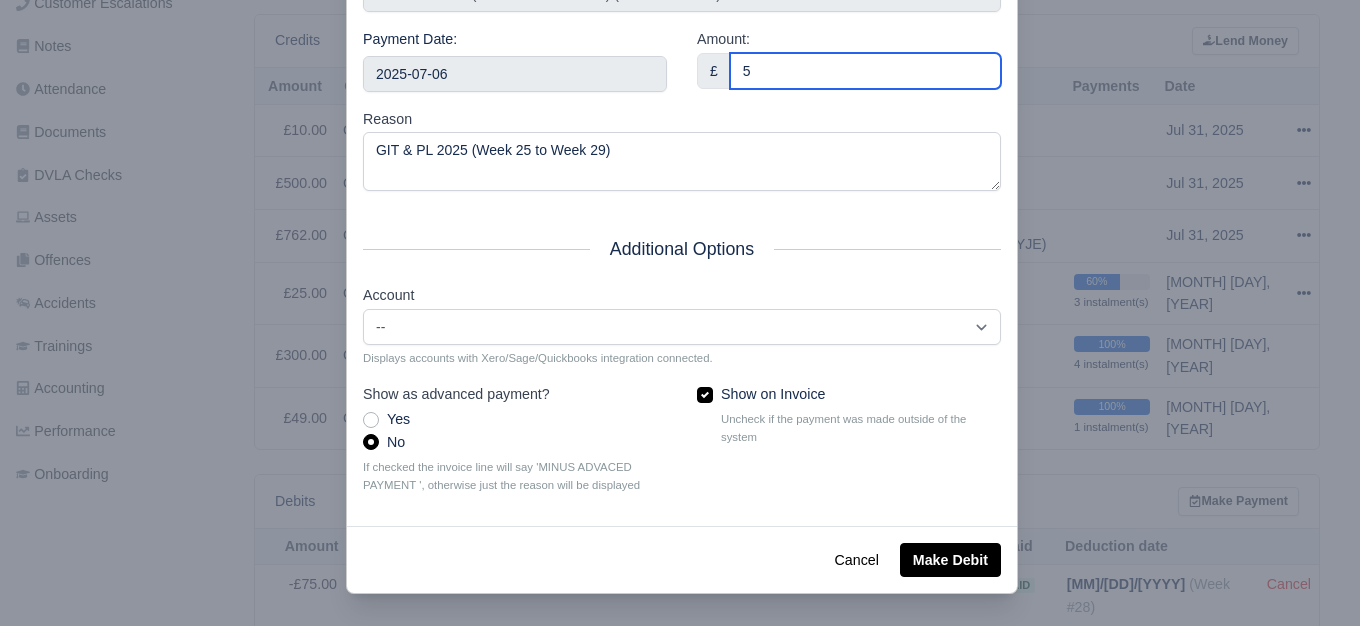 type on "5" 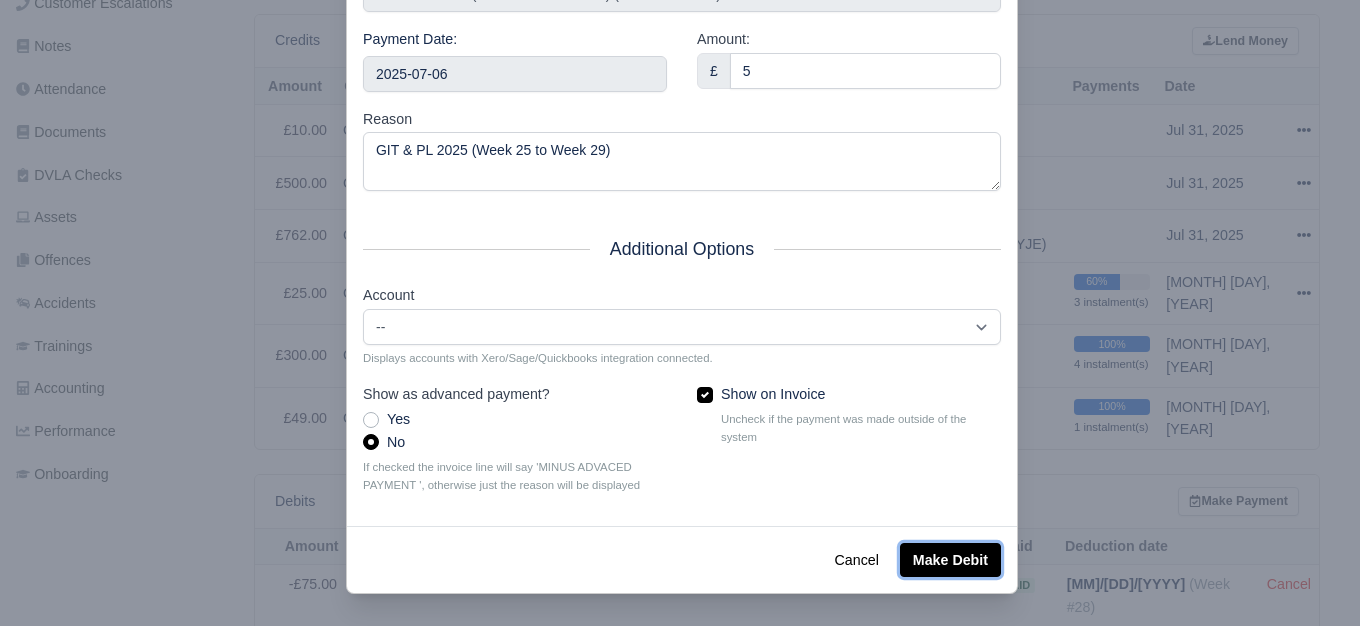 click on "Make Debit" at bounding box center [950, 560] 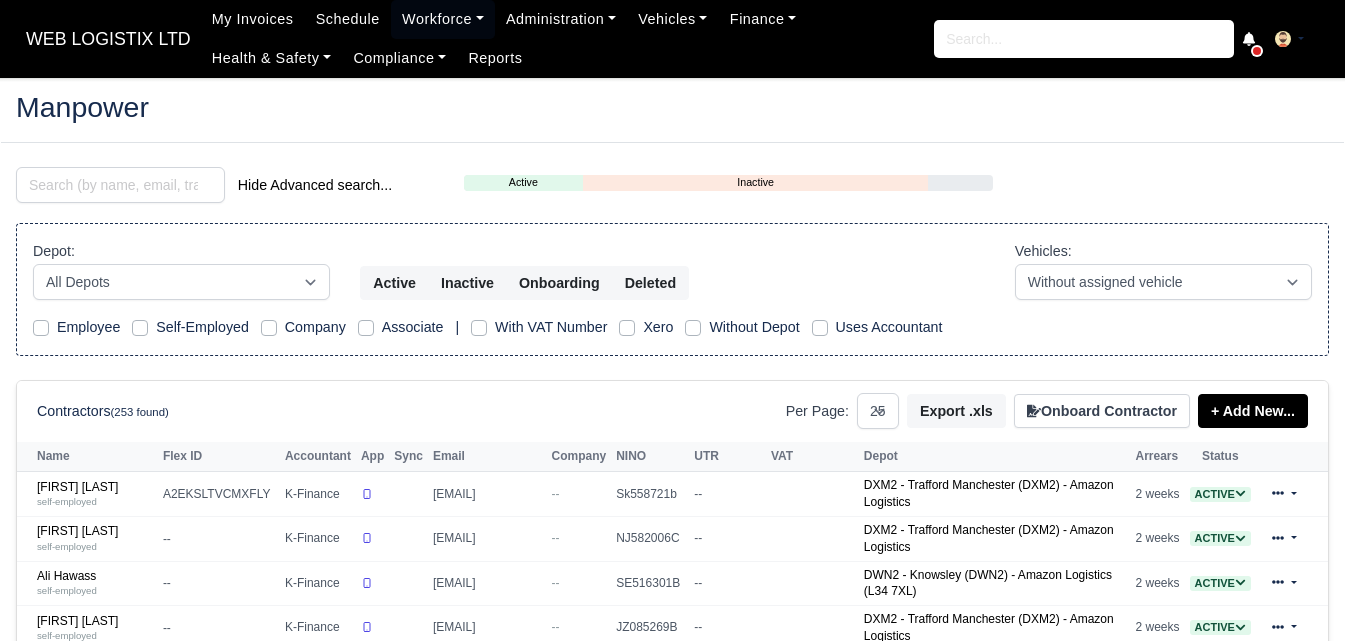 select on "25" 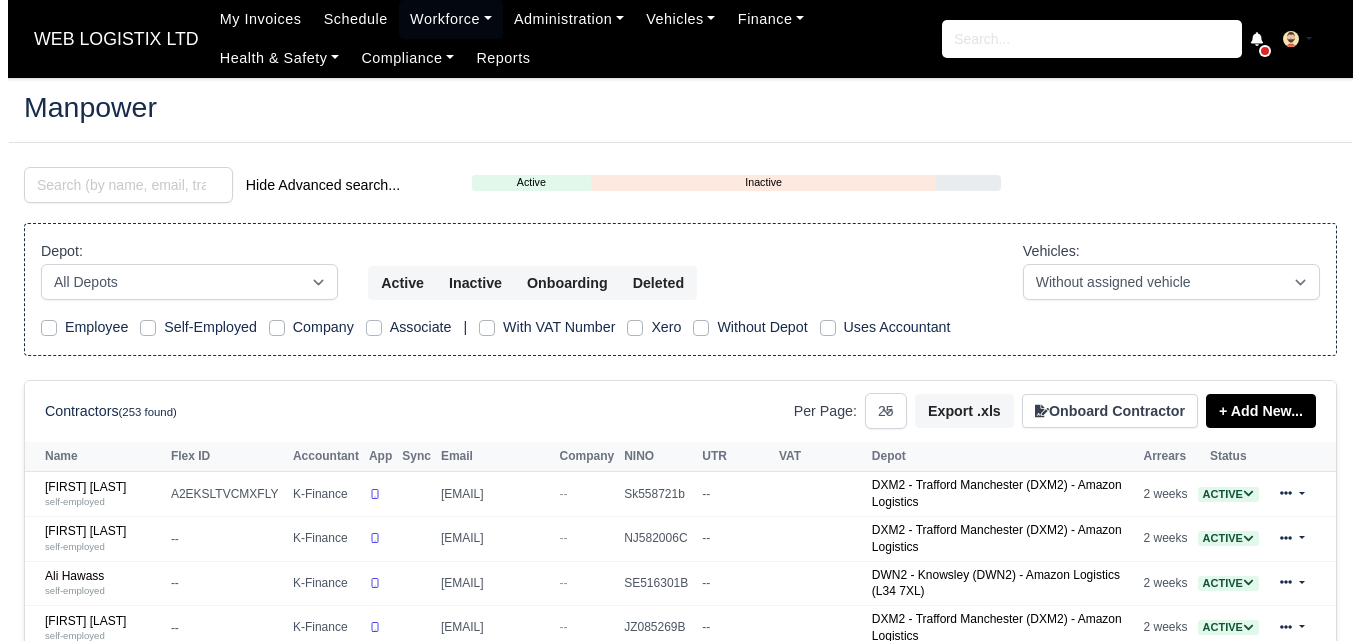 scroll, scrollTop: 0, scrollLeft: 0, axis: both 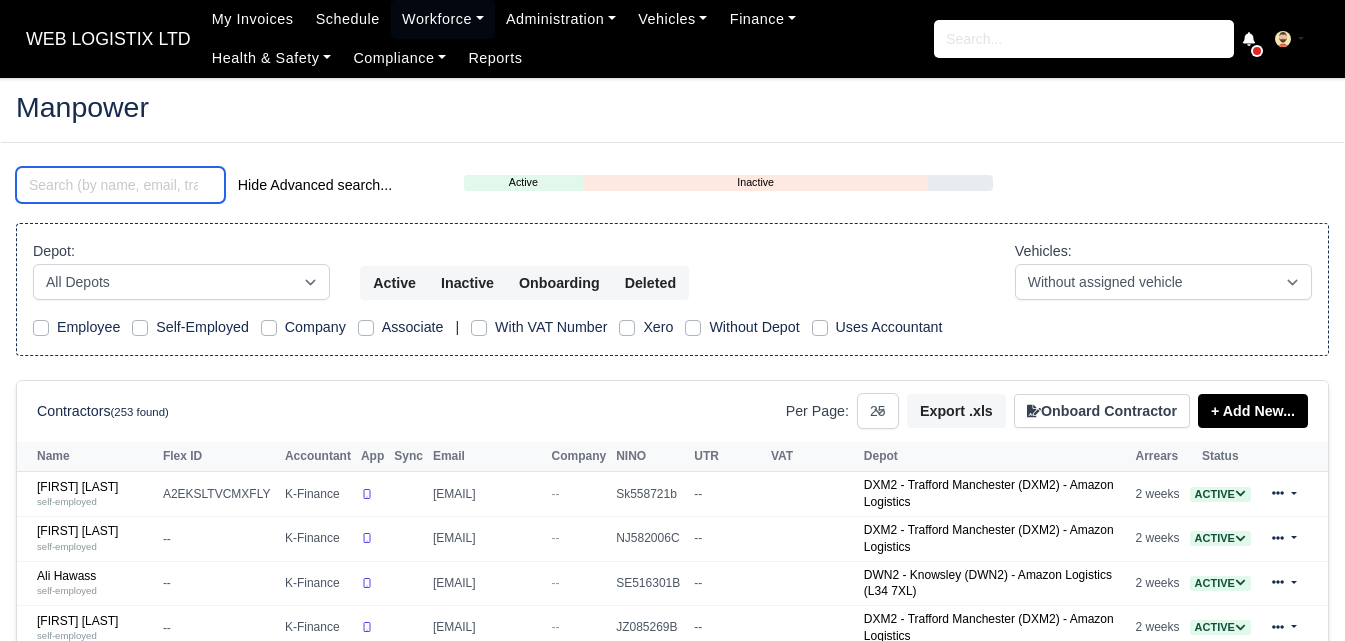 click at bounding box center (120, 185) 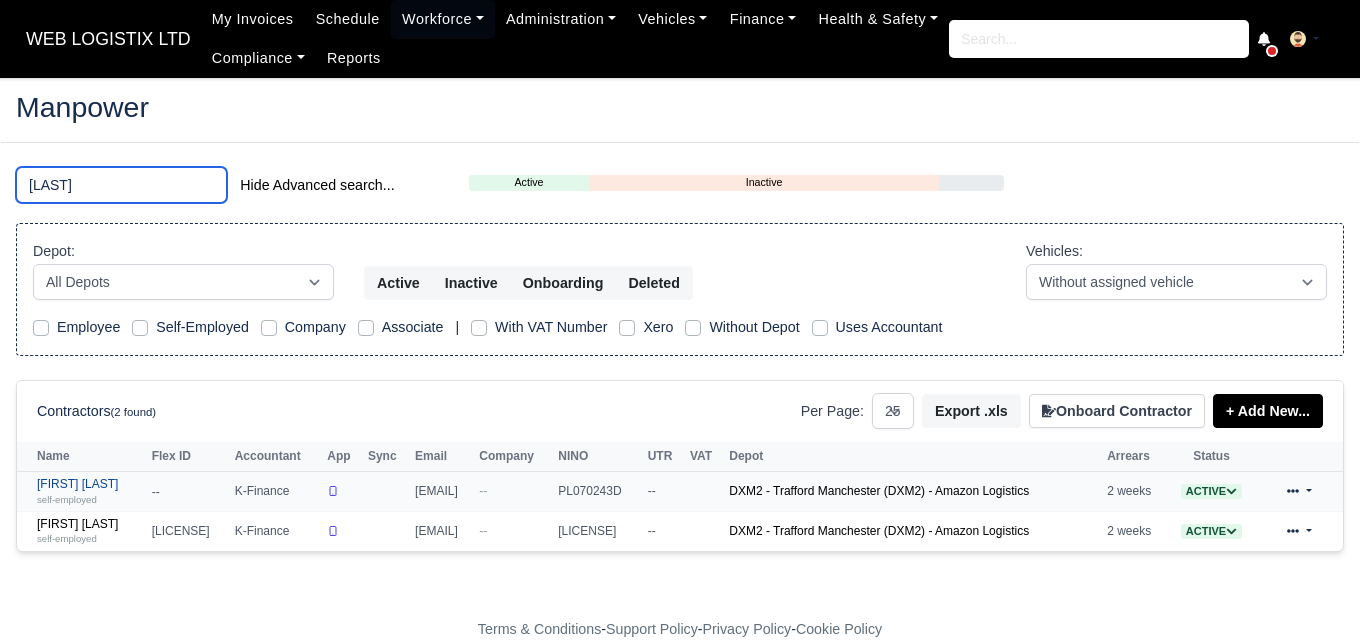 type on "[LAST]" 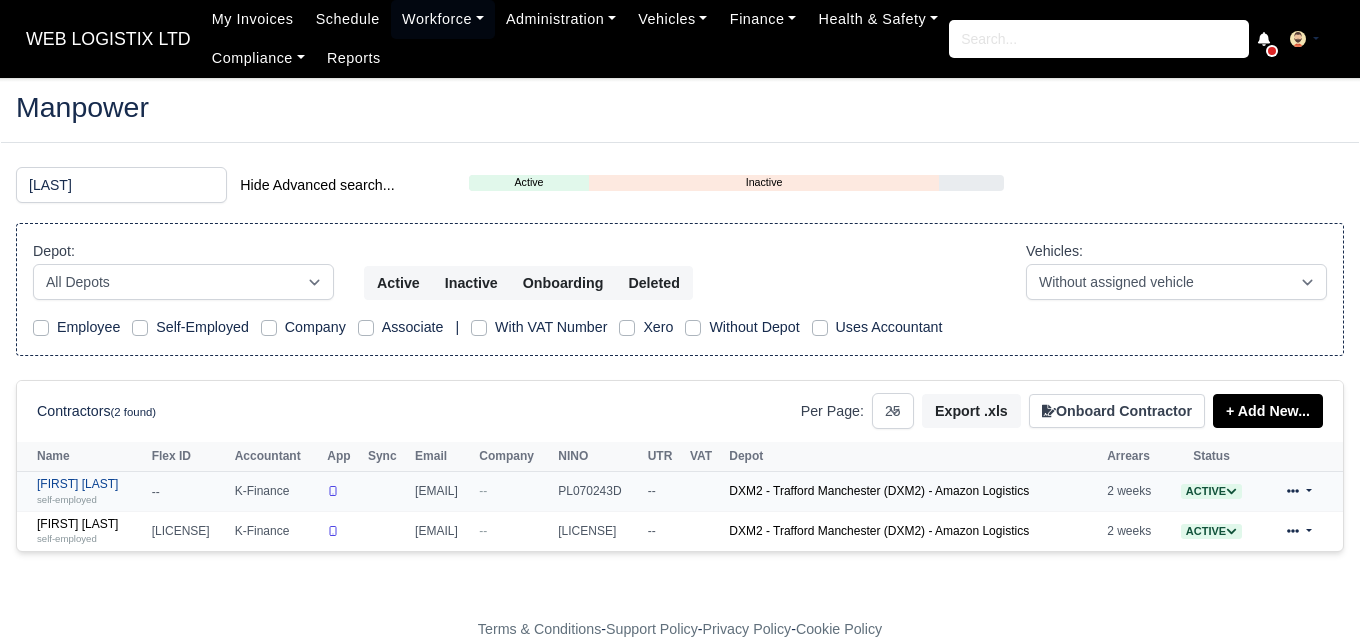 click on "[FIRST] [LAST]
self-employed" at bounding box center [89, 491] 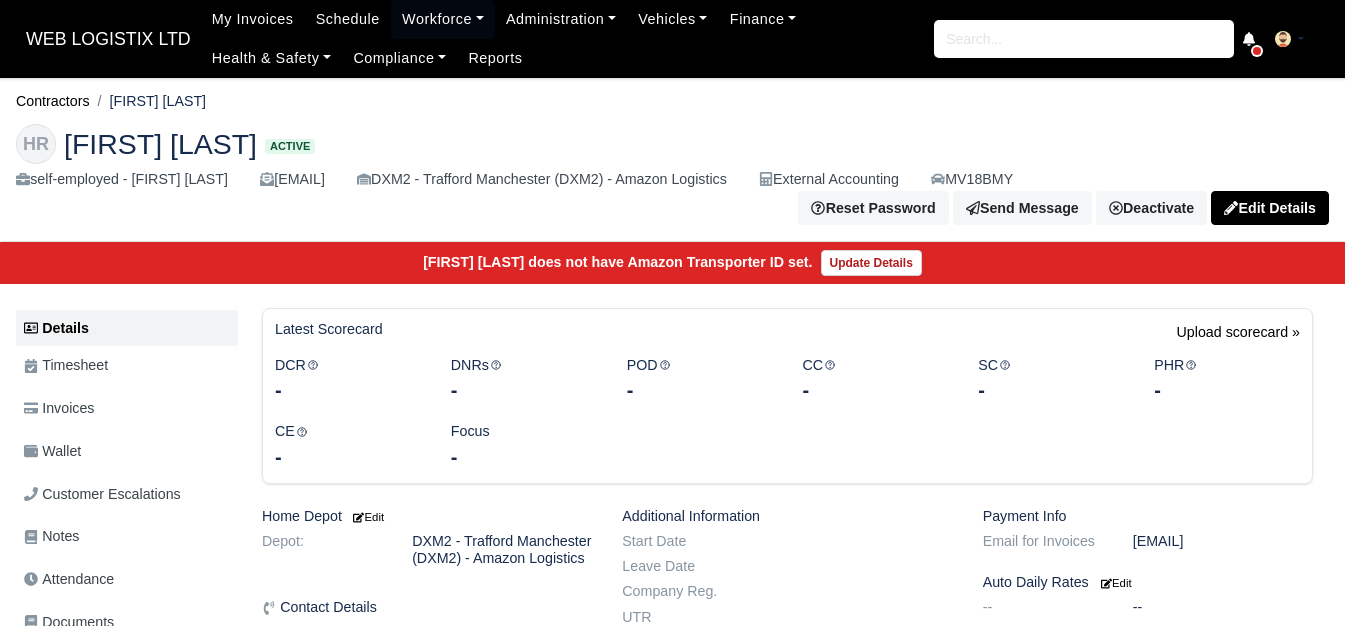 scroll, scrollTop: 0, scrollLeft: 0, axis: both 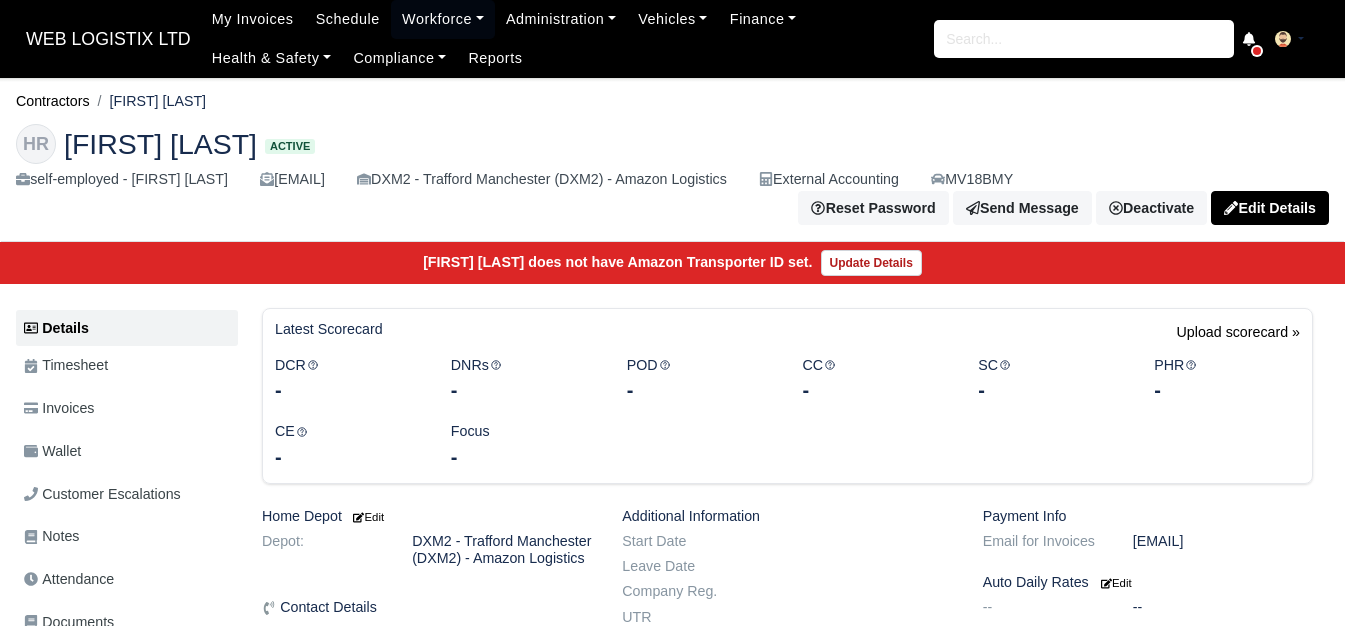 drag, startPoint x: 114, startPoint y: 100, endPoint x: 195, endPoint y: 104, distance: 81.09871 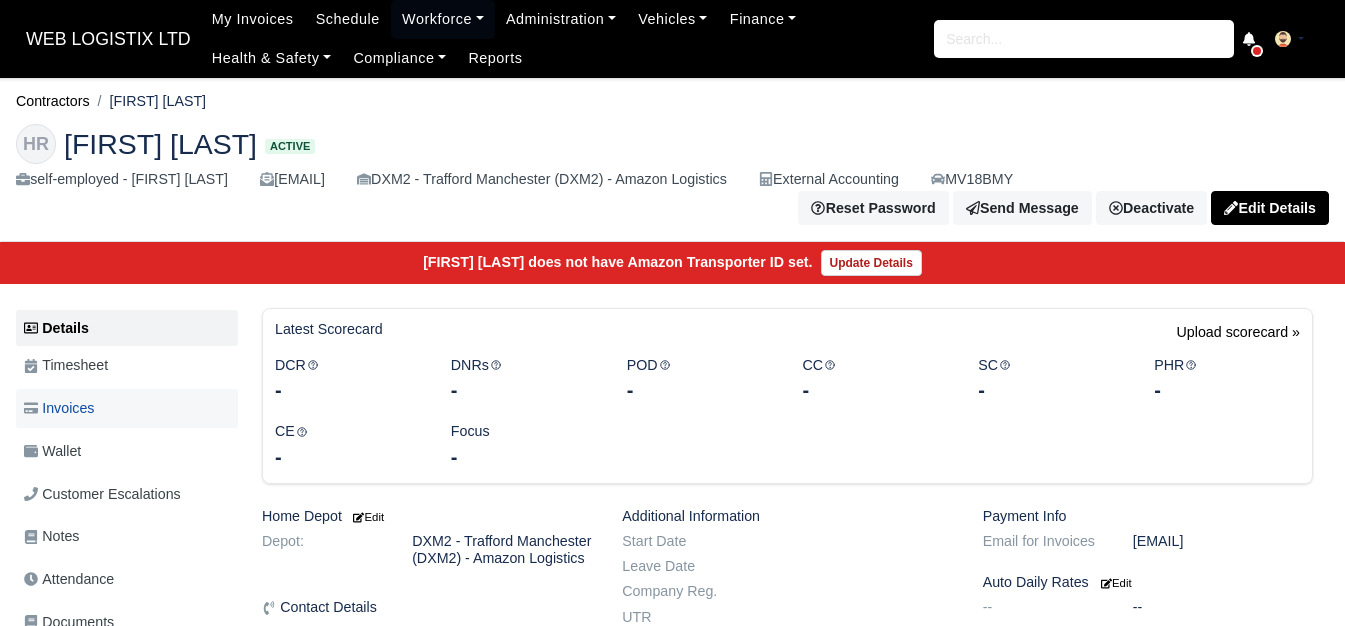 click on "Invoices" at bounding box center (59, 408) 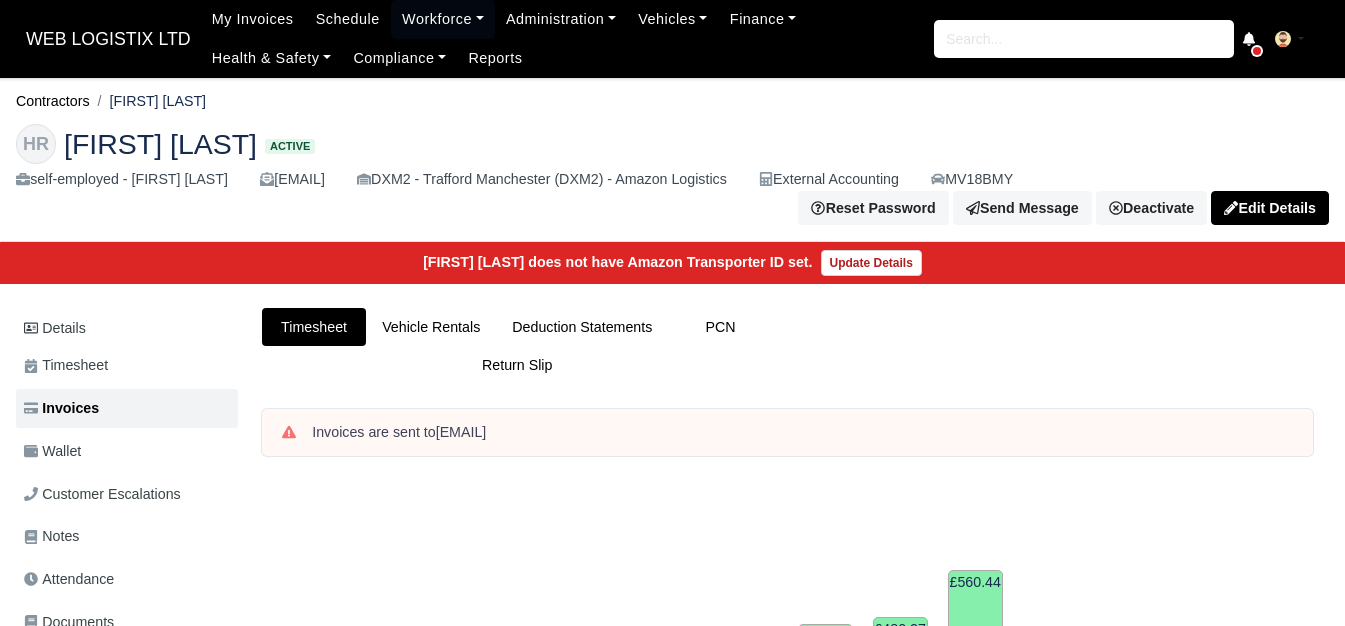 scroll, scrollTop: 0, scrollLeft: 0, axis: both 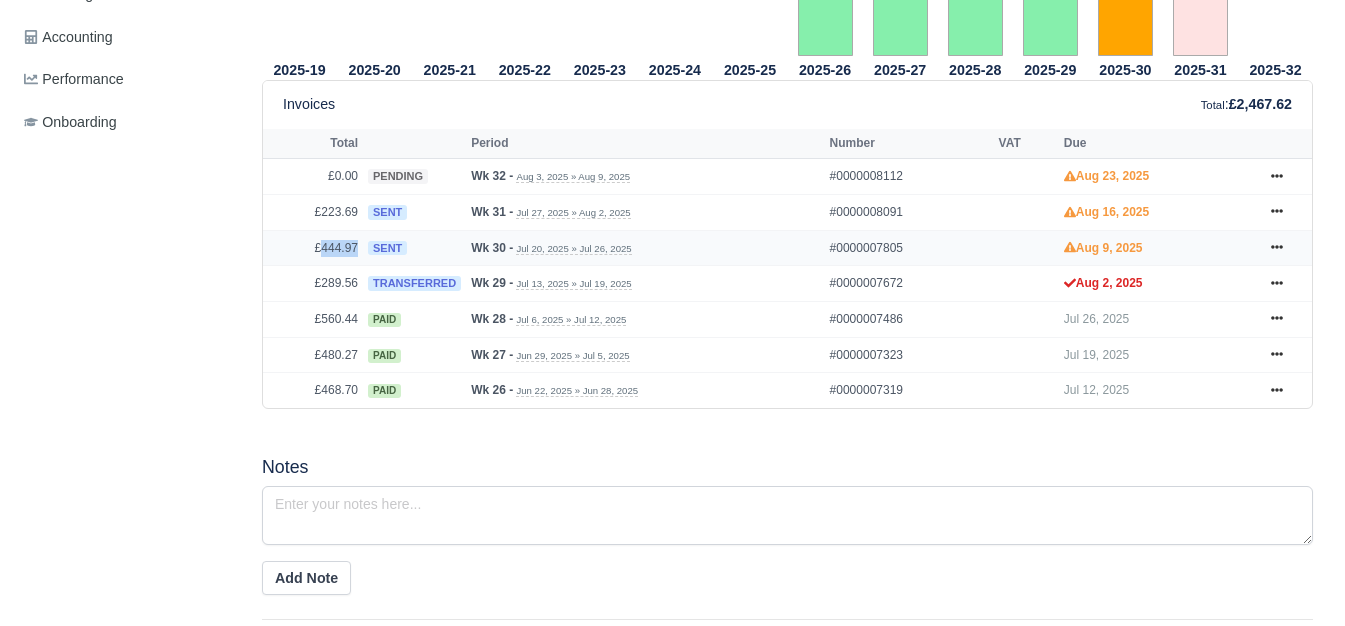 drag, startPoint x: 322, startPoint y: 252, endPoint x: 356, endPoint y: 252, distance: 34 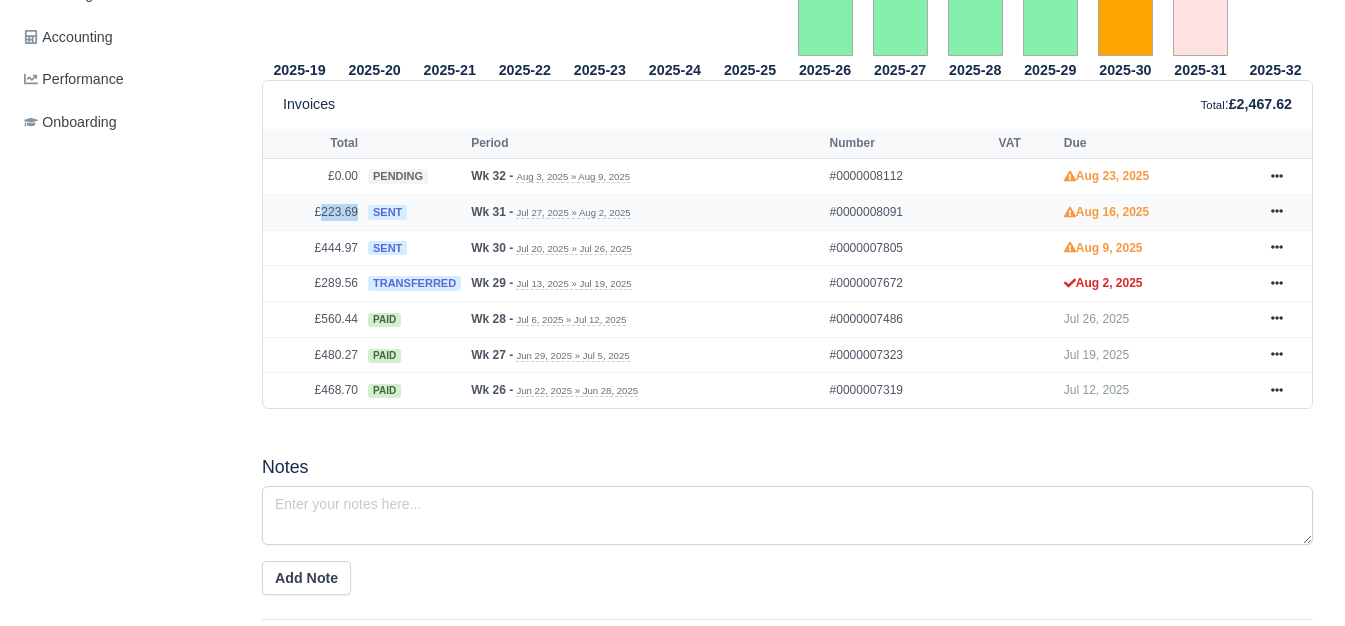 drag, startPoint x: 320, startPoint y: 212, endPoint x: 358, endPoint y: 214, distance: 38.052597 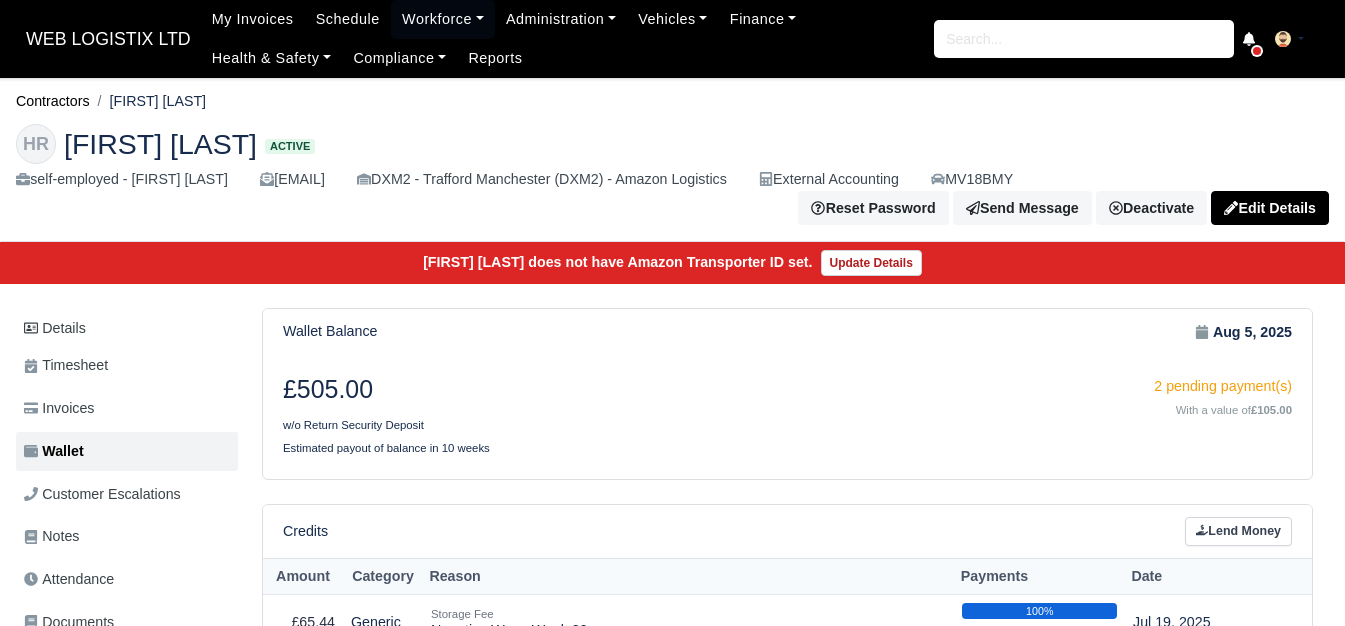 scroll, scrollTop: 0, scrollLeft: 0, axis: both 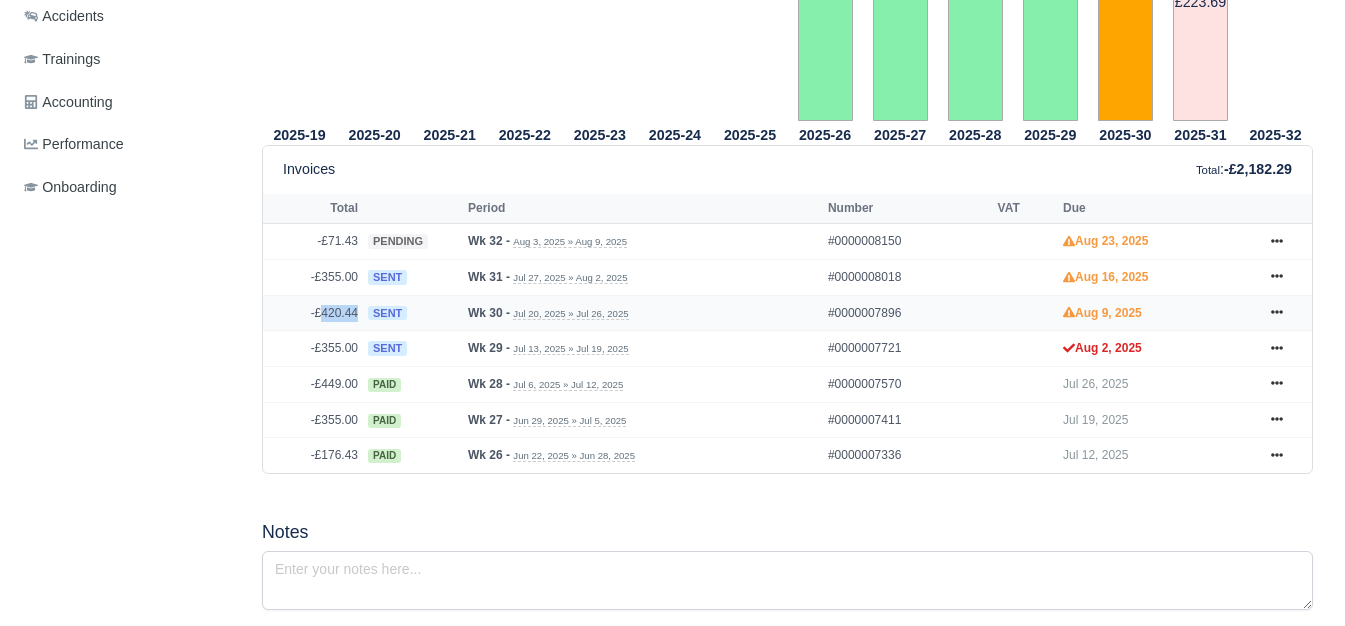 drag, startPoint x: 322, startPoint y: 315, endPoint x: 356, endPoint y: 318, distance: 34.132095 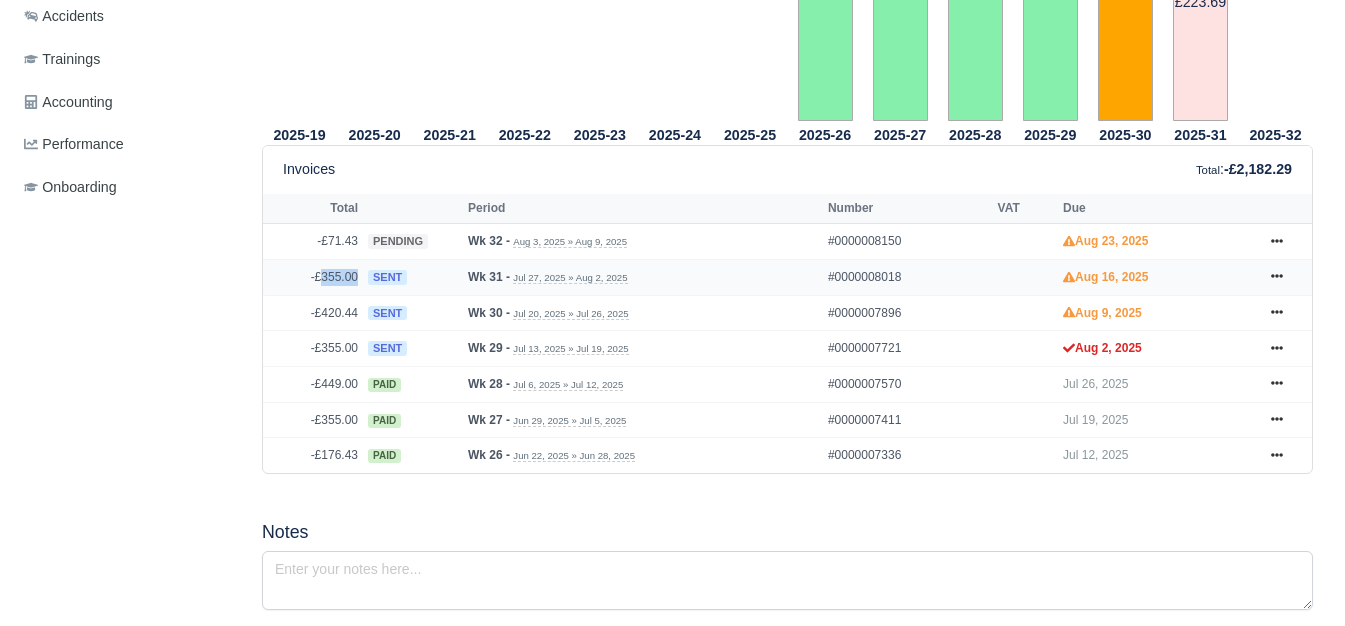 drag, startPoint x: 320, startPoint y: 278, endPoint x: 362, endPoint y: 286, distance: 42.755116 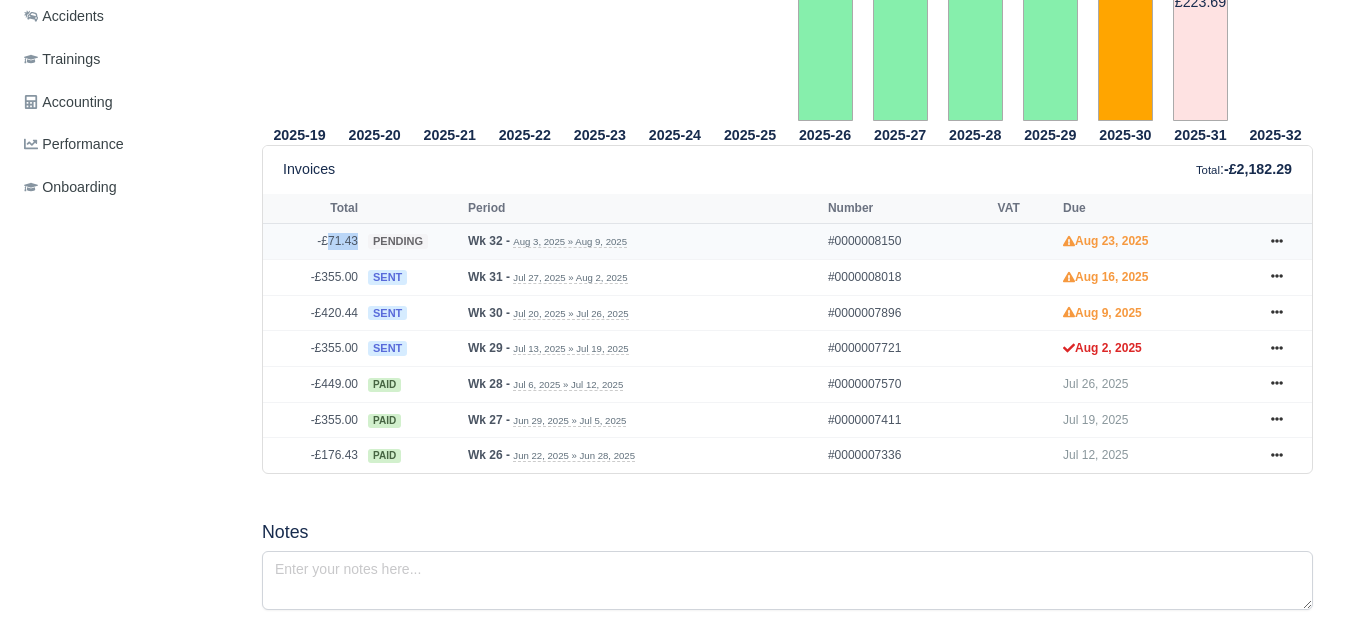 drag, startPoint x: 328, startPoint y: 249, endPoint x: 360, endPoint y: 253, distance: 32.24903 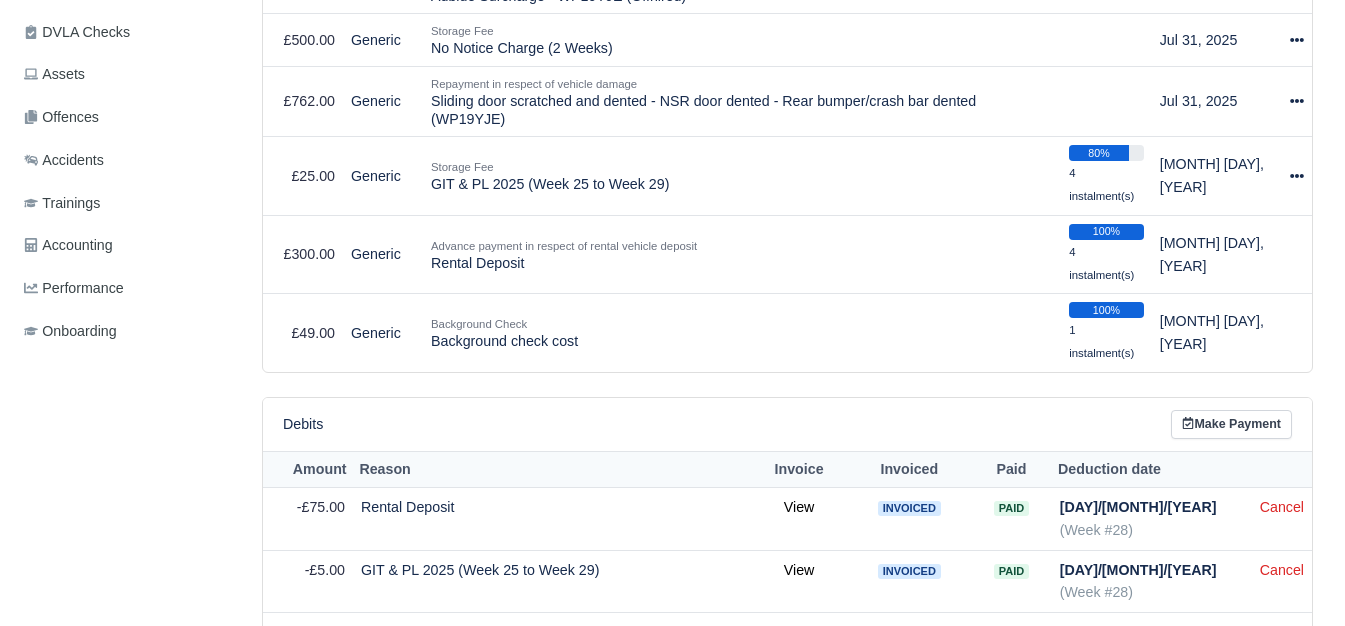 scroll, scrollTop: 598, scrollLeft: 0, axis: vertical 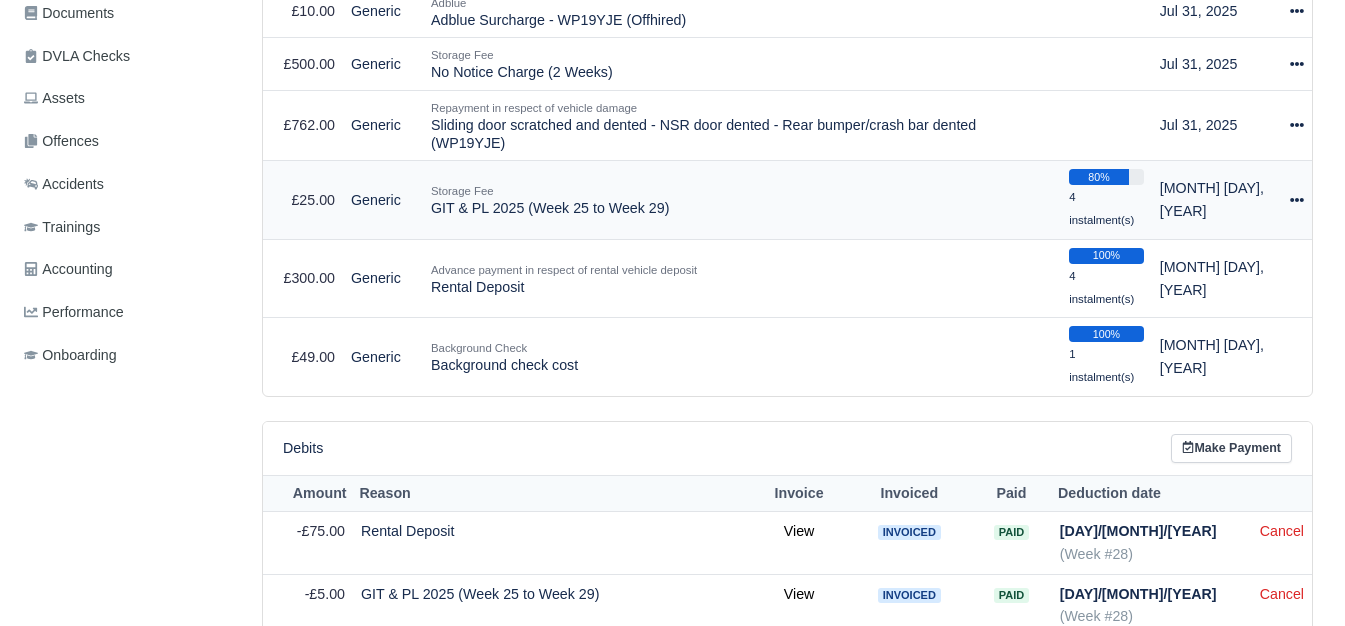 click 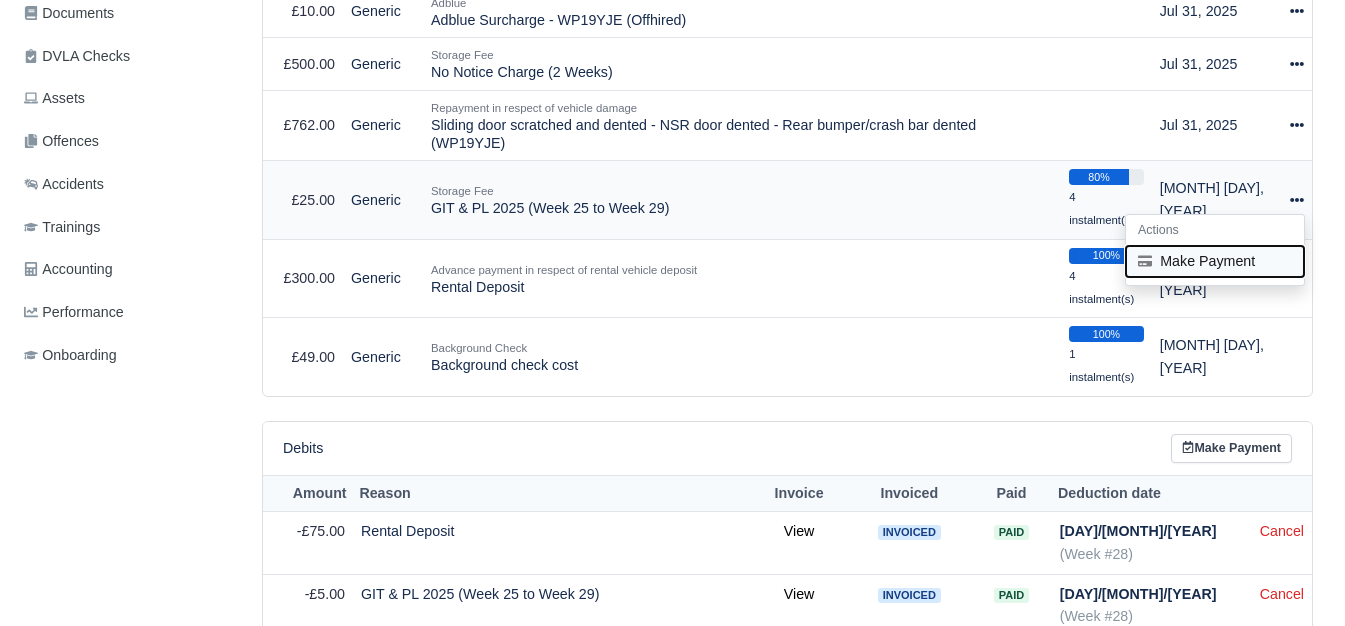 click on "Make Payment" at bounding box center (1215, 261) 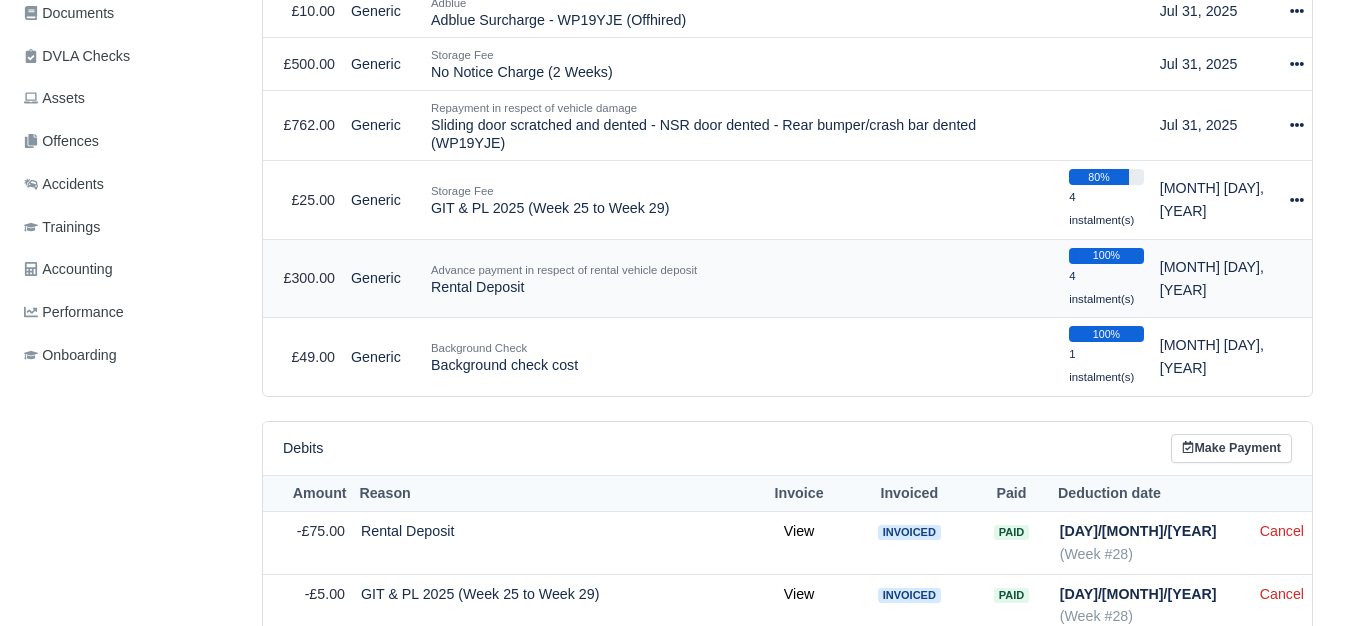 select on "6078" 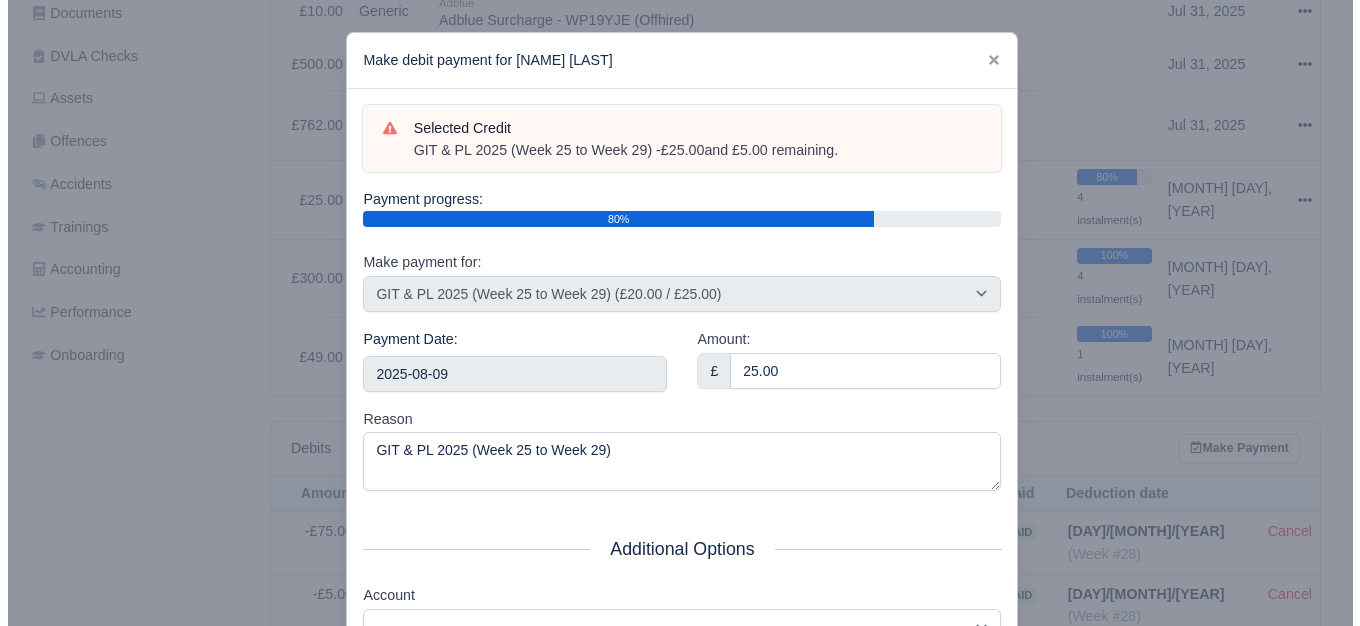scroll, scrollTop: 584, scrollLeft: 0, axis: vertical 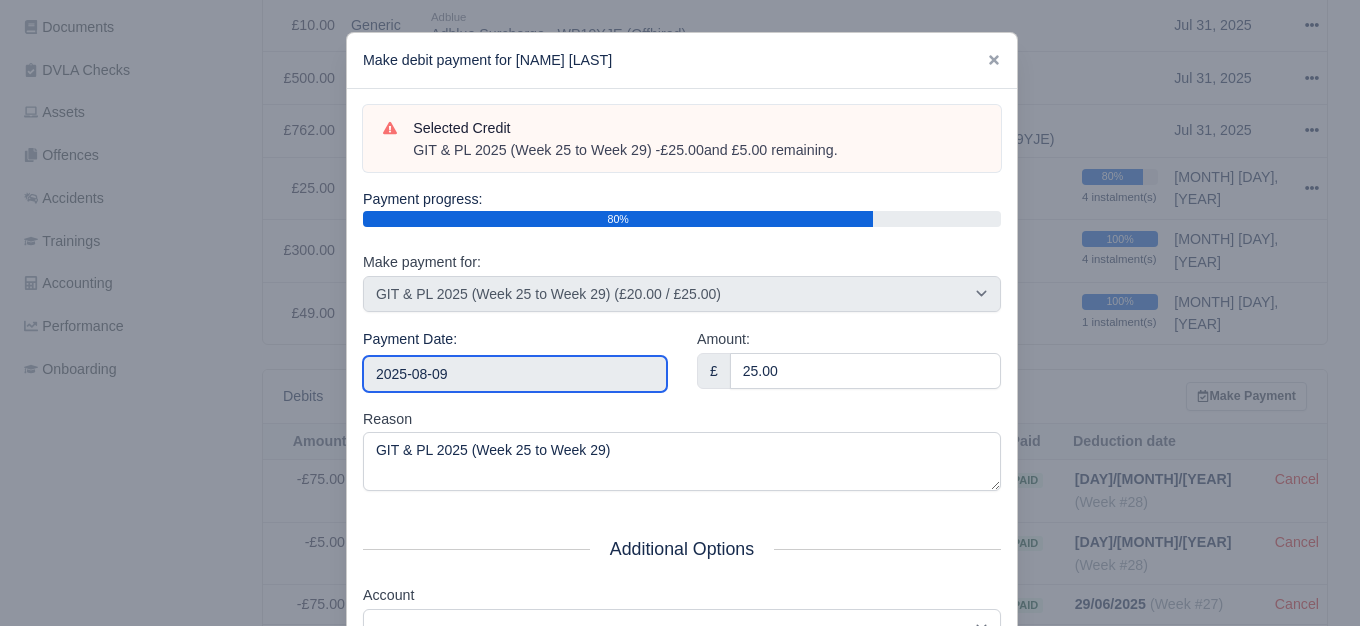 click on "2025-08-09" at bounding box center (515, 374) 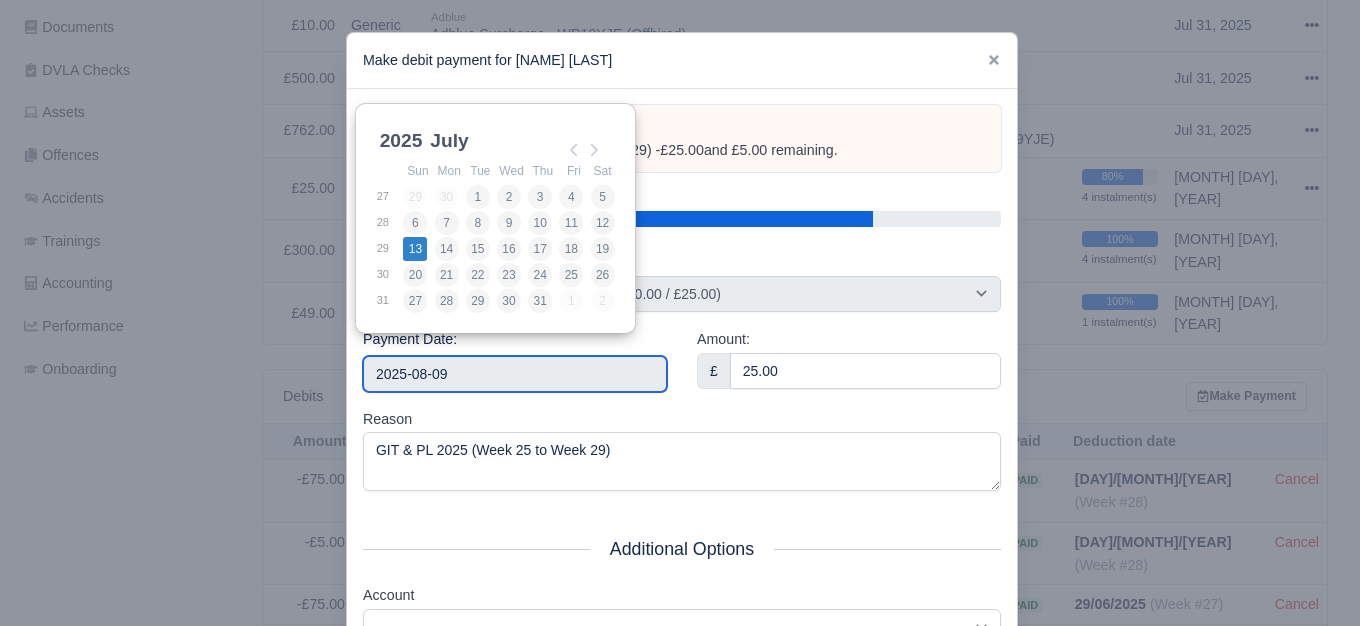 type on "2025-07-13" 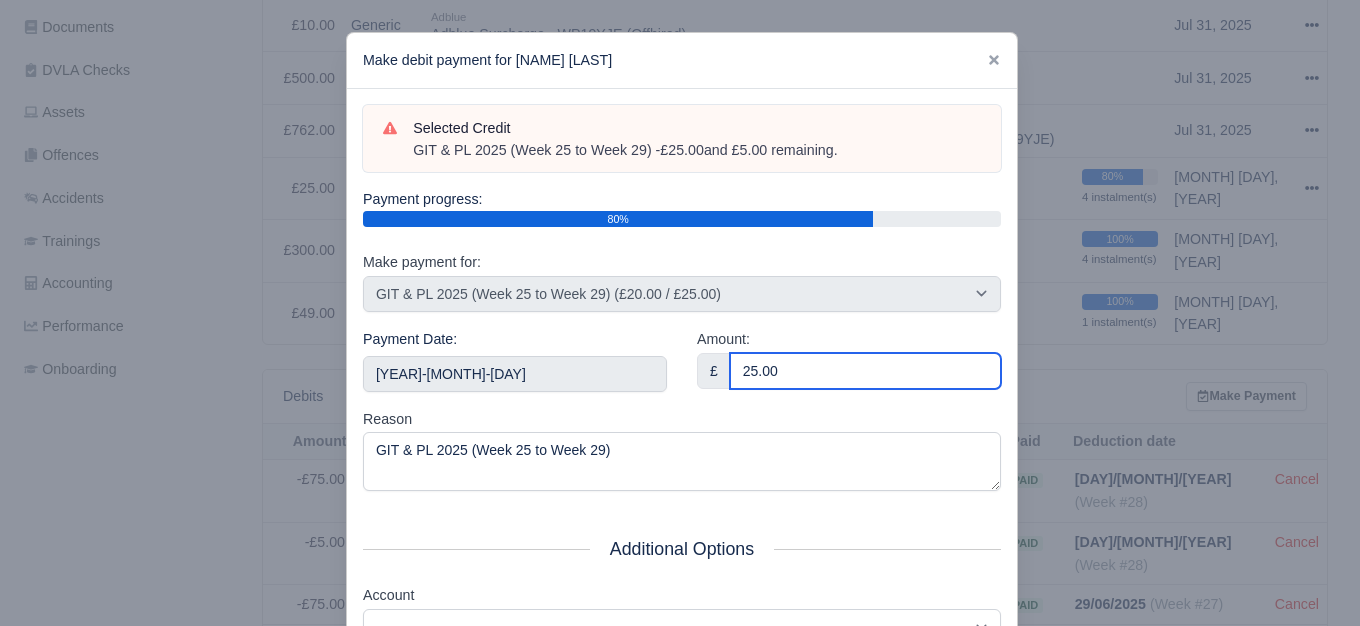 click on "25.00" at bounding box center (865, 371) 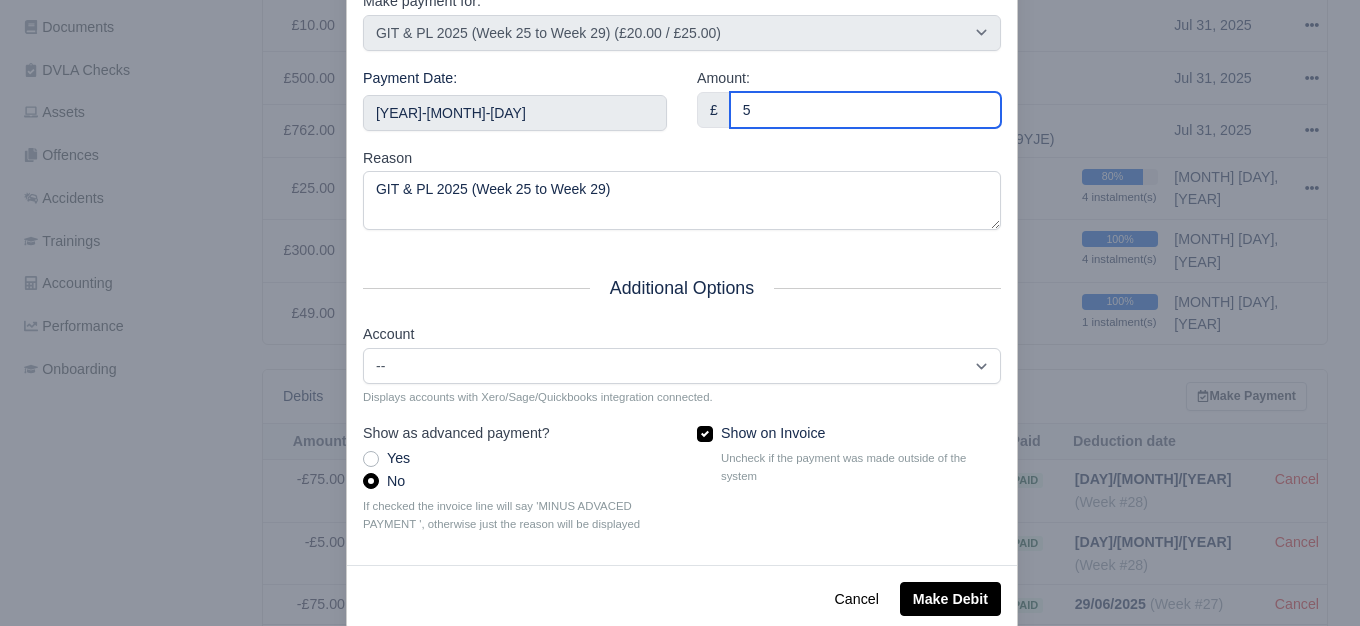 scroll, scrollTop: 283, scrollLeft: 0, axis: vertical 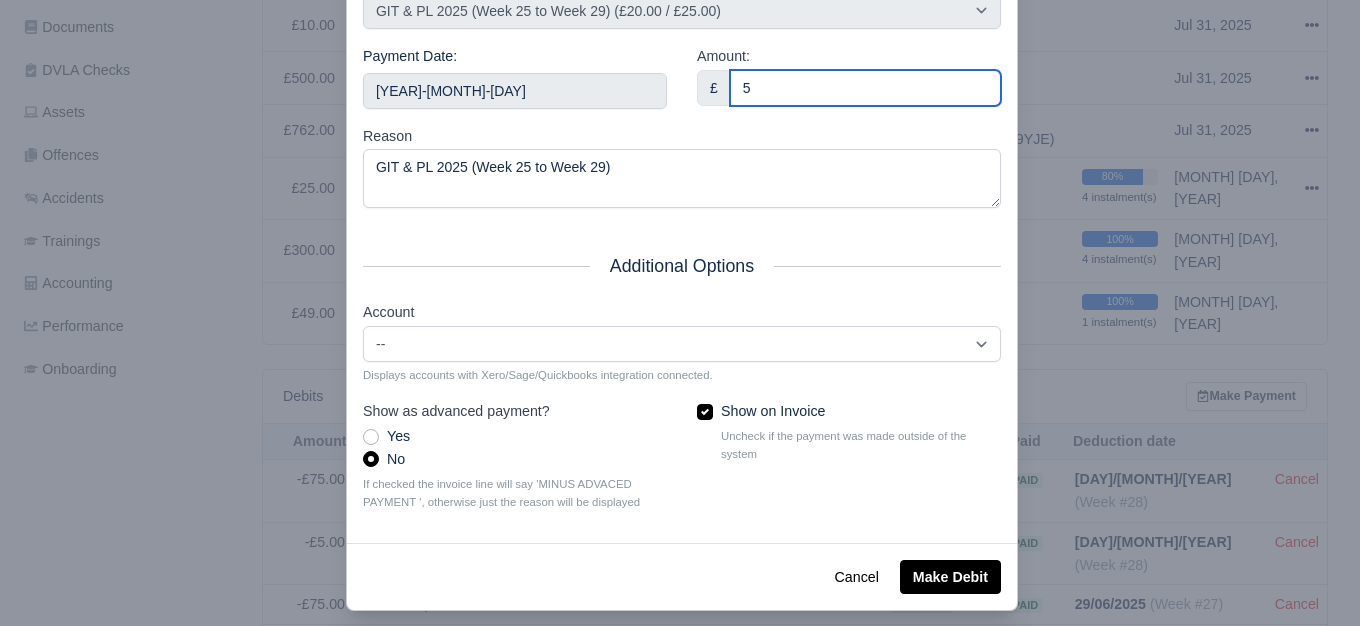 type on "5" 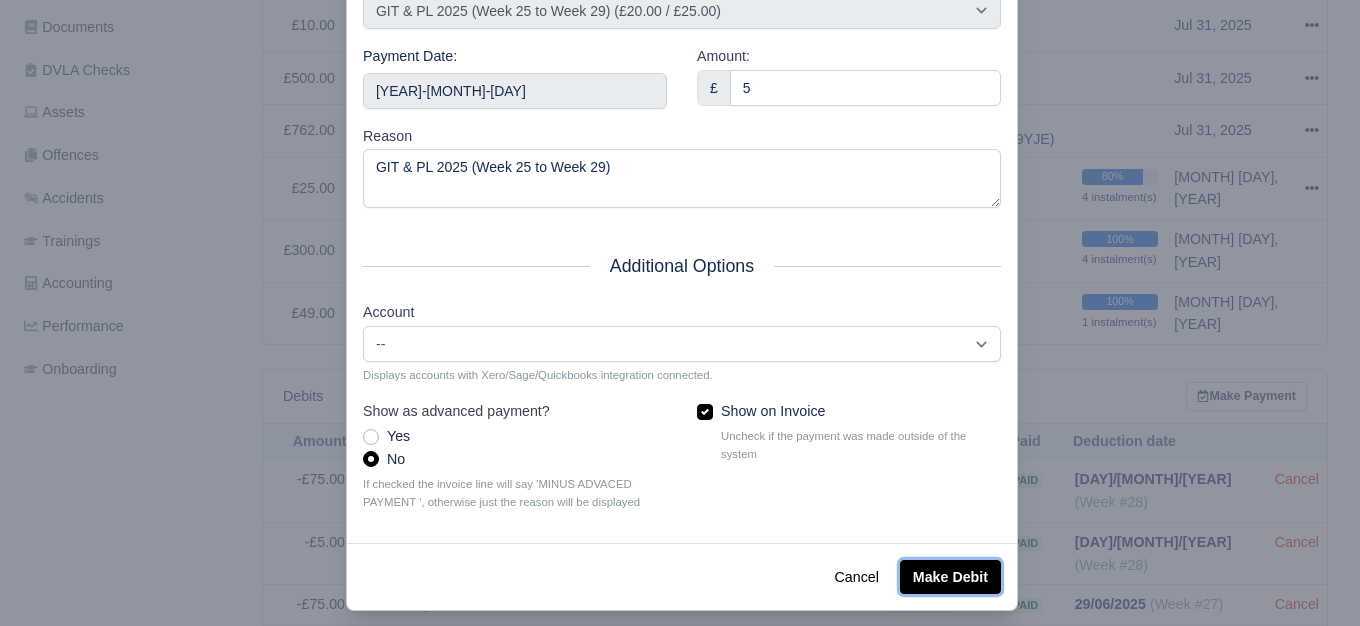 click on "Make Debit" at bounding box center (950, 577) 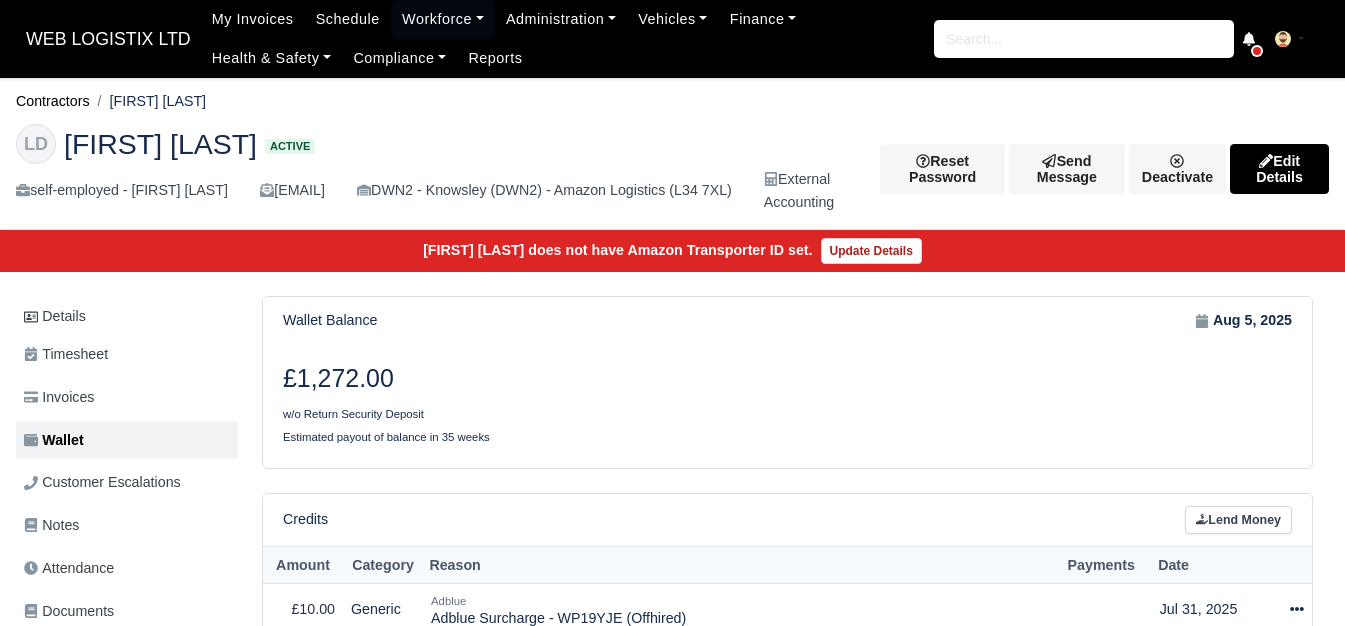 scroll, scrollTop: 0, scrollLeft: 0, axis: both 